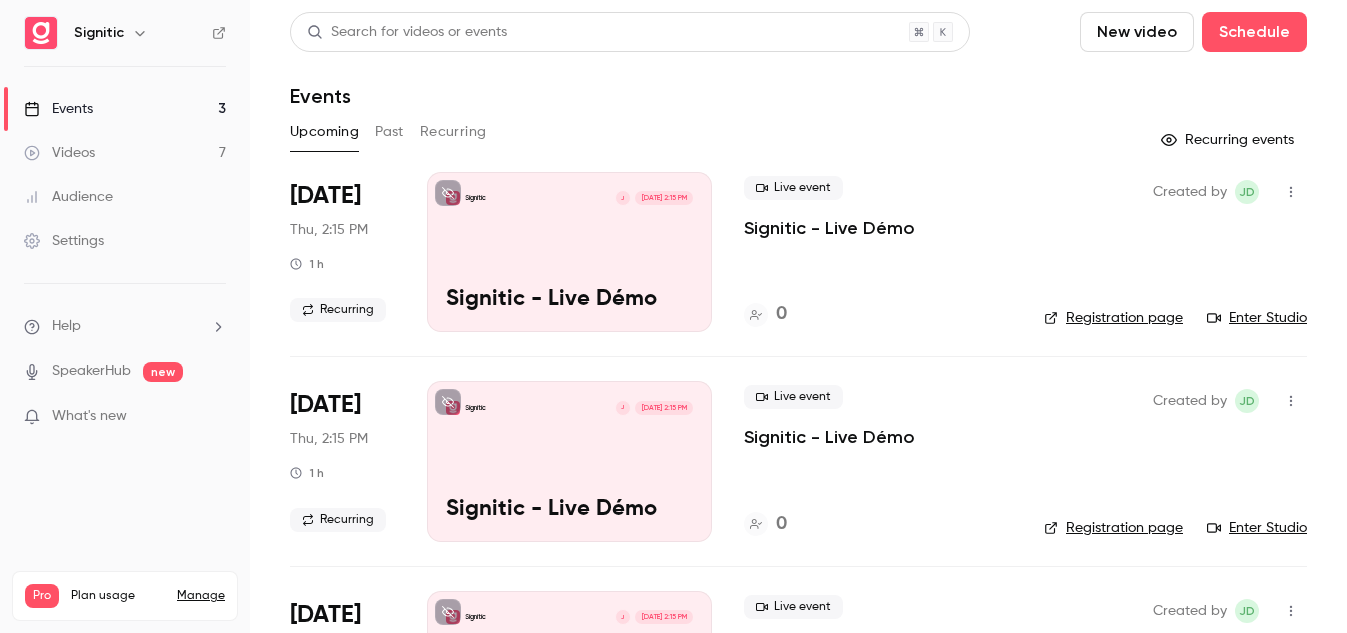 scroll, scrollTop: 0, scrollLeft: 0, axis: both 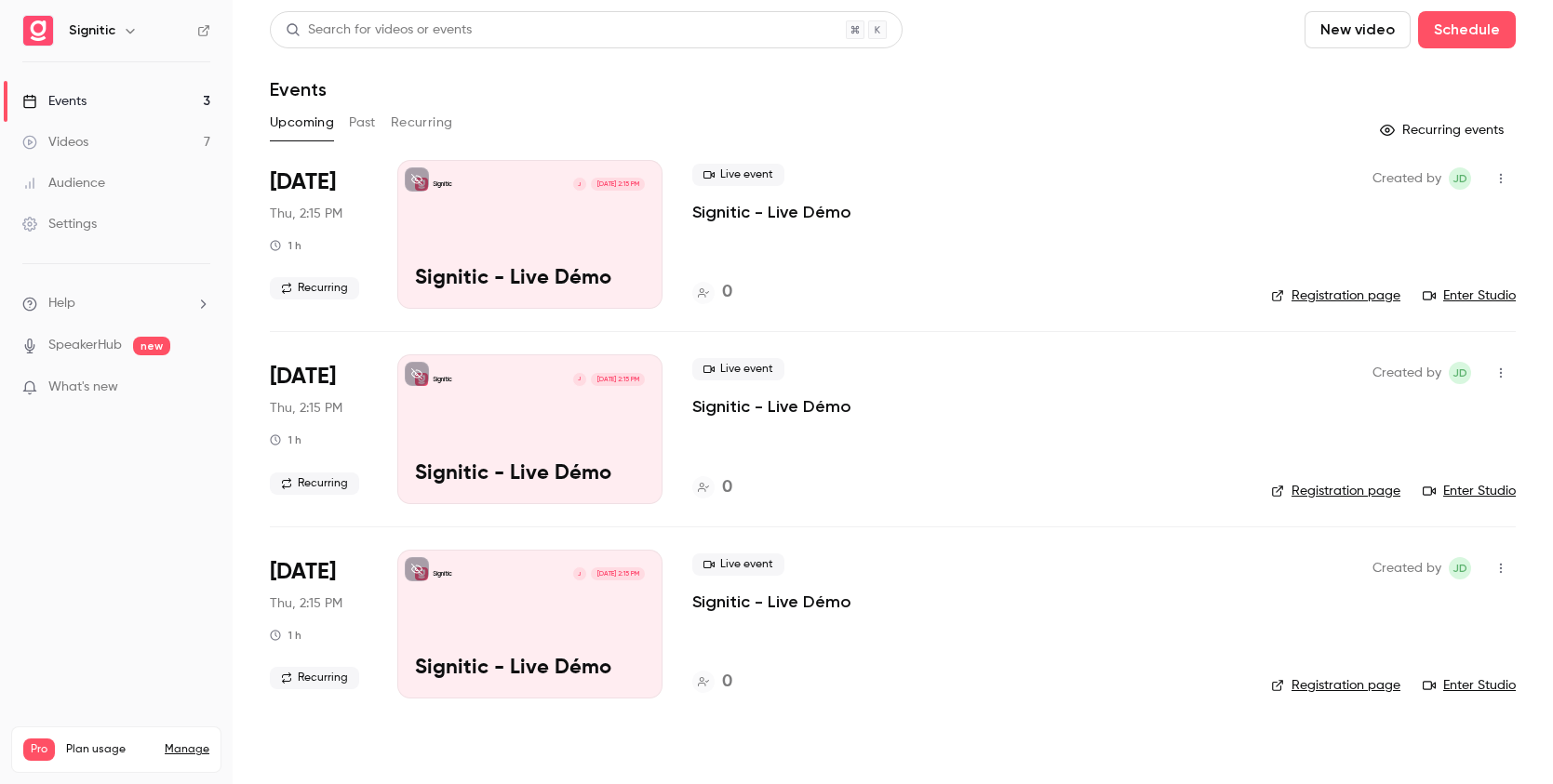 click 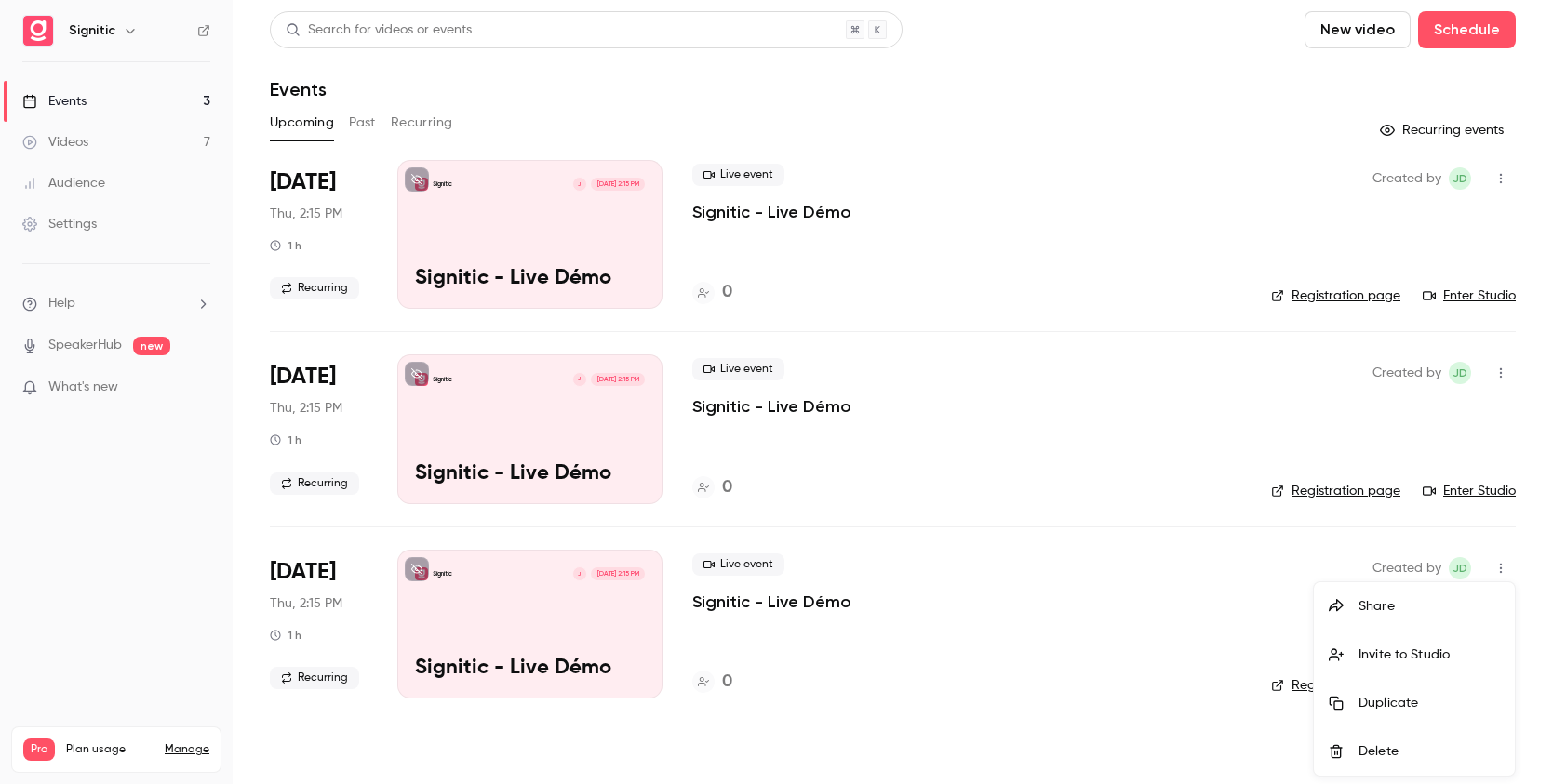 click at bounding box center [776, 392] 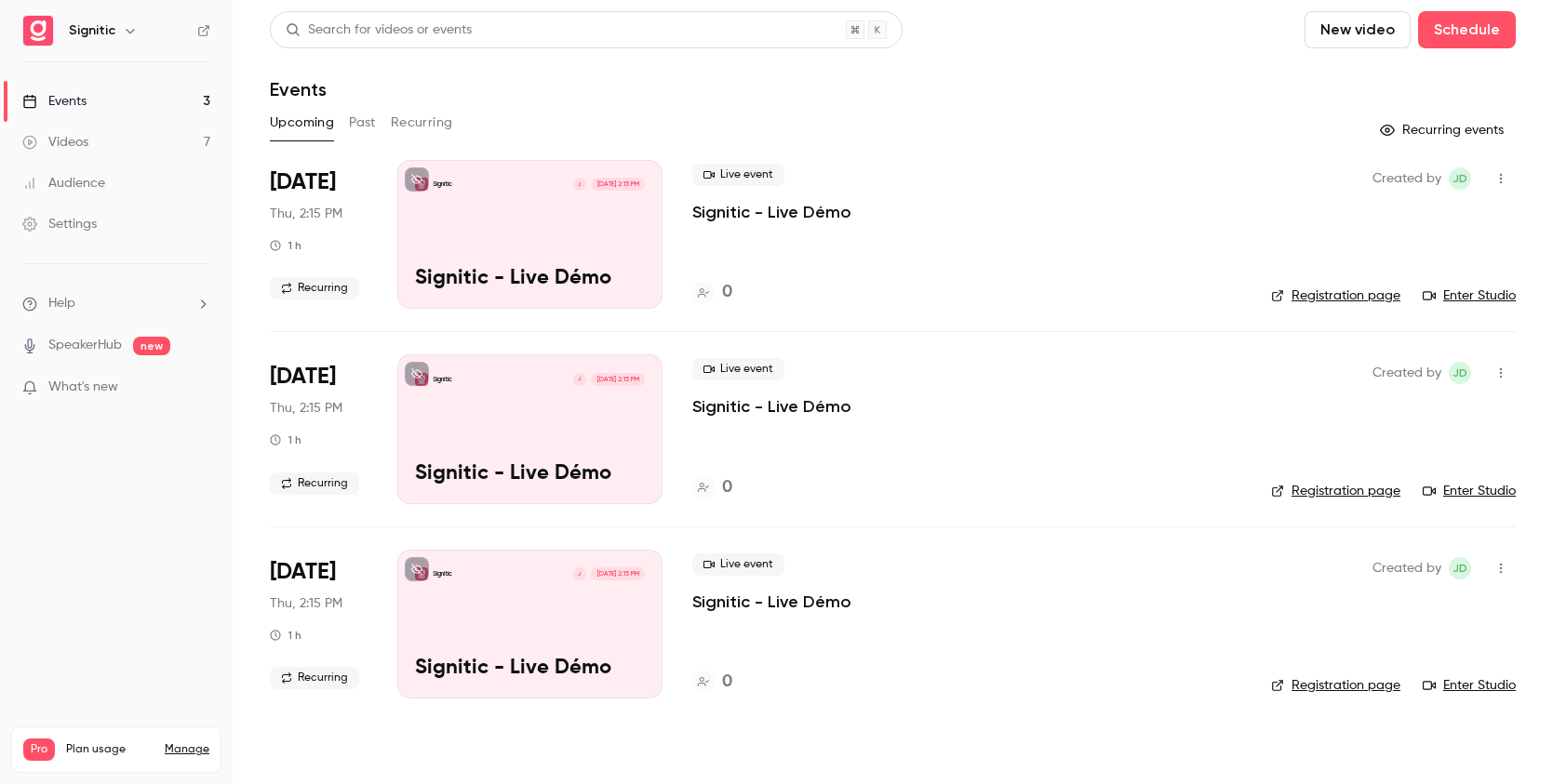 click on "Signitic J [DATE] 2:15 PM Signitic - Live Démo" at bounding box center (529, 624) 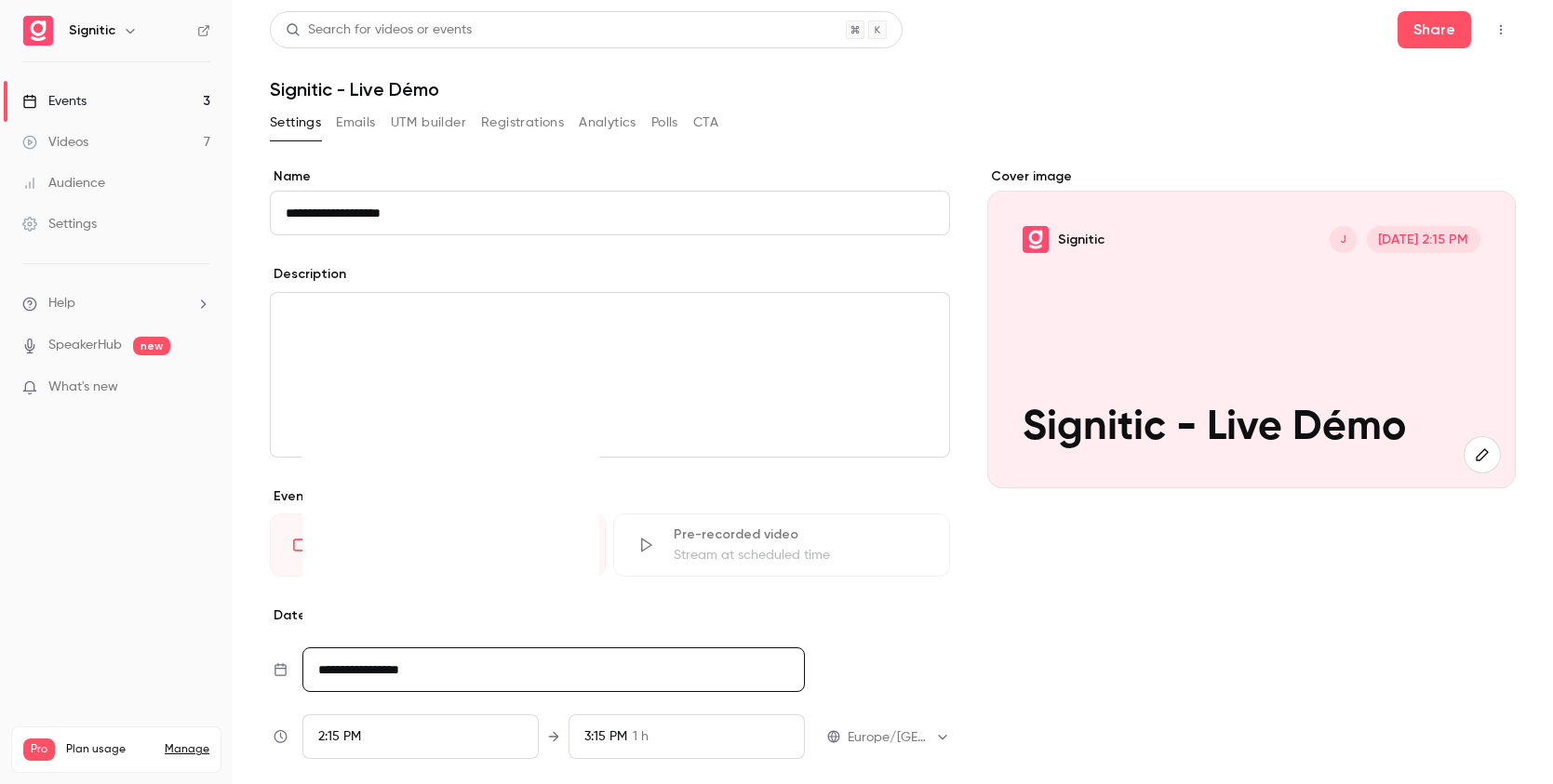 click on "**********" at bounding box center (554, 670) 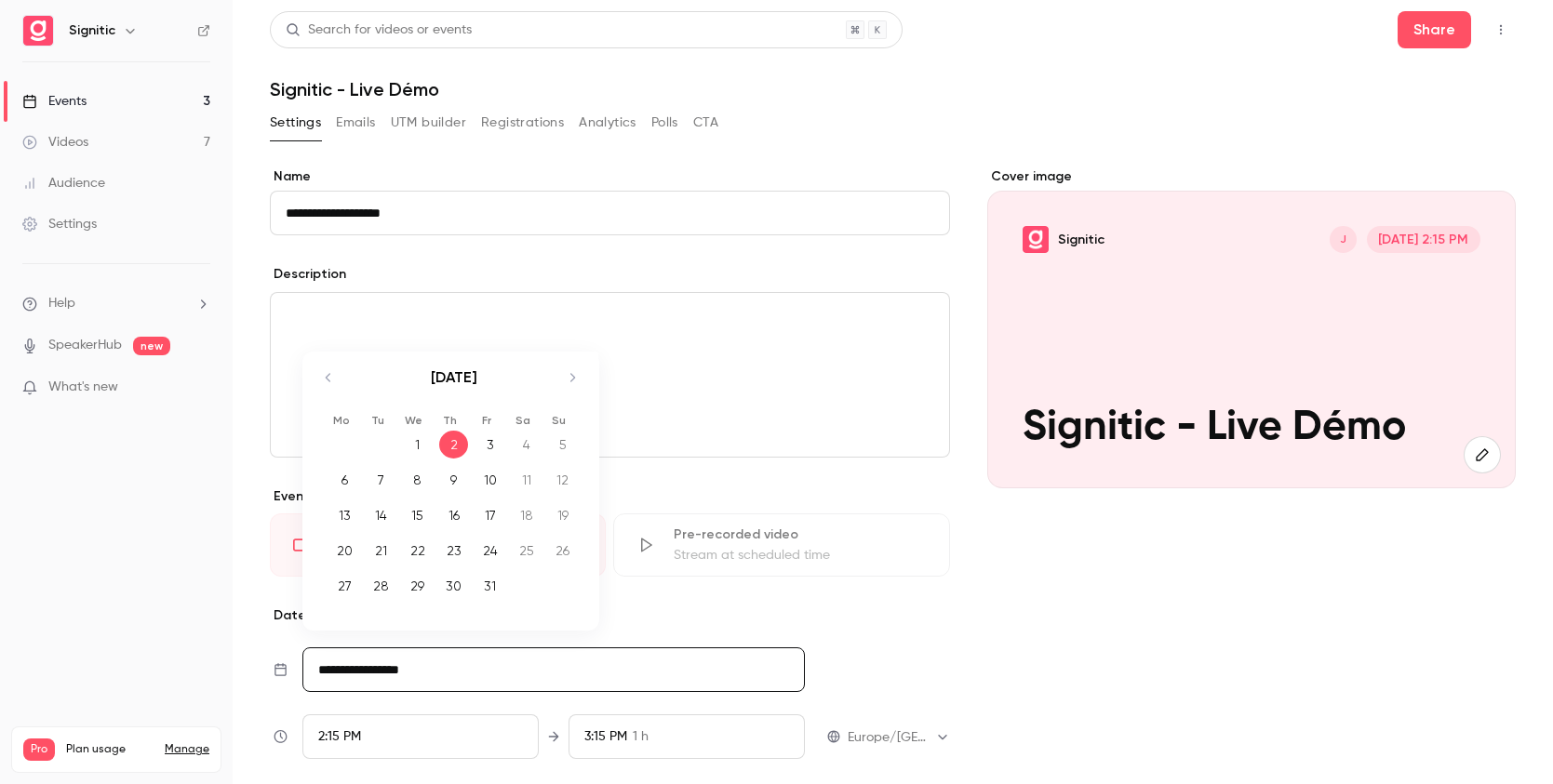 click 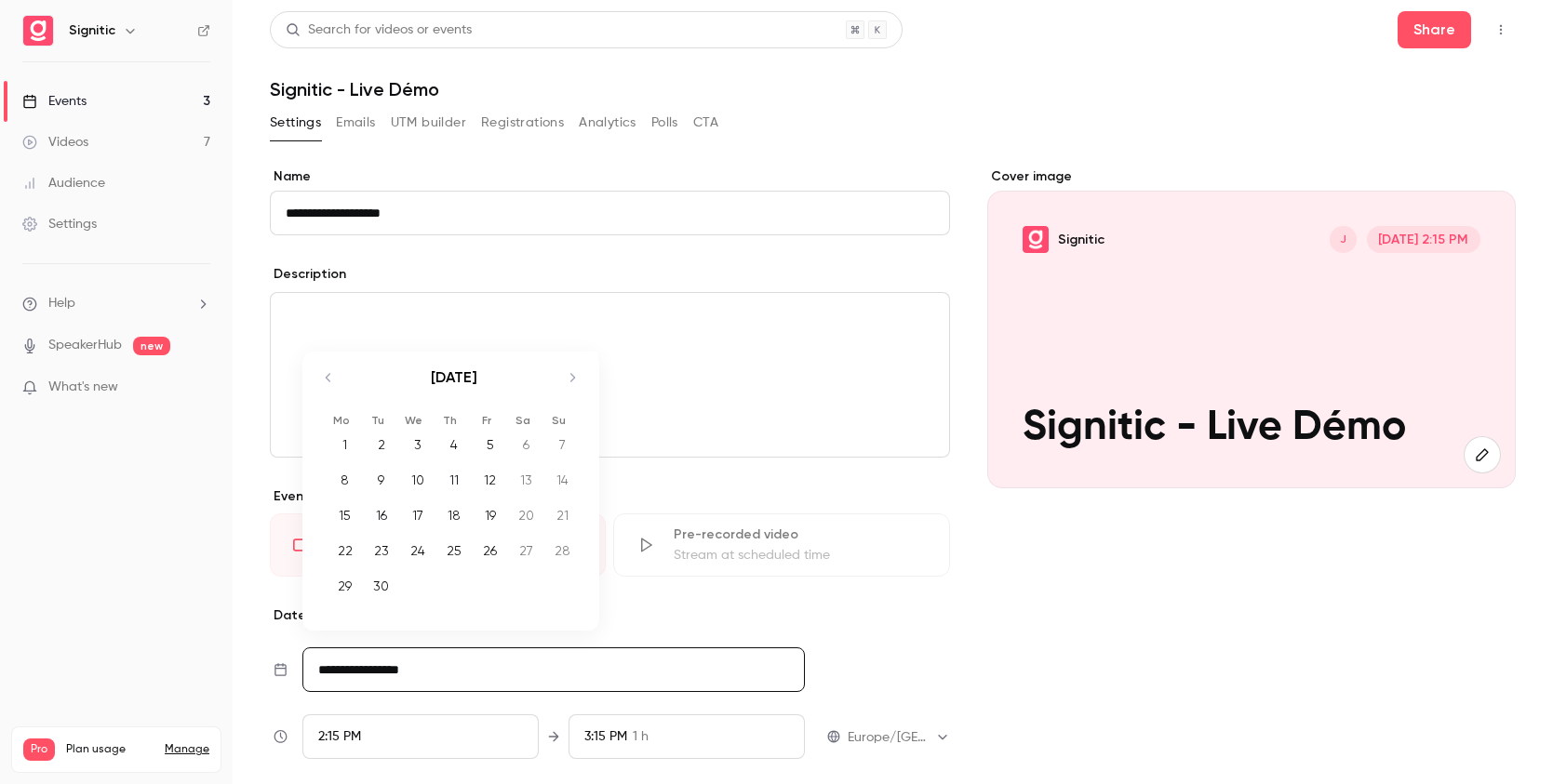 click on "25" at bounding box center (453, 551) 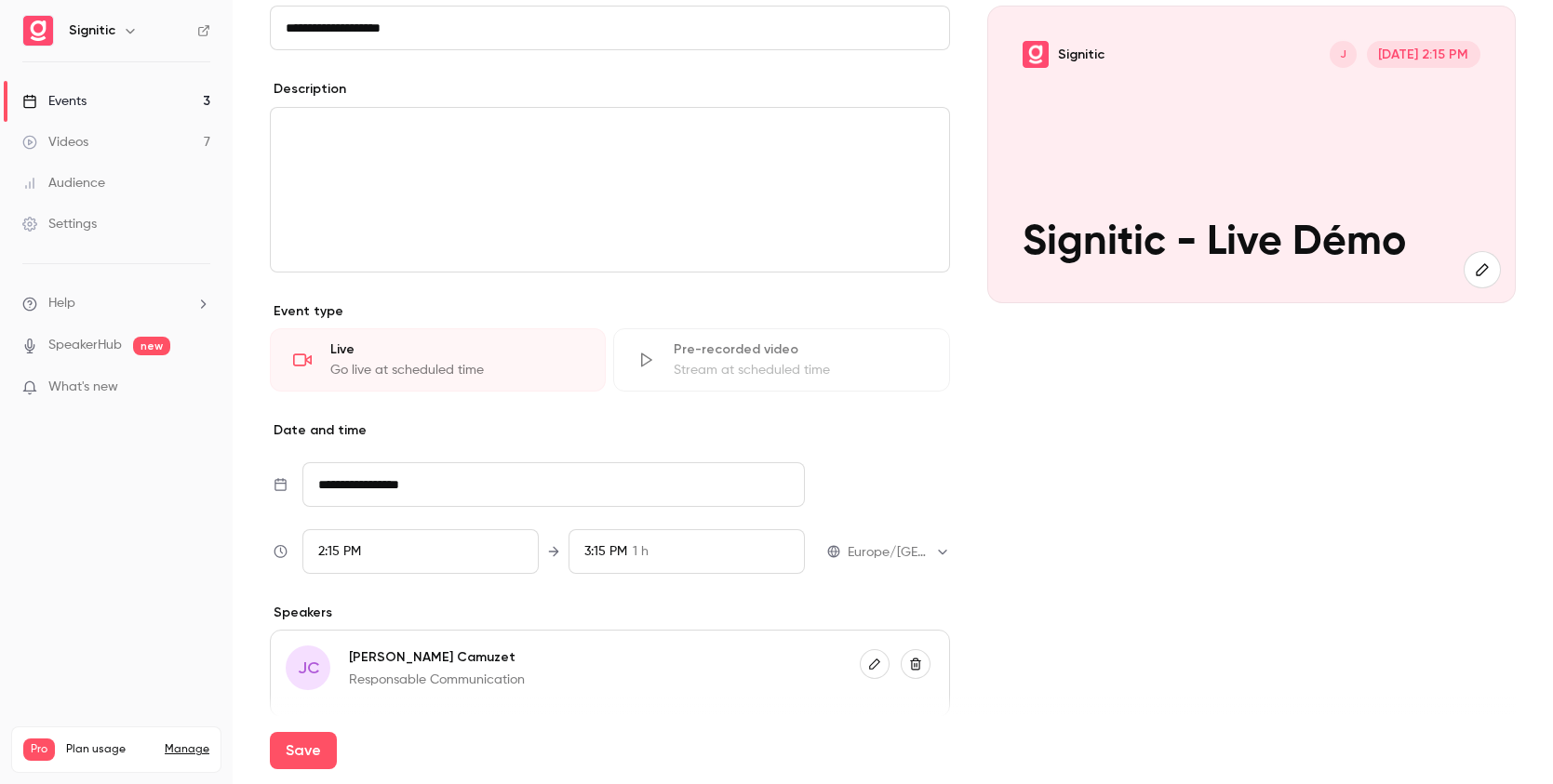 scroll, scrollTop: 198, scrollLeft: 0, axis: vertical 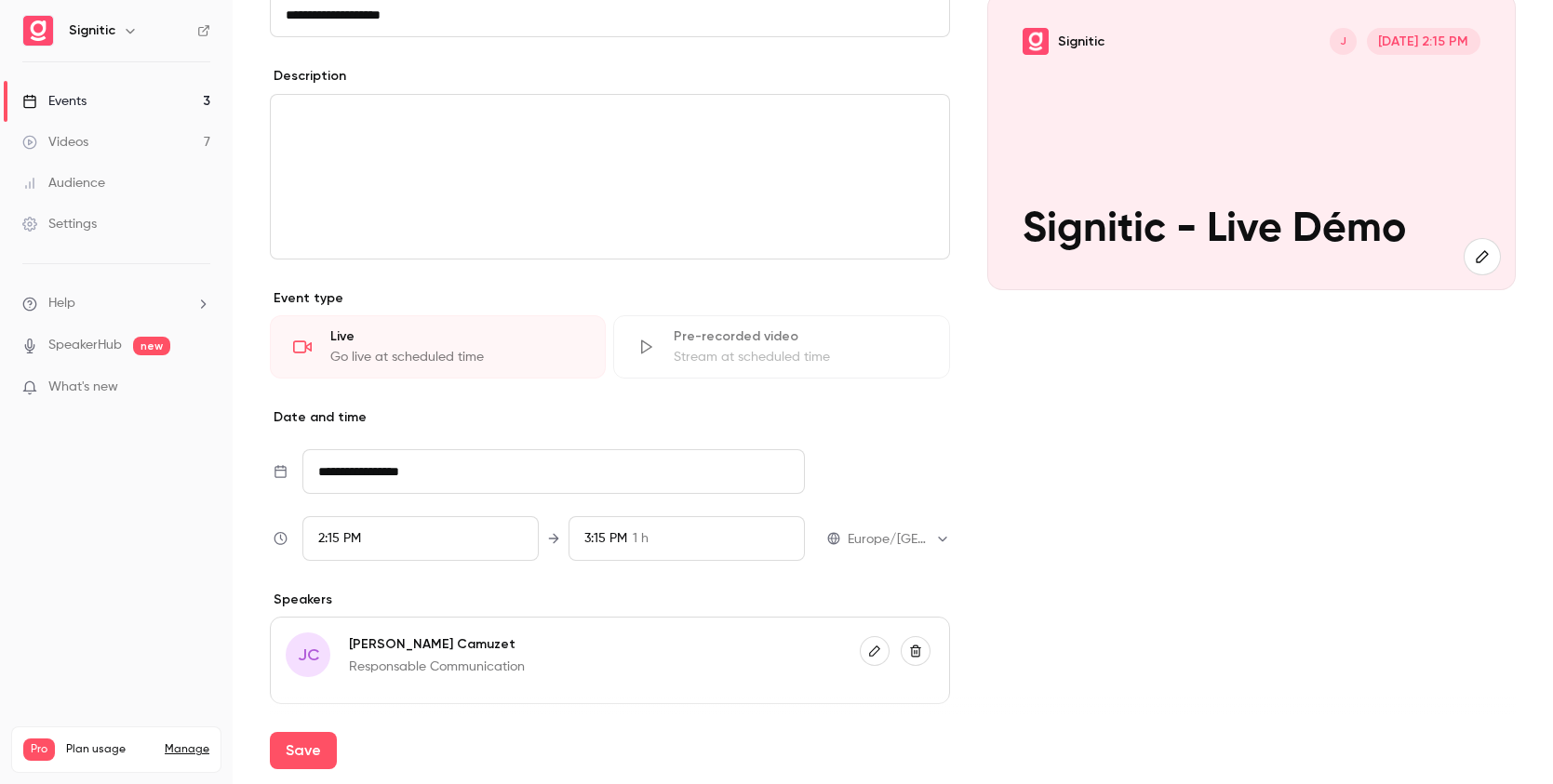 click on "2:15 PM" at bounding box center (421, 538) 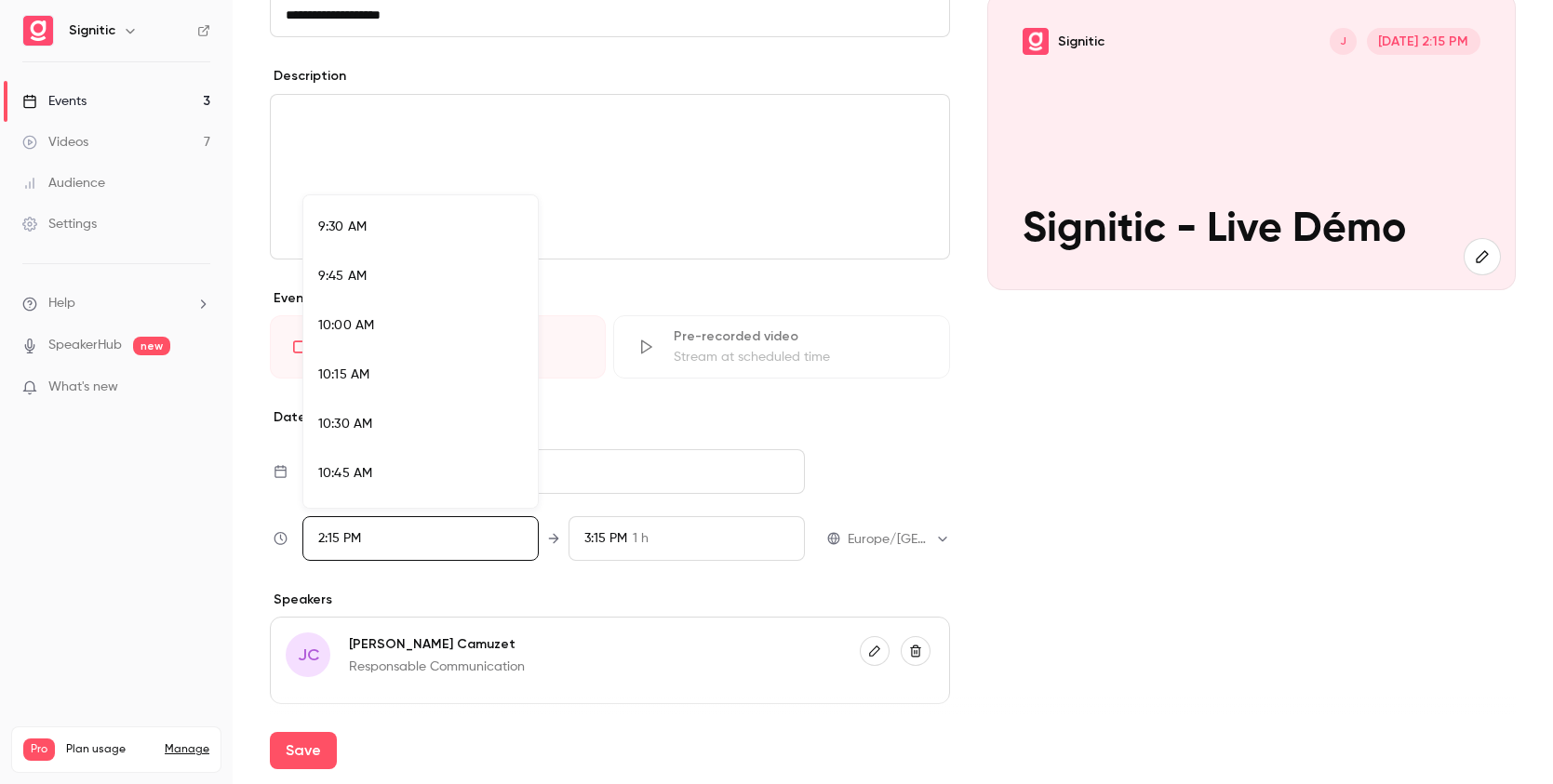 scroll, scrollTop: 1906, scrollLeft: 0, axis: vertical 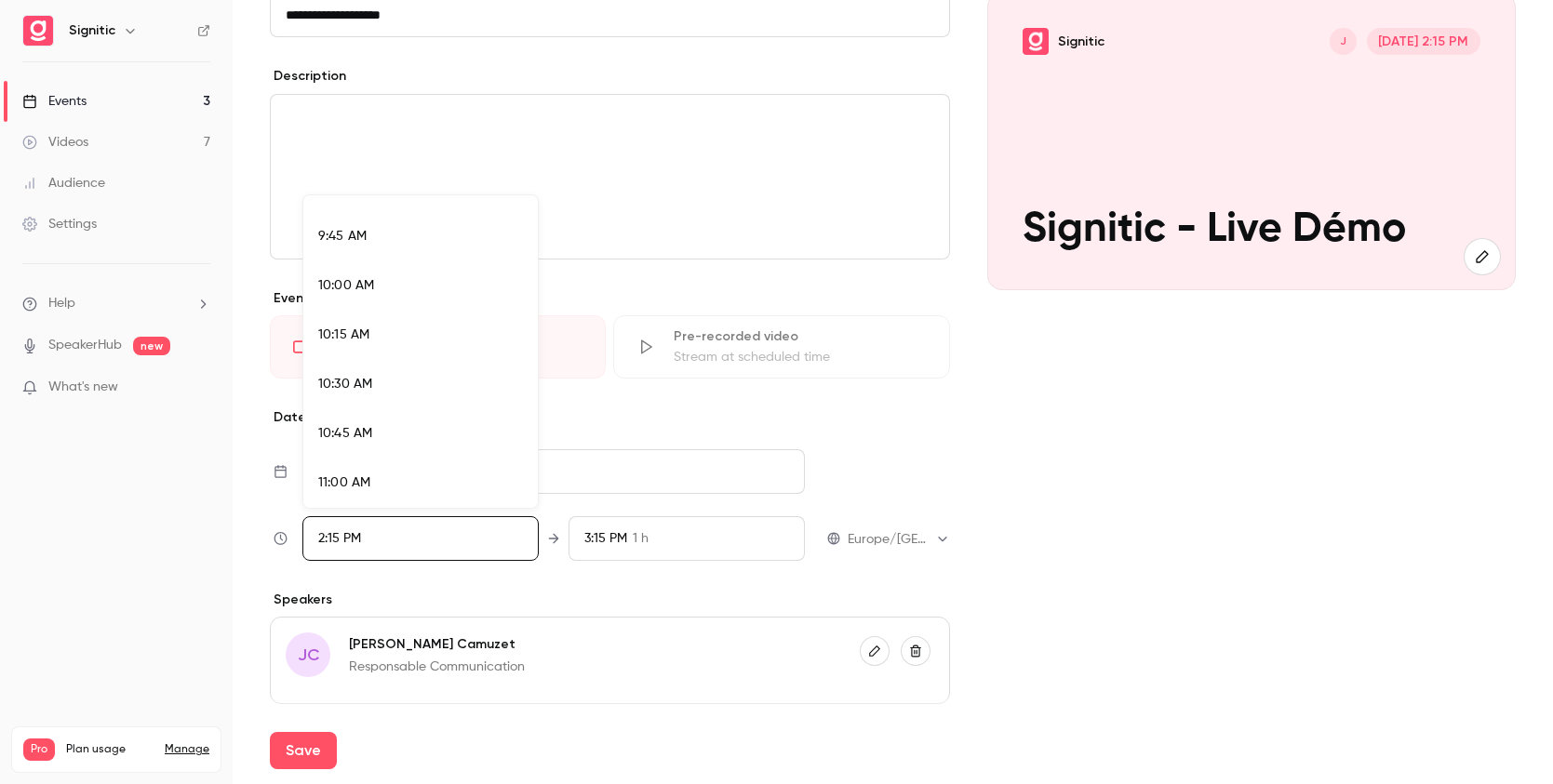 click on "11:00 AM" at bounding box center [421, 483] 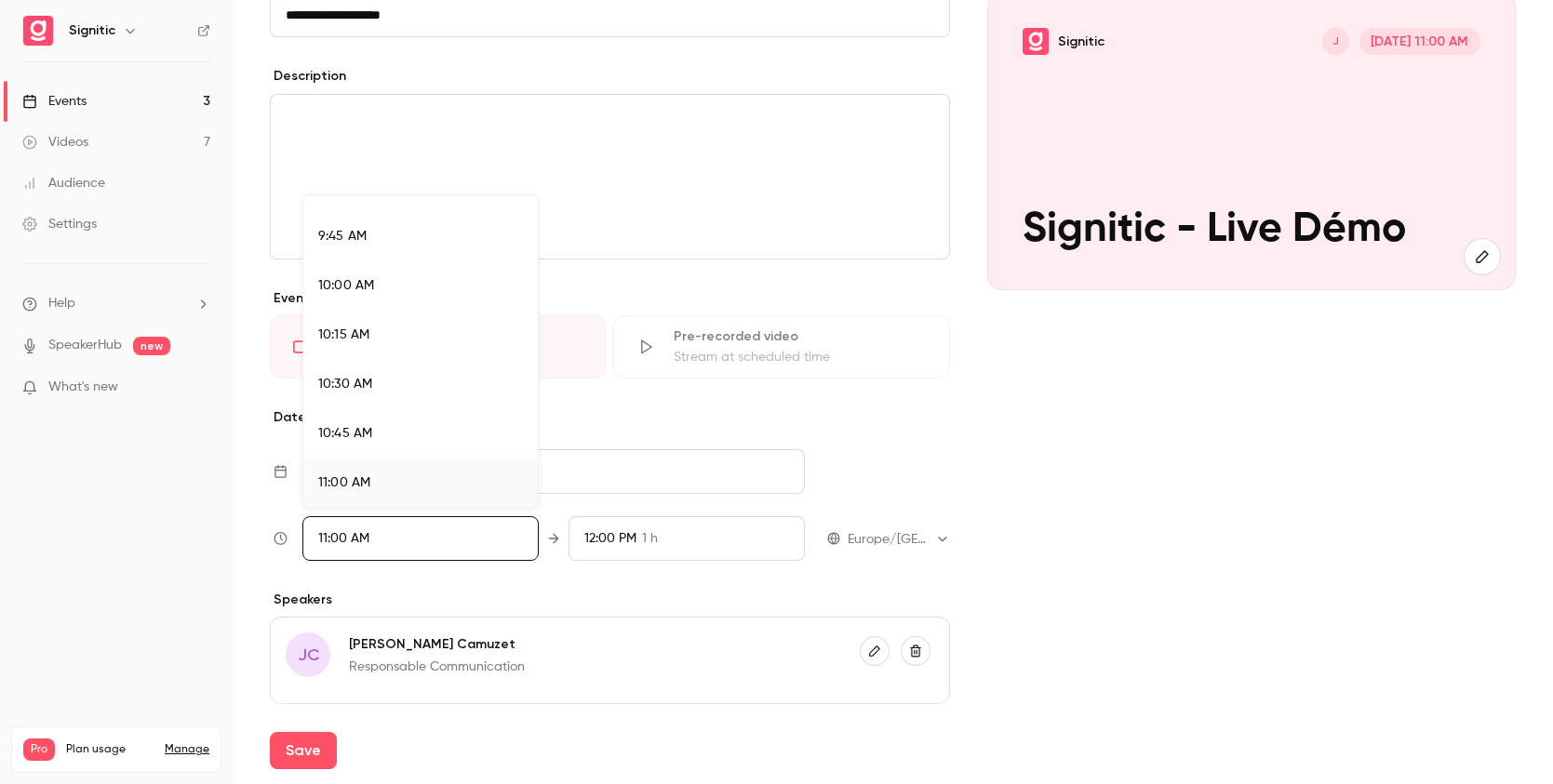 click at bounding box center (776, 392) 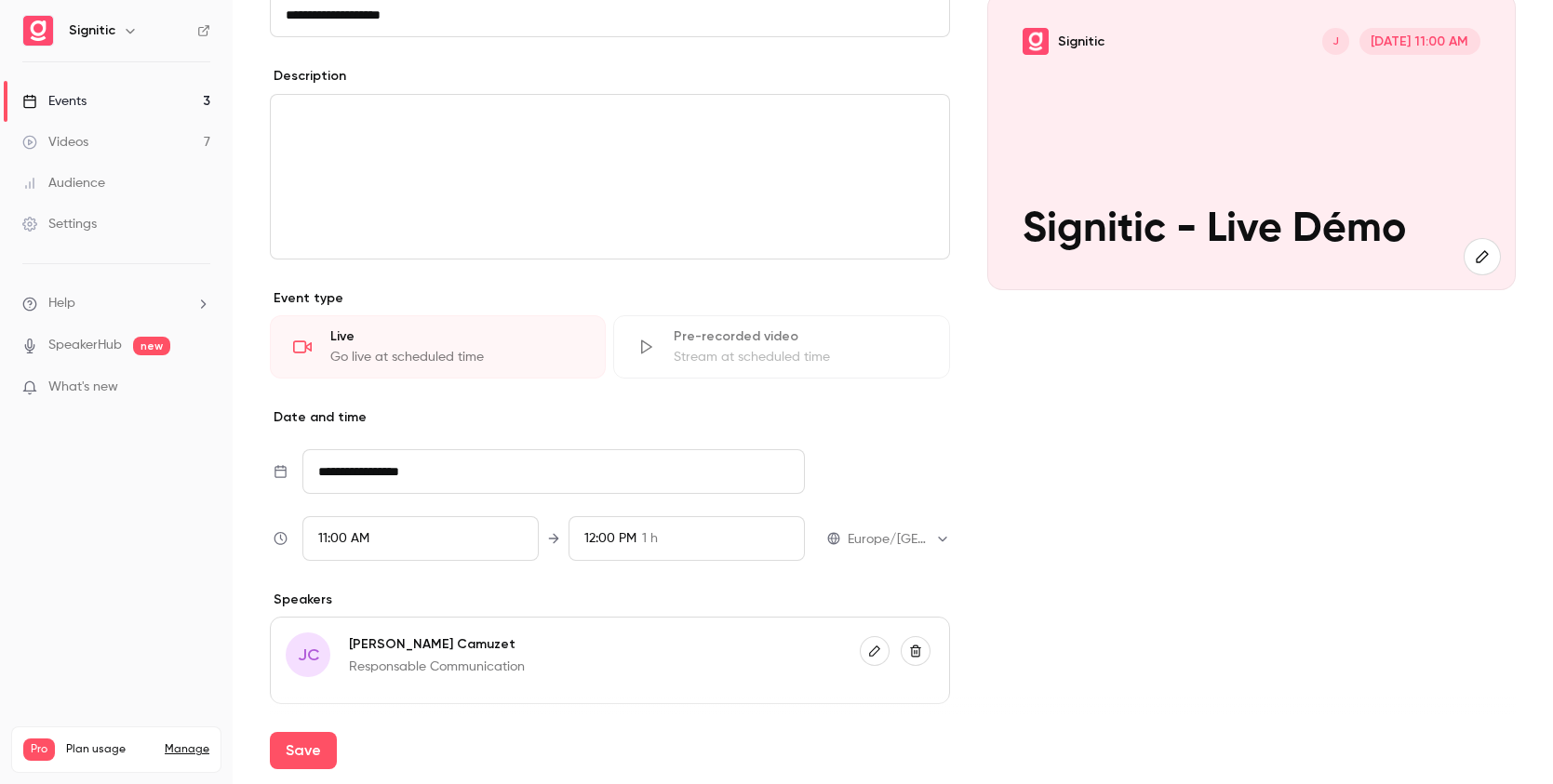scroll, scrollTop: 2678, scrollLeft: 0, axis: vertical 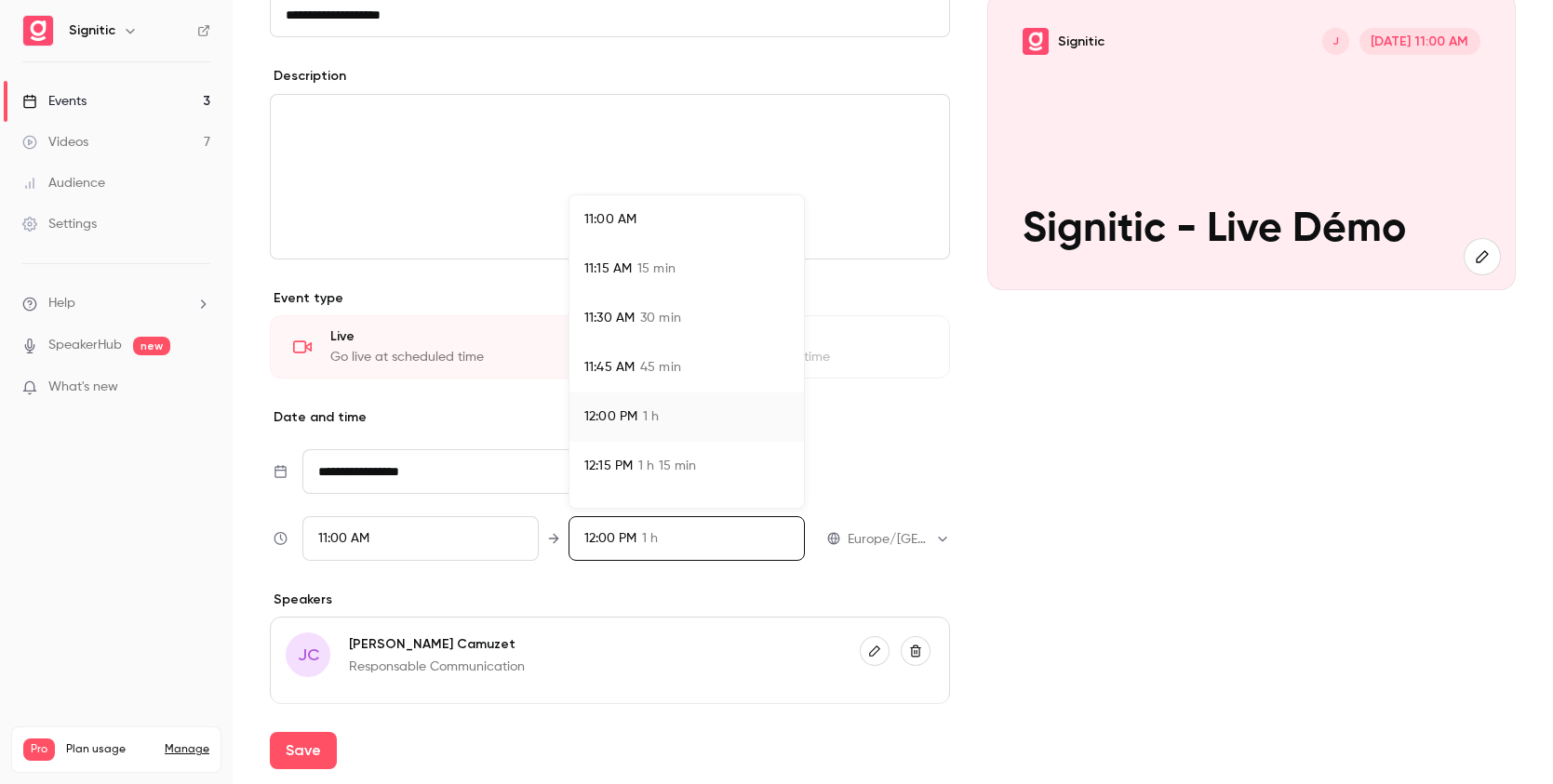 click on "45 min" at bounding box center [661, 367] 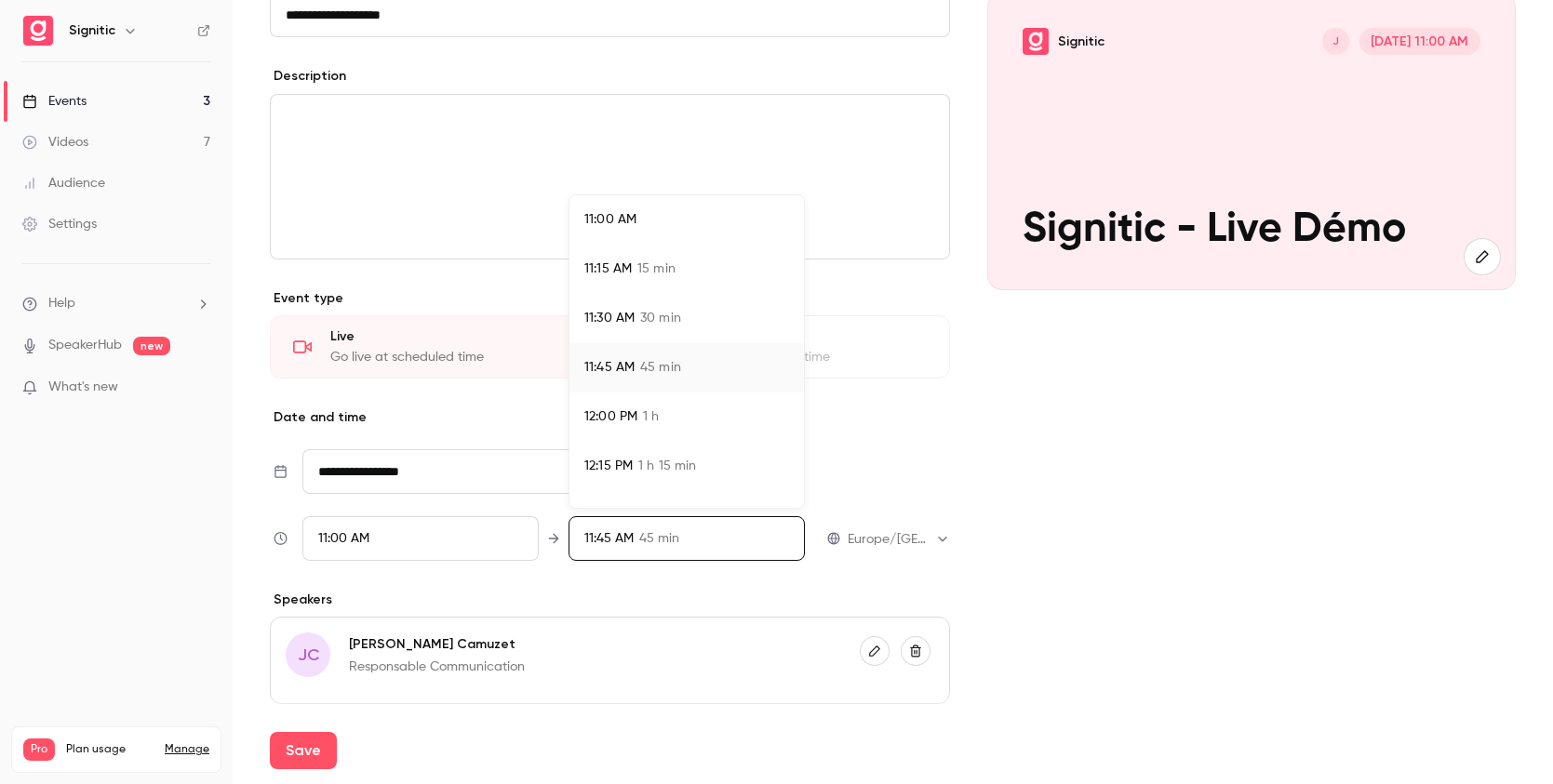 click at bounding box center [776, 392] 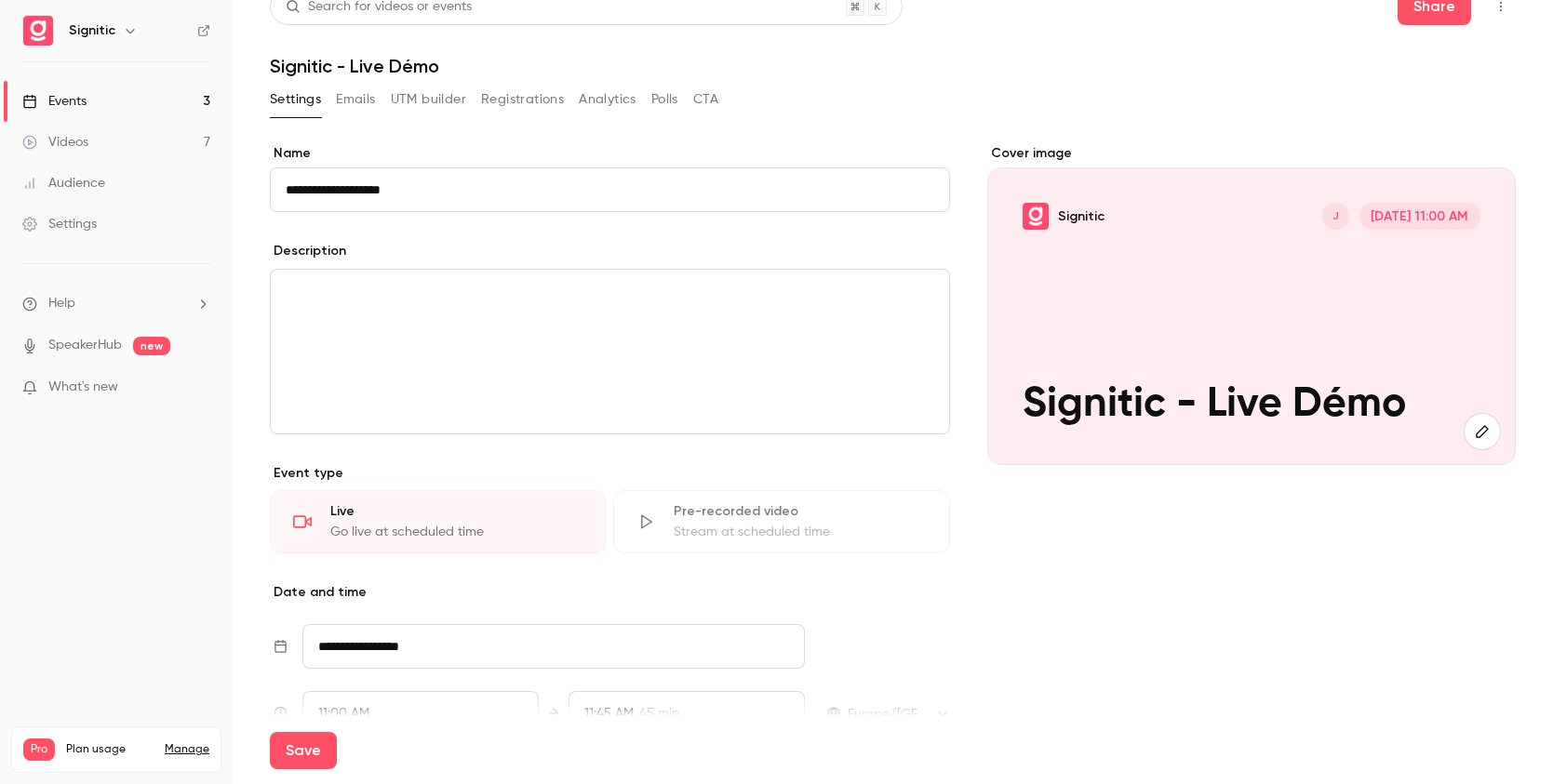 scroll, scrollTop: 0, scrollLeft: 0, axis: both 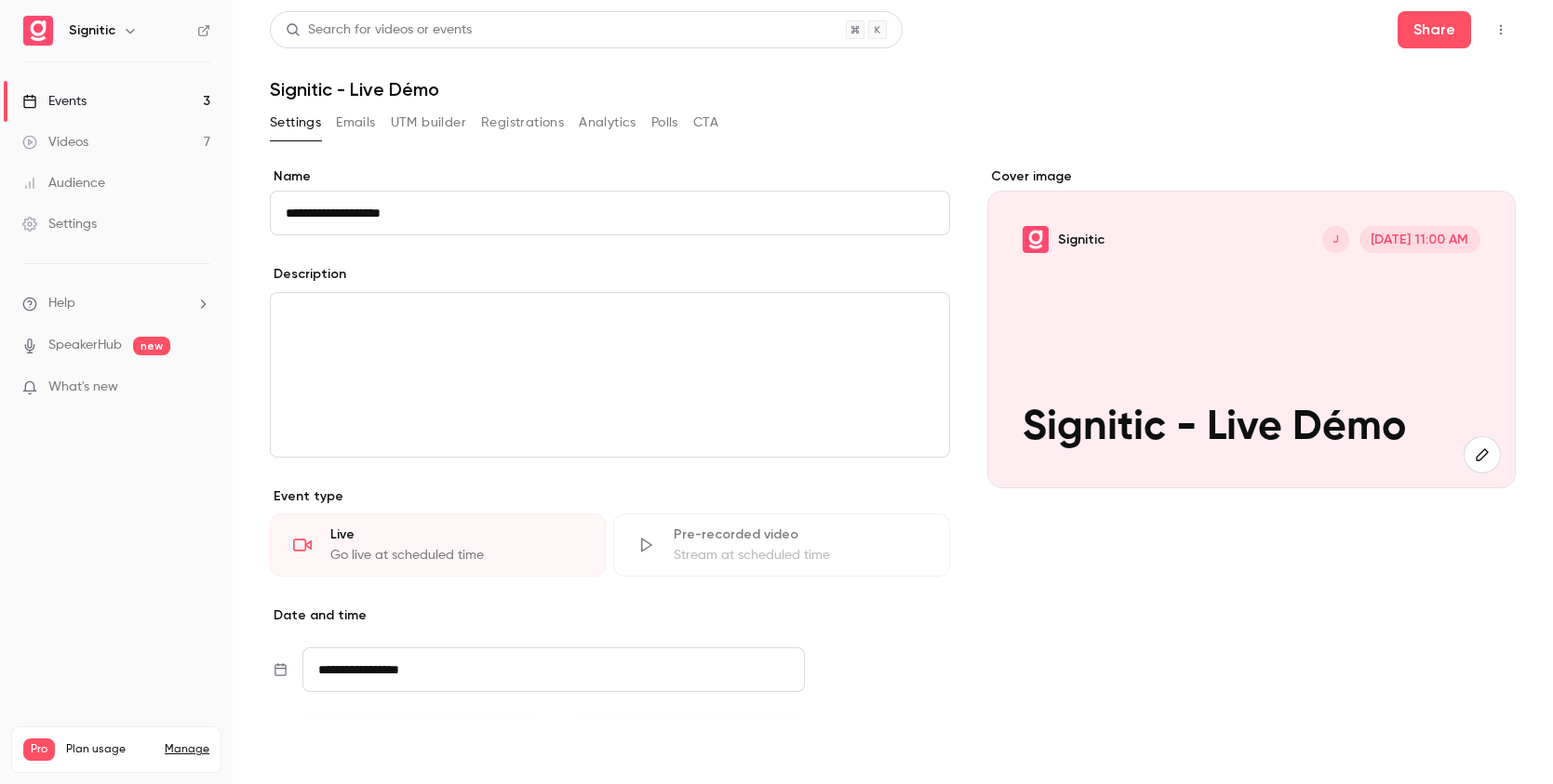 click on "Save" at bounding box center [303, 751] 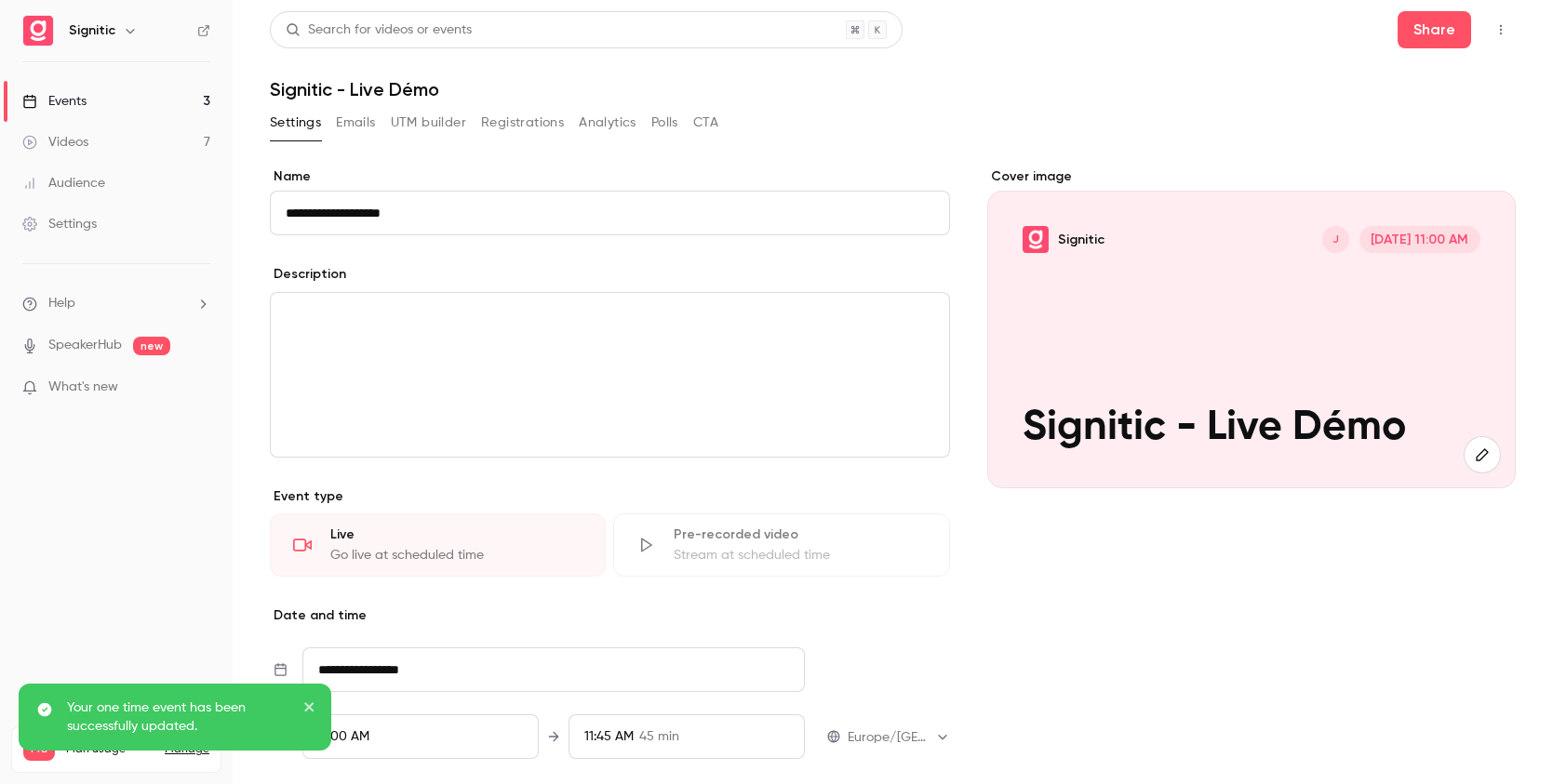 type on "**********" 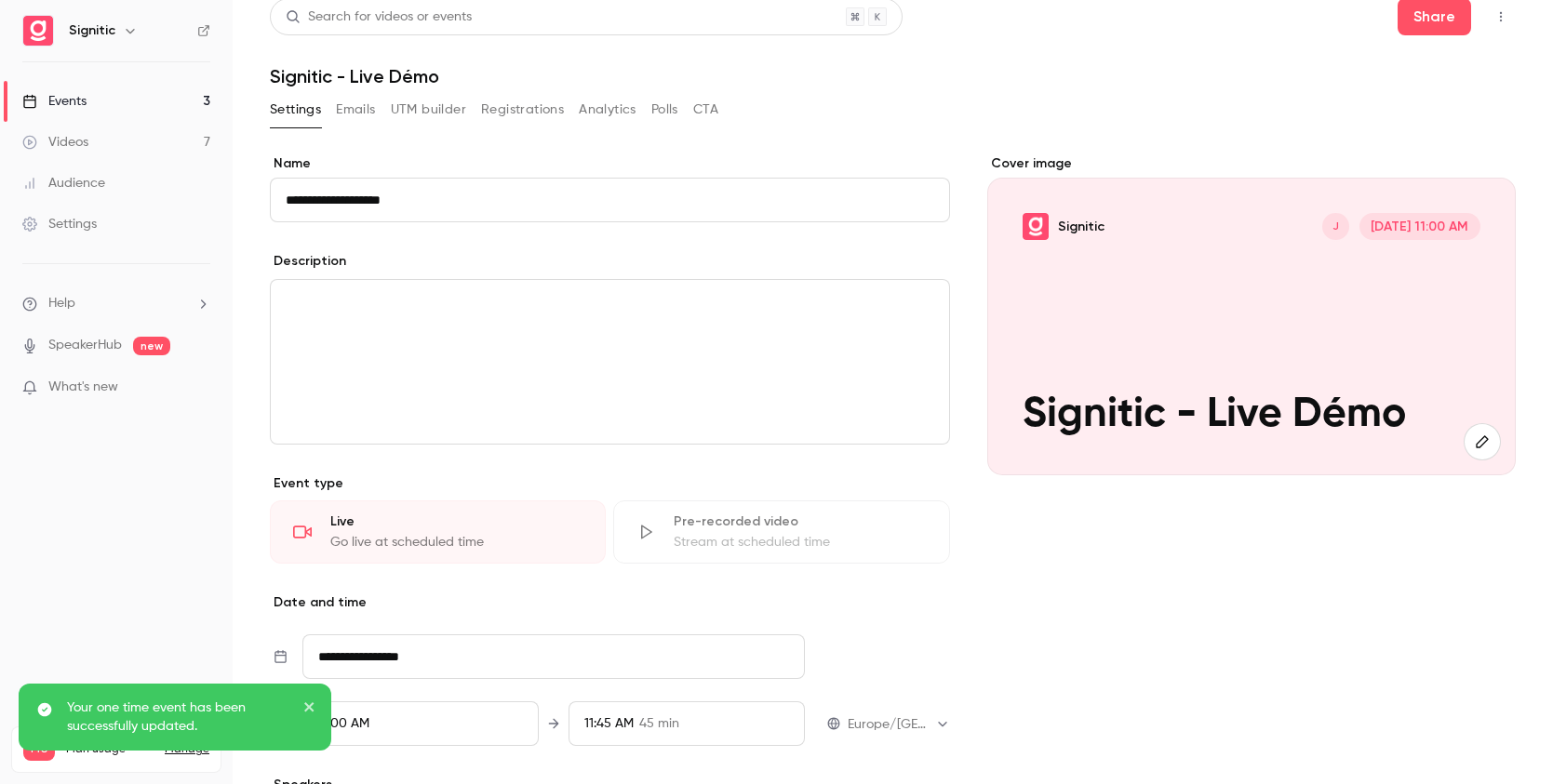 scroll, scrollTop: 25, scrollLeft: 0, axis: vertical 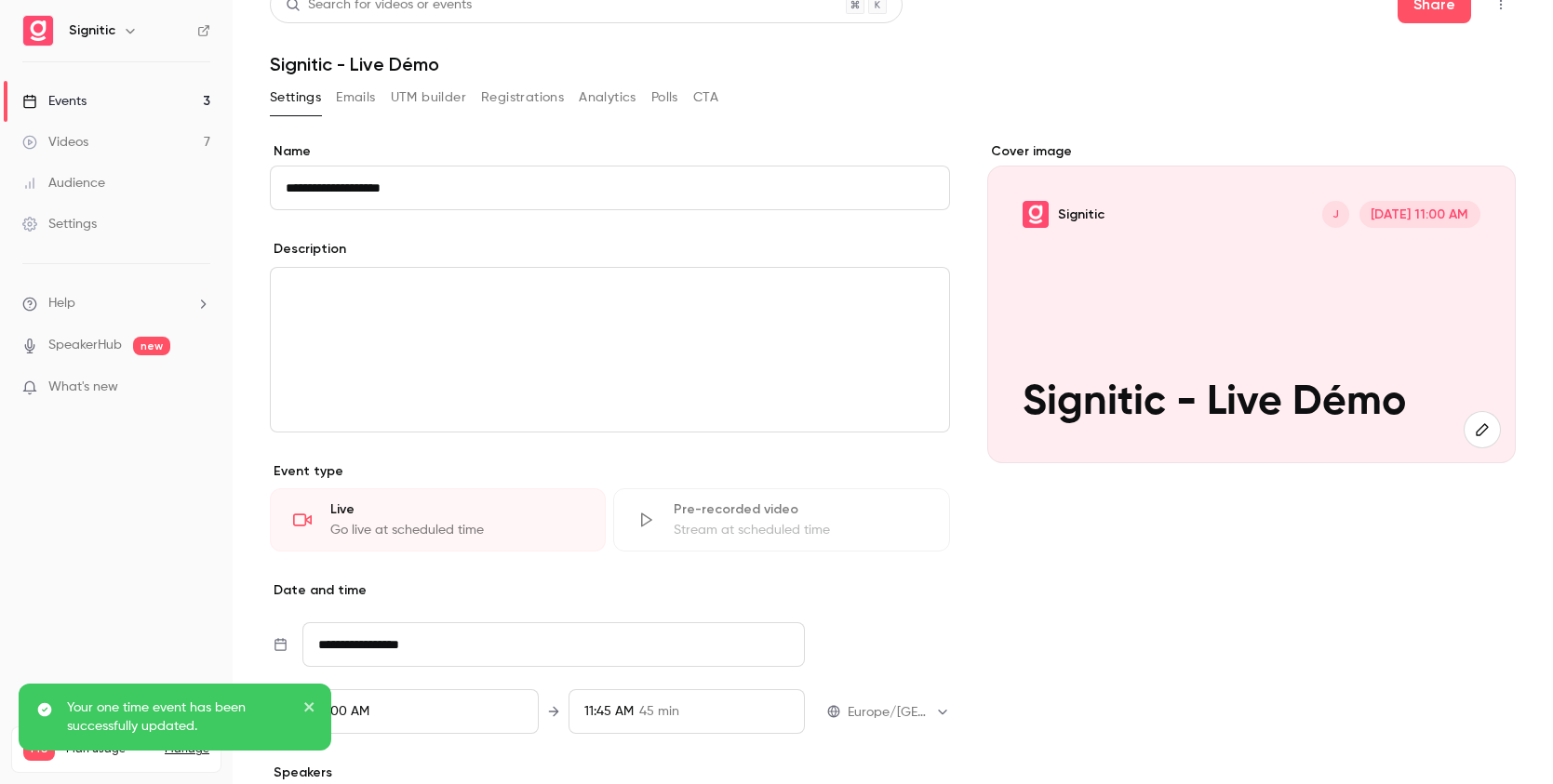 click on "Events" at bounding box center [54, 101] 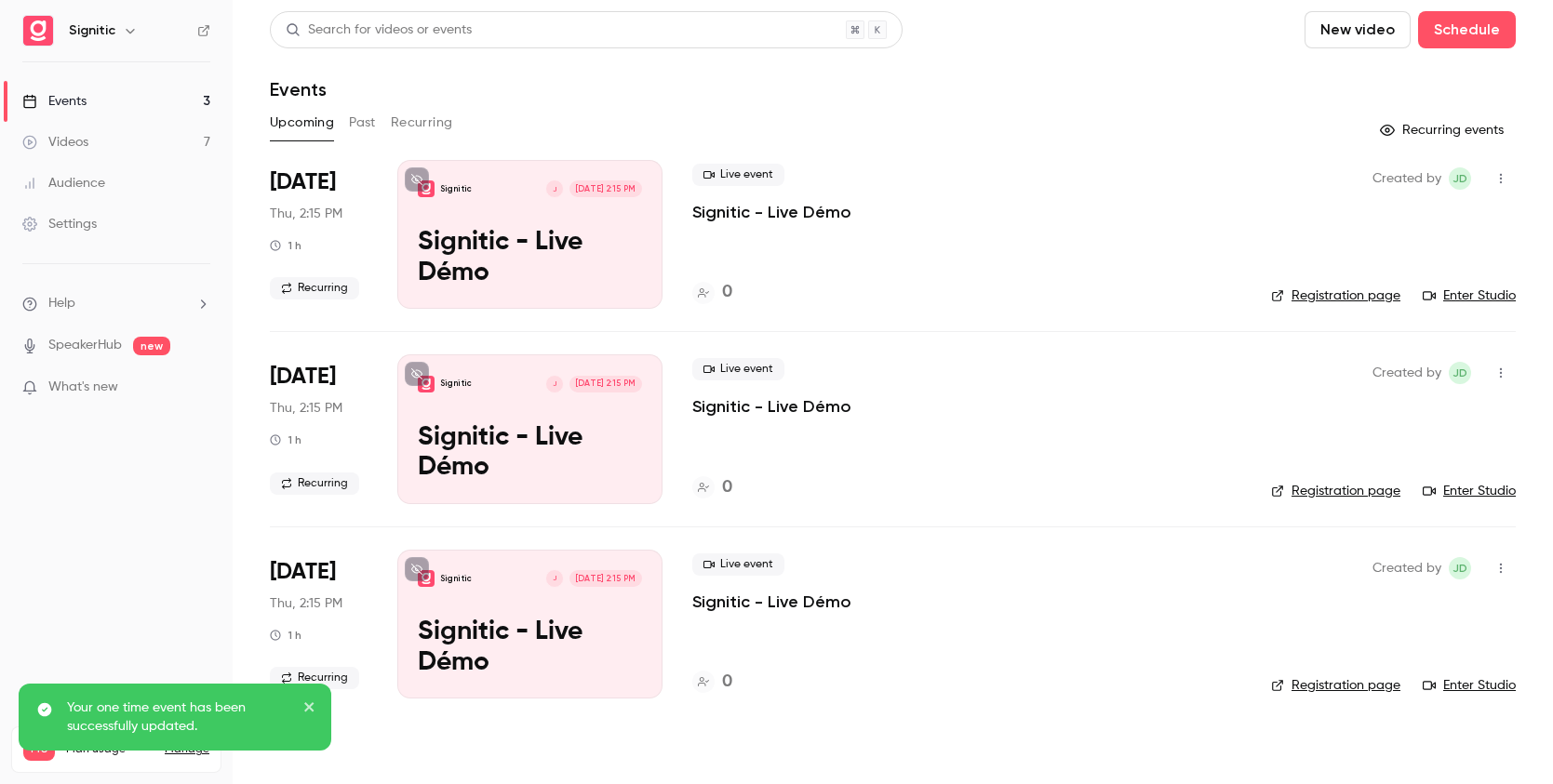scroll, scrollTop: 0, scrollLeft: 0, axis: both 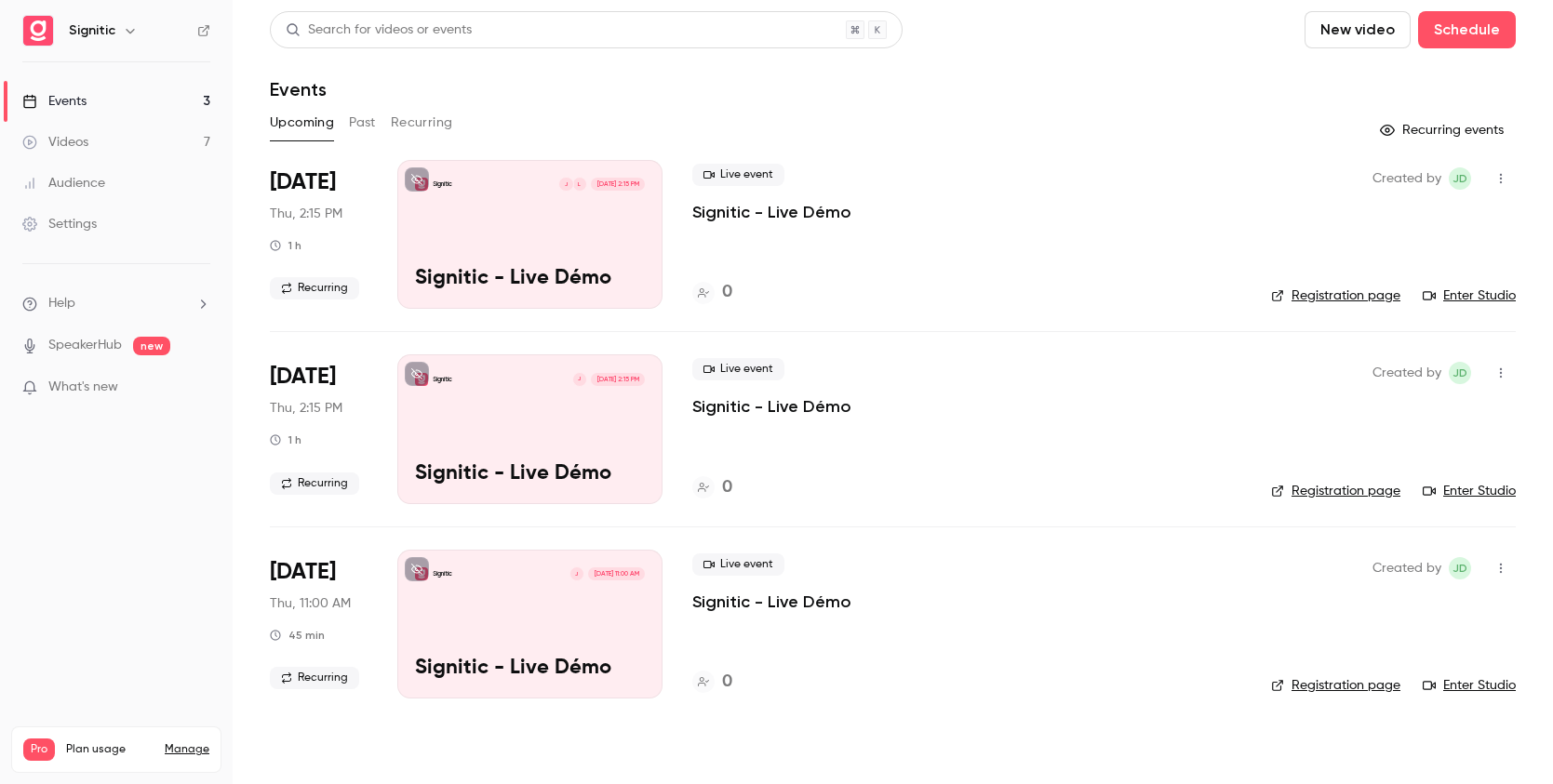 click on "Signitic [PERSON_NAME] [DATE] 2:15 PM Signitic - Live Démo" at bounding box center (529, 234) 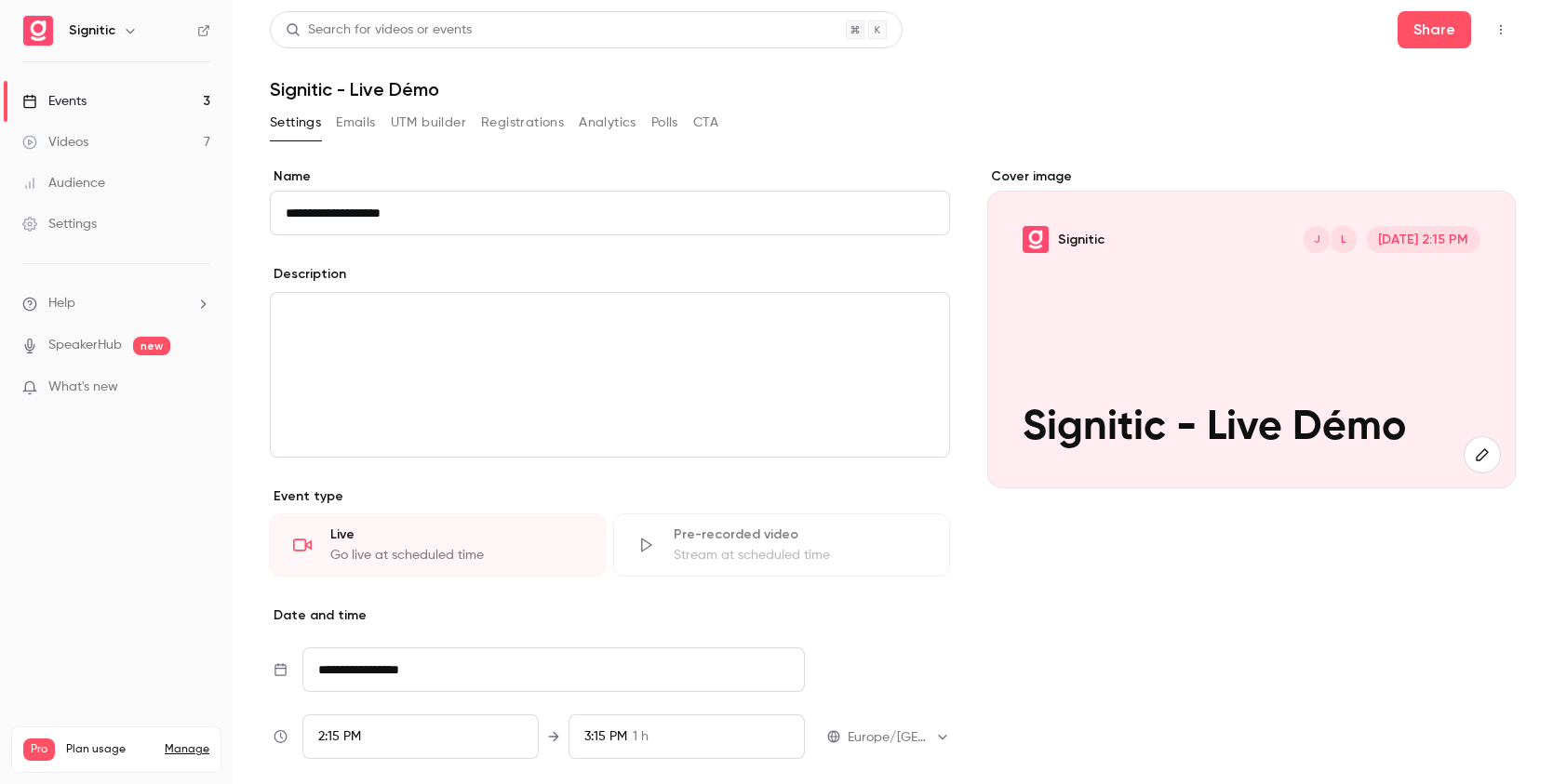 click on "2:15 PM" at bounding box center (340, 737) 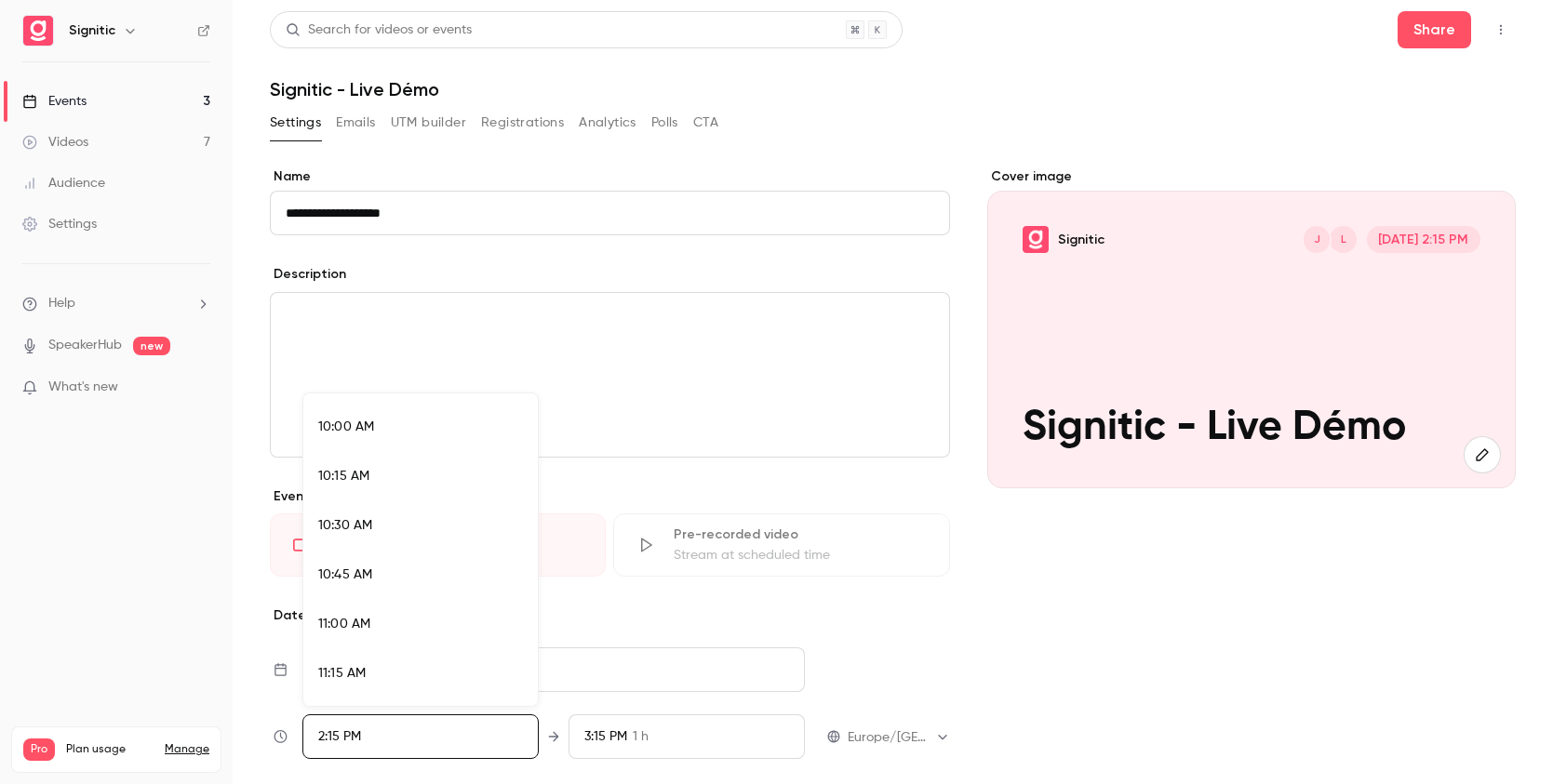 scroll, scrollTop: 1987, scrollLeft: 0, axis: vertical 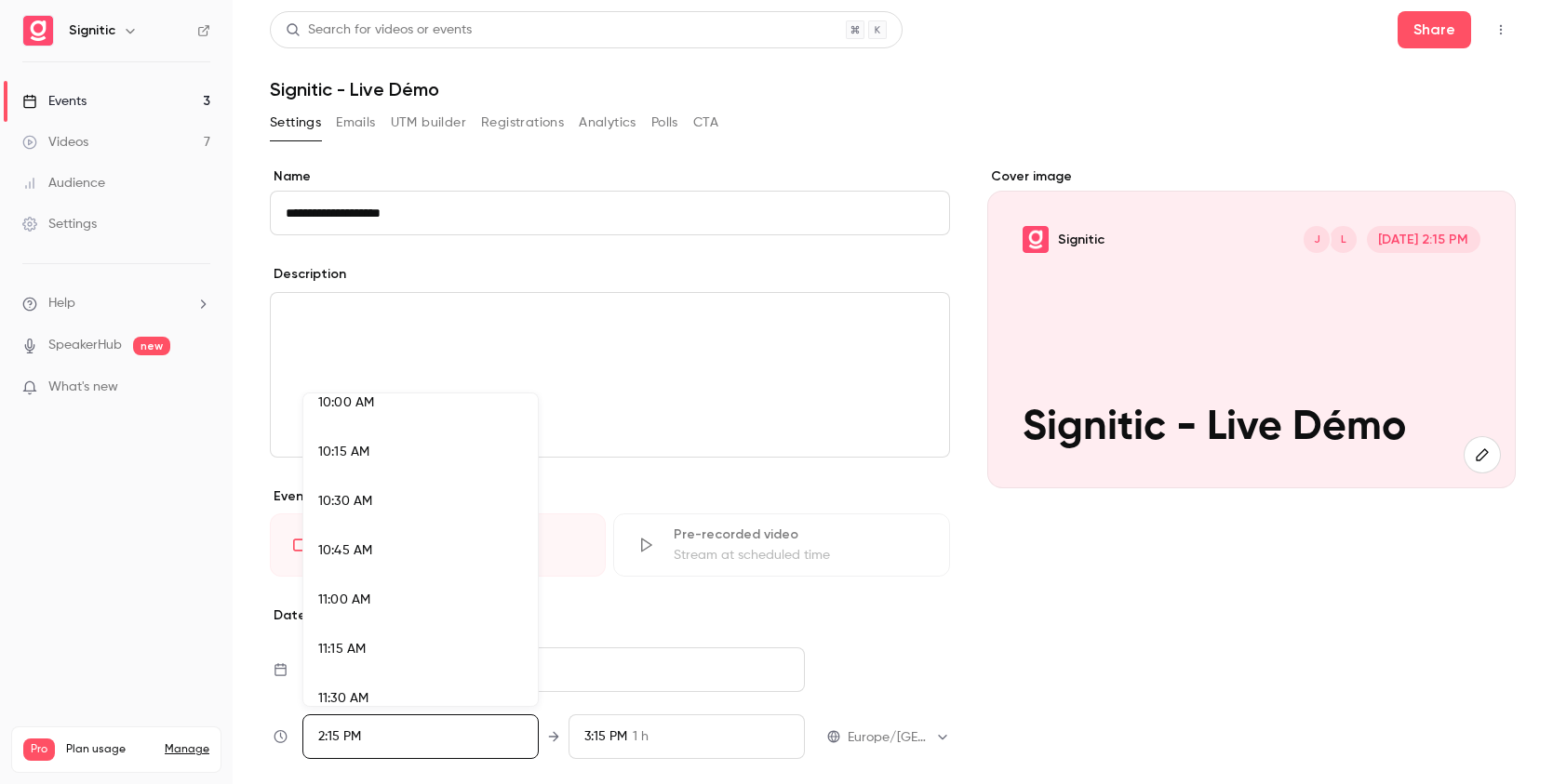 click on "11:00 AM" at bounding box center (344, 600) 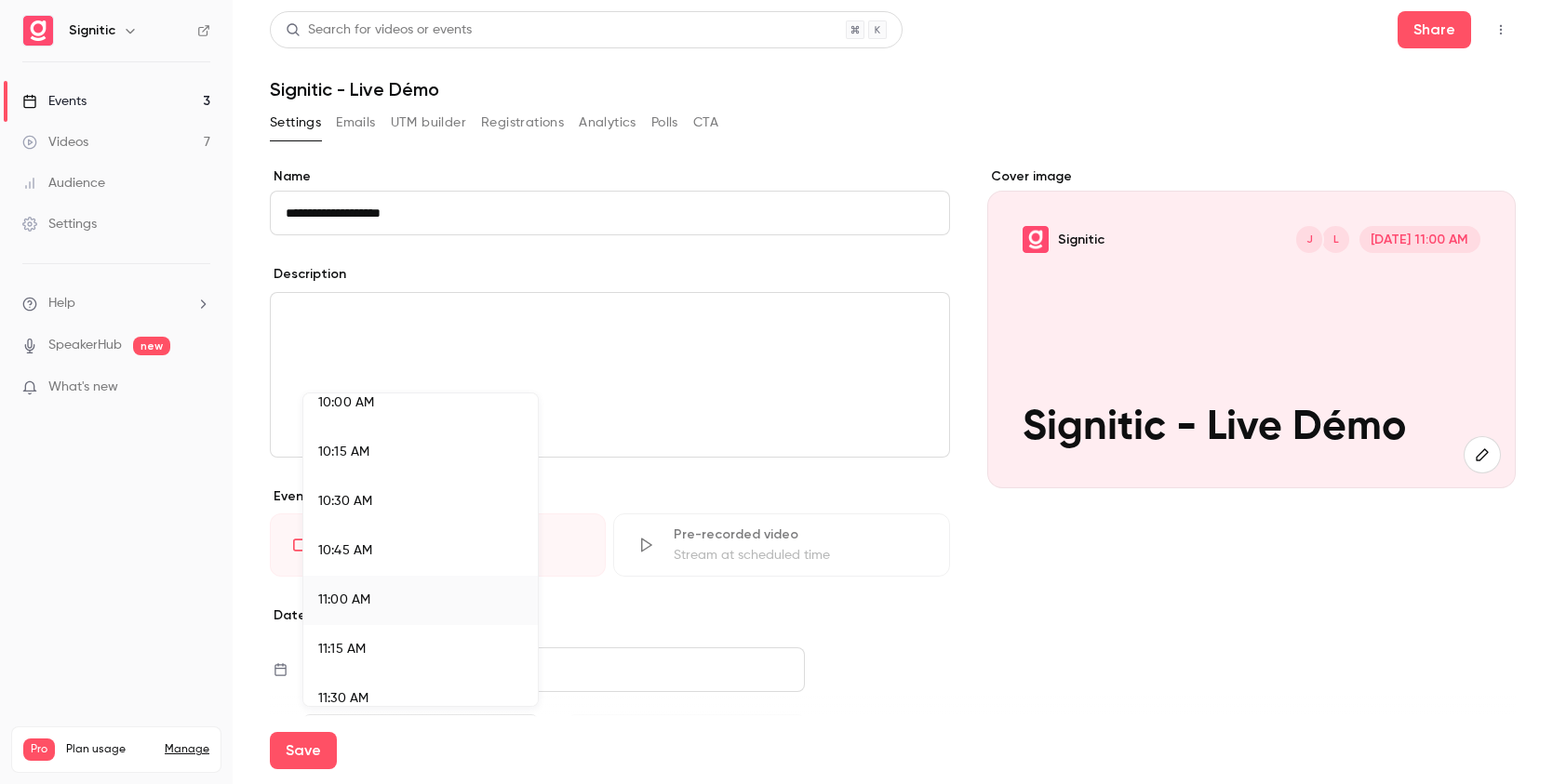 click at bounding box center [776, 392] 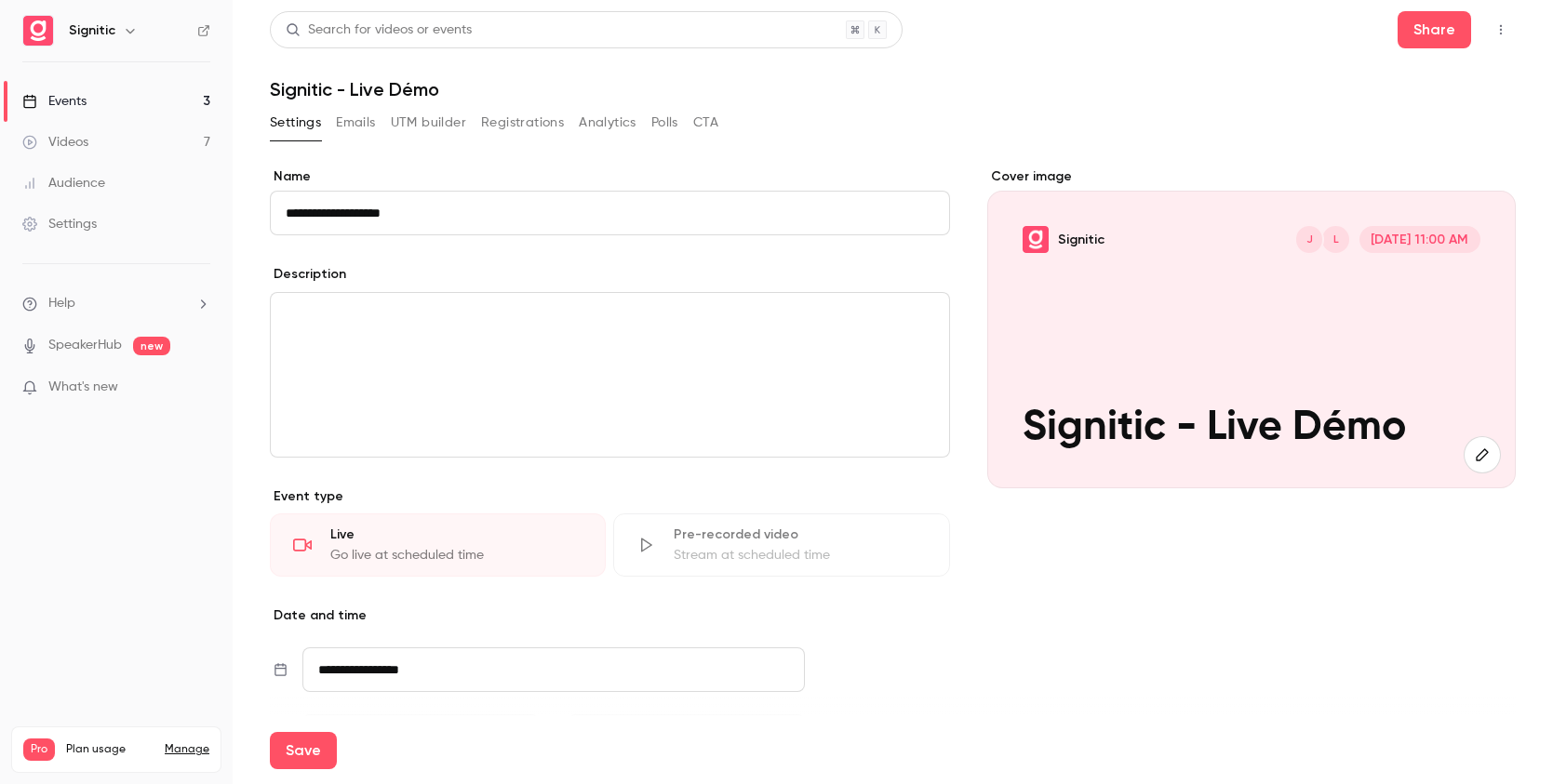 scroll, scrollTop: 2678, scrollLeft: 0, axis: vertical 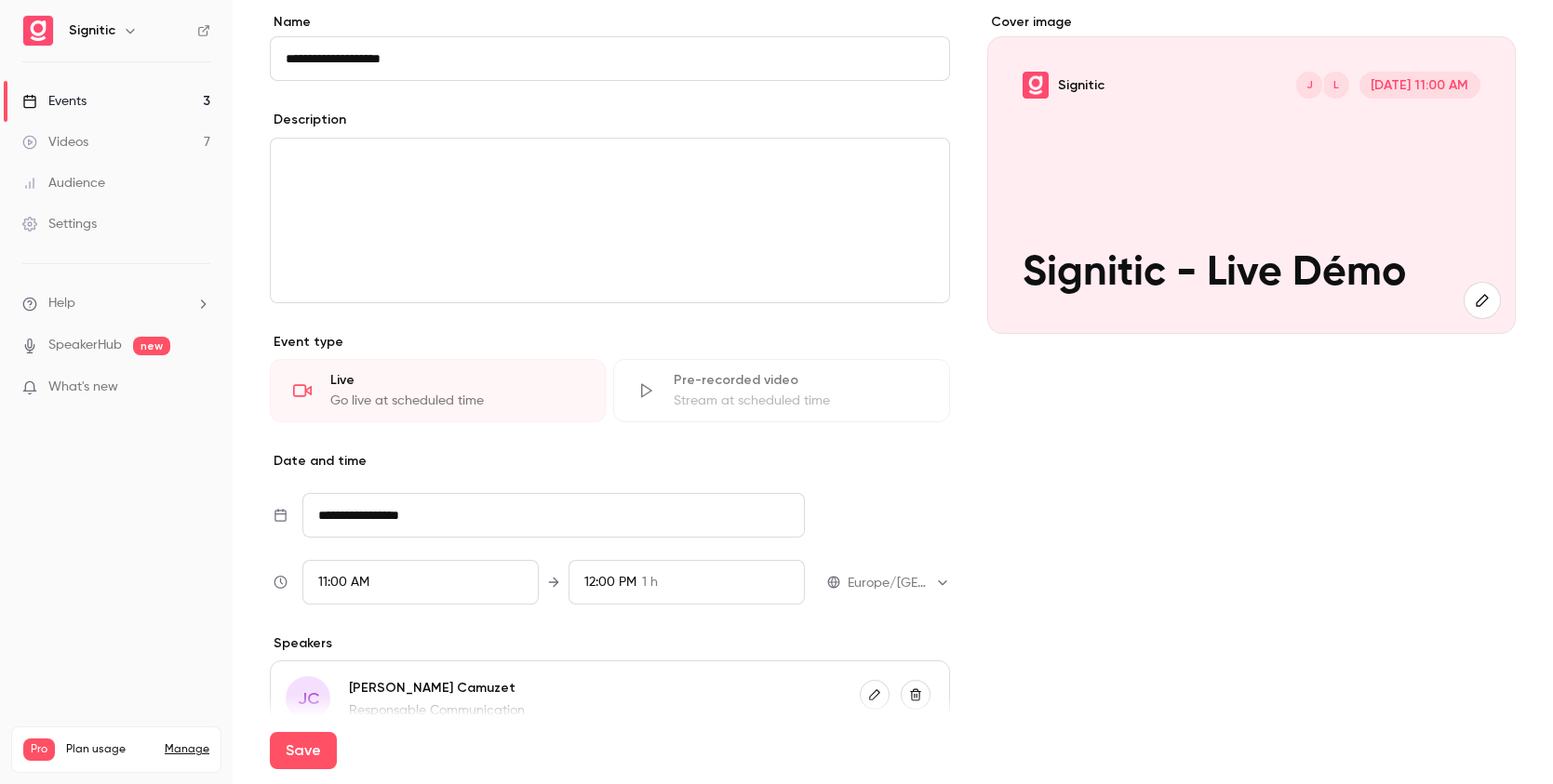 click on "12:00 PM" at bounding box center (610, 582) 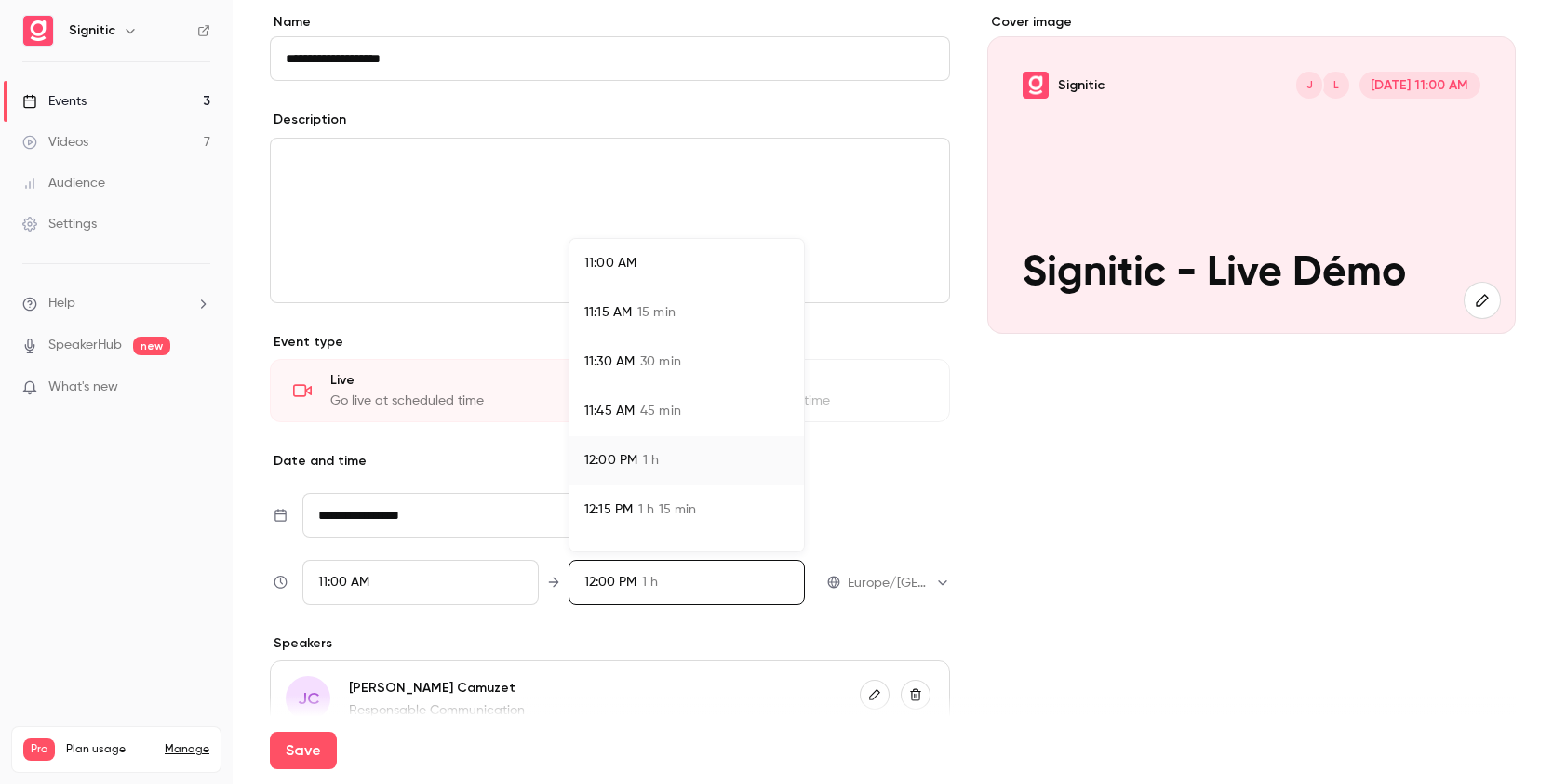 click on "11:45 AM 45 min" at bounding box center [687, 411] 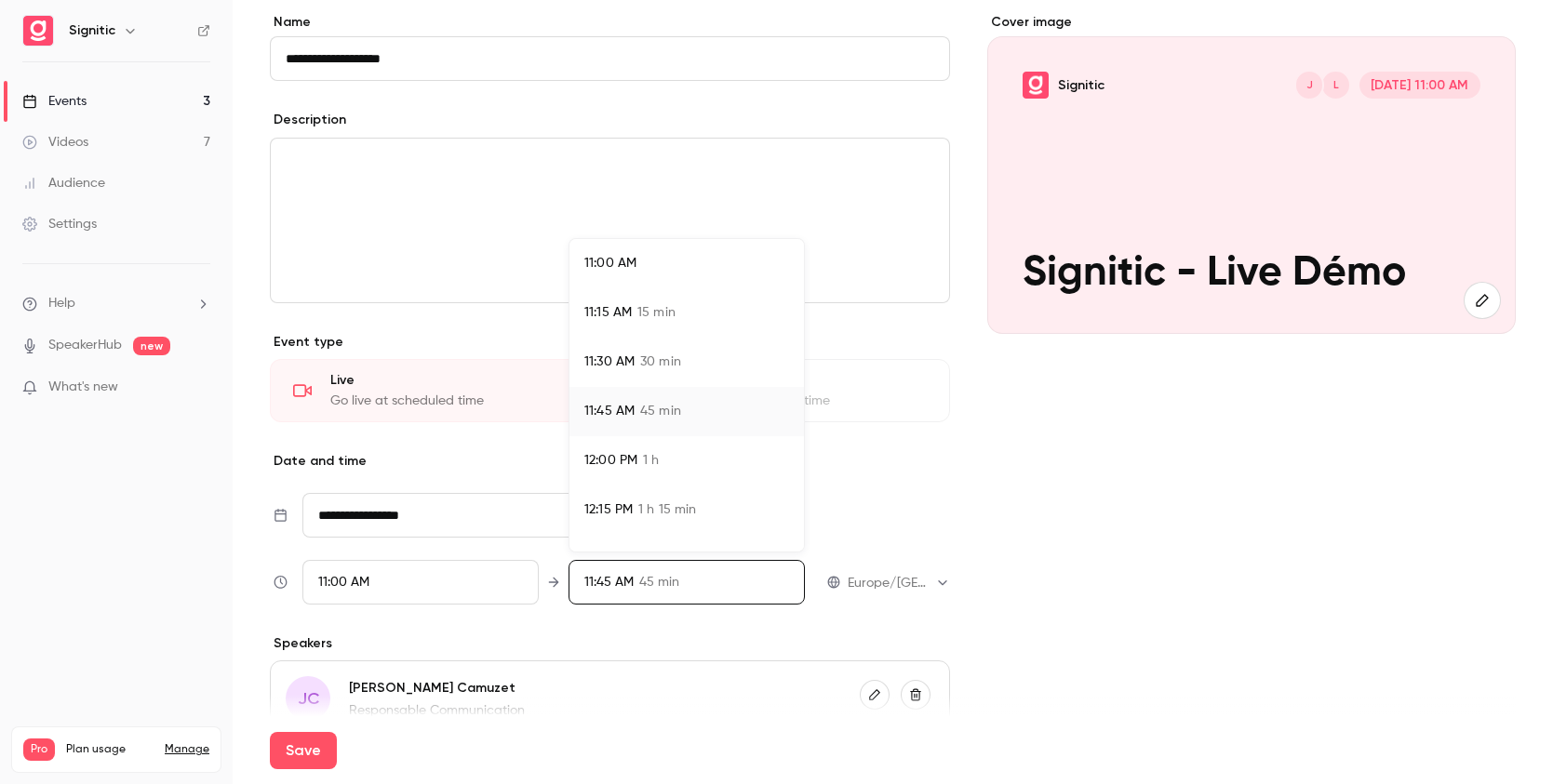click at bounding box center (776, 392) 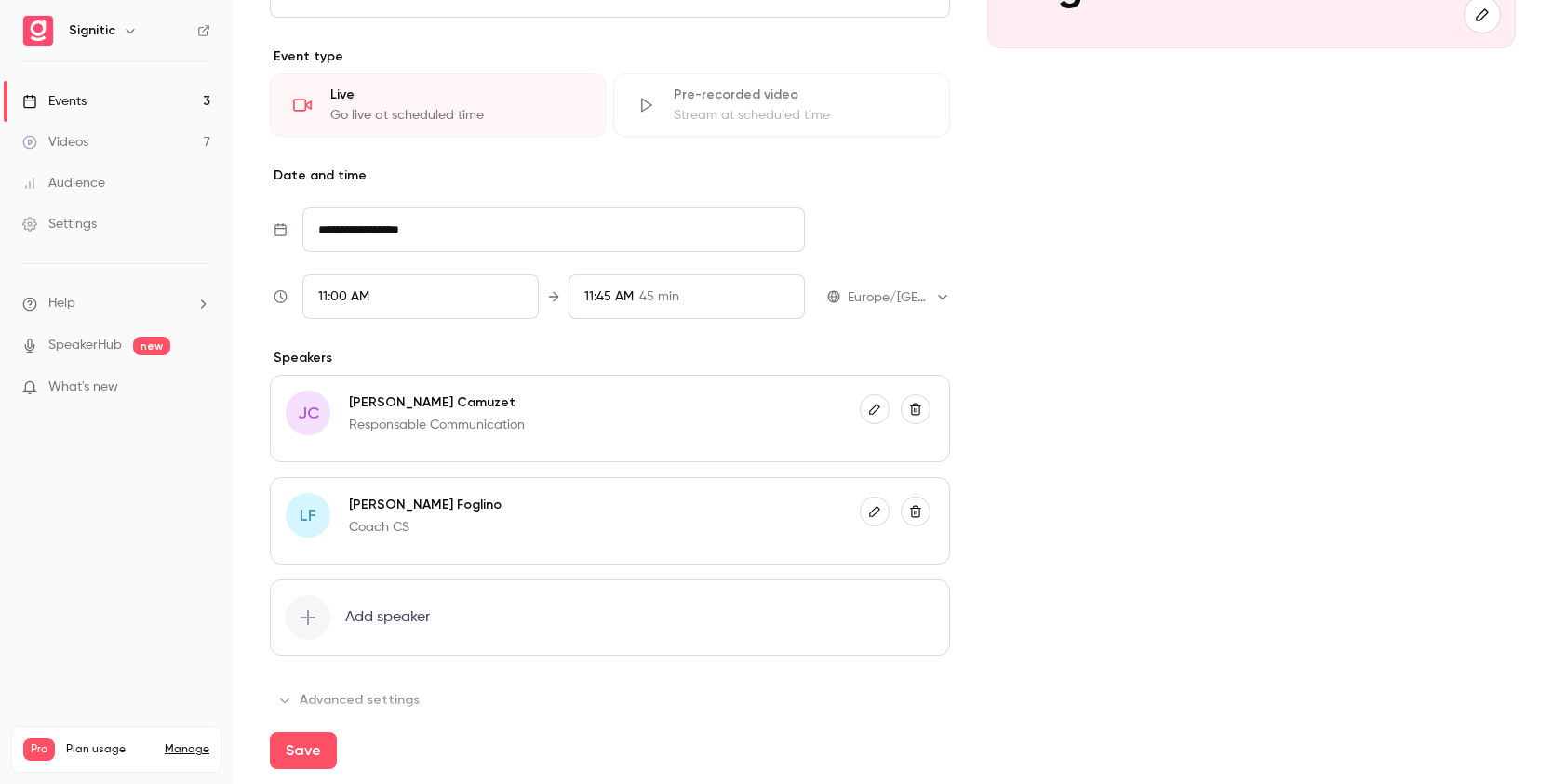 scroll, scrollTop: 445, scrollLeft: 0, axis: vertical 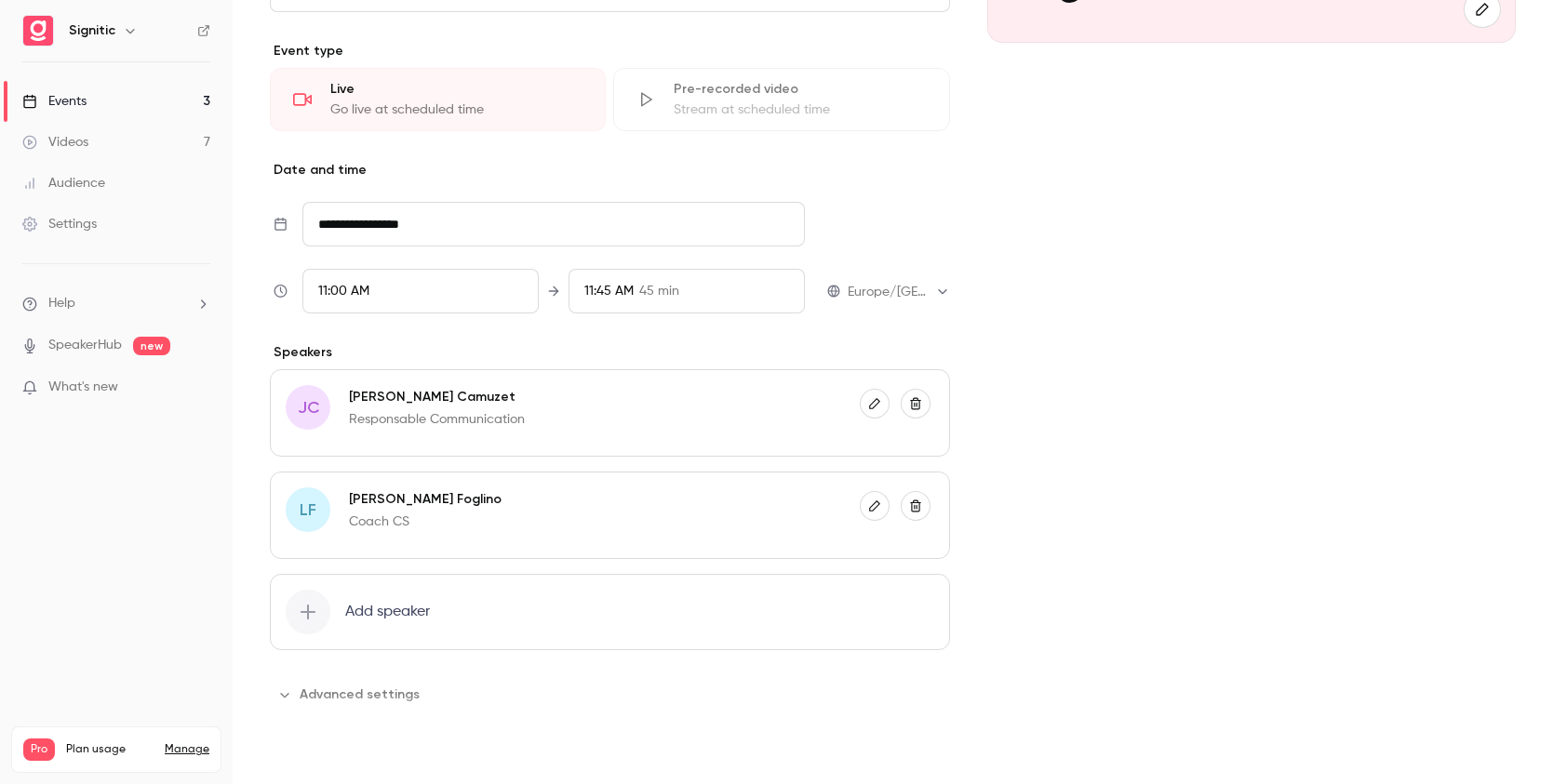 click on "Save" at bounding box center [303, 751] 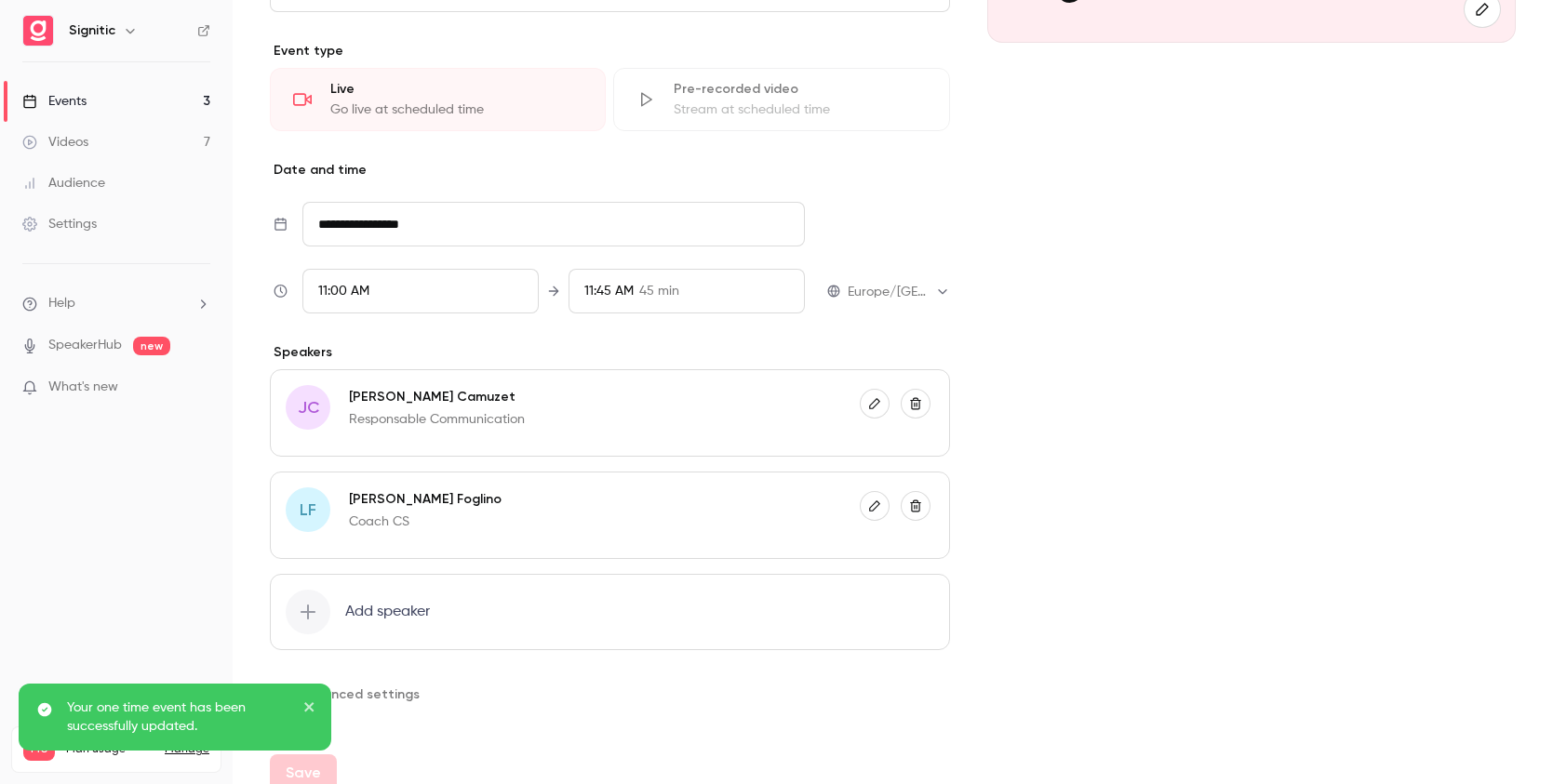 click on "Events 3" at bounding box center [116, 101] 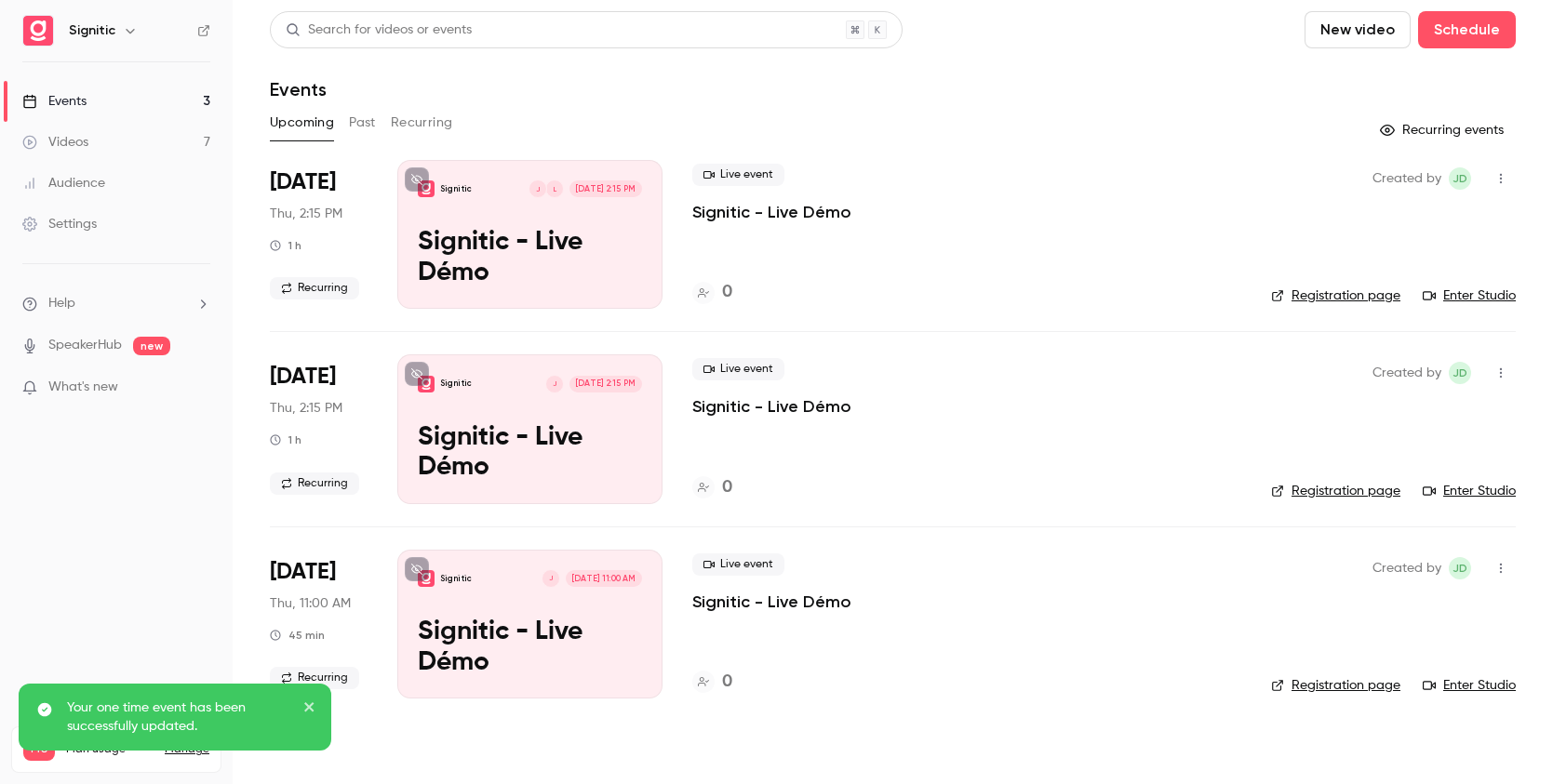 scroll, scrollTop: 0, scrollLeft: 0, axis: both 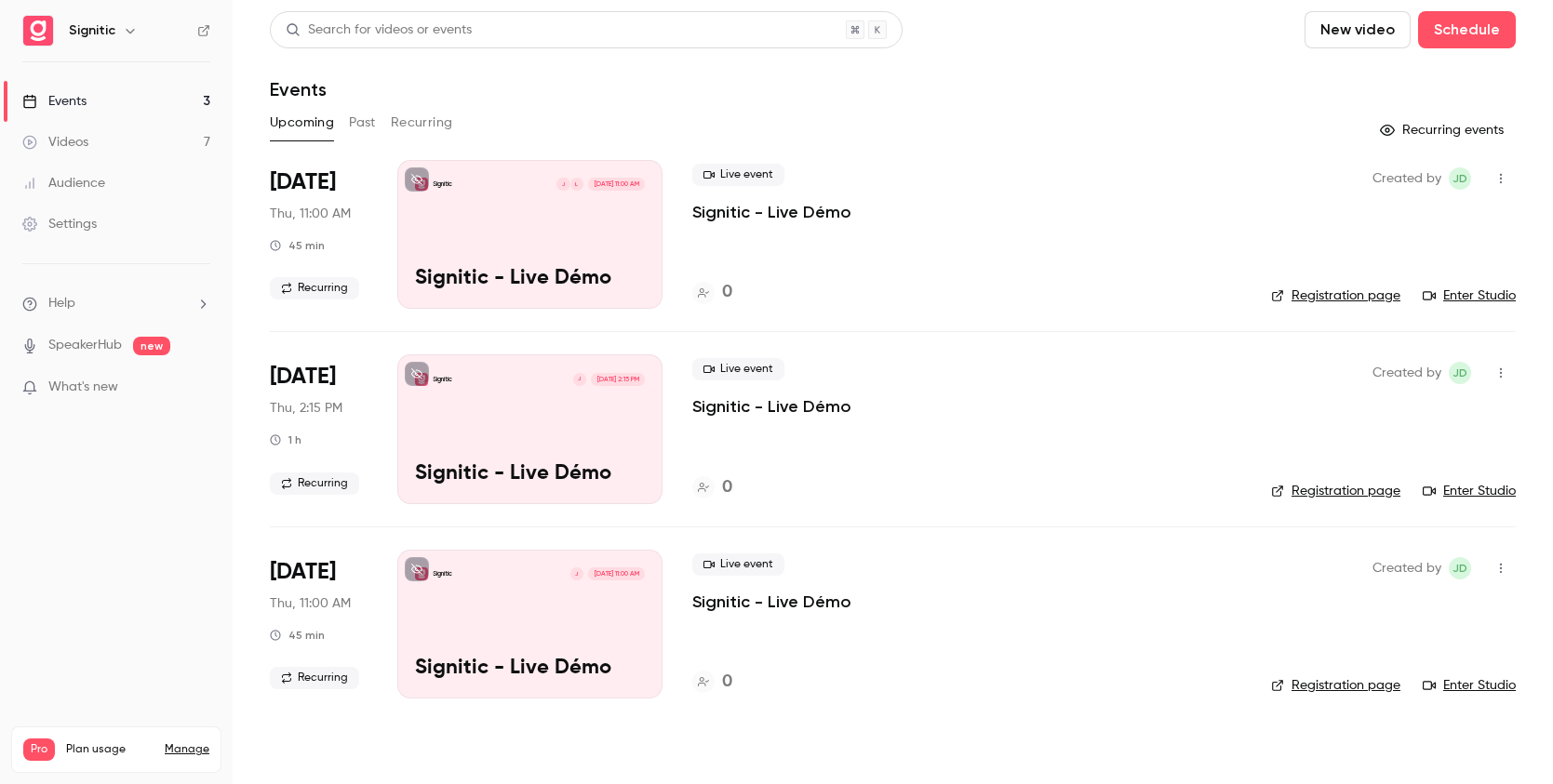 click on "Signitic [PERSON_NAME] [DATE] 11:00 AM Signitic - Live Démo" at bounding box center (529, 234) 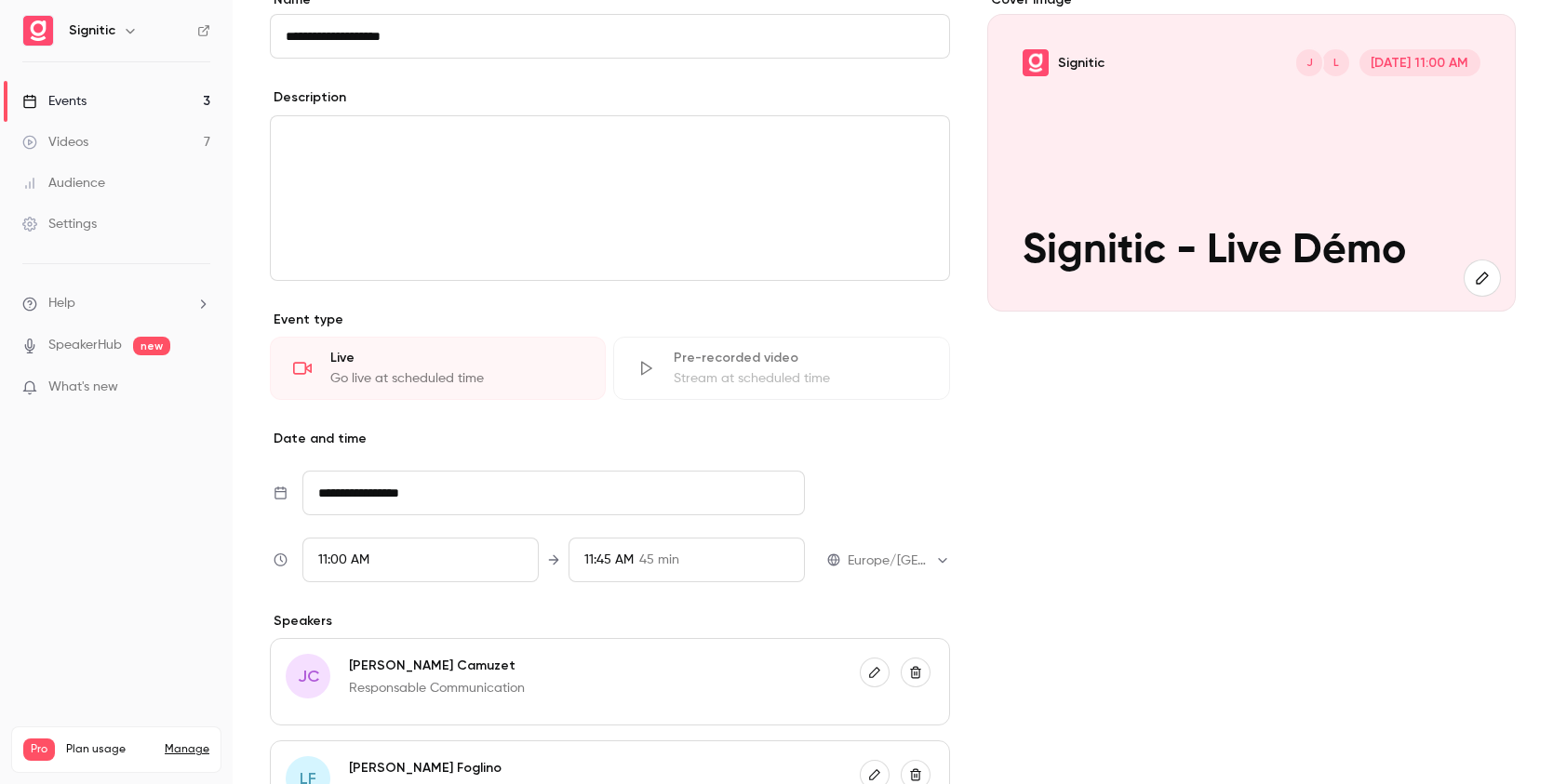 scroll, scrollTop: 0, scrollLeft: 0, axis: both 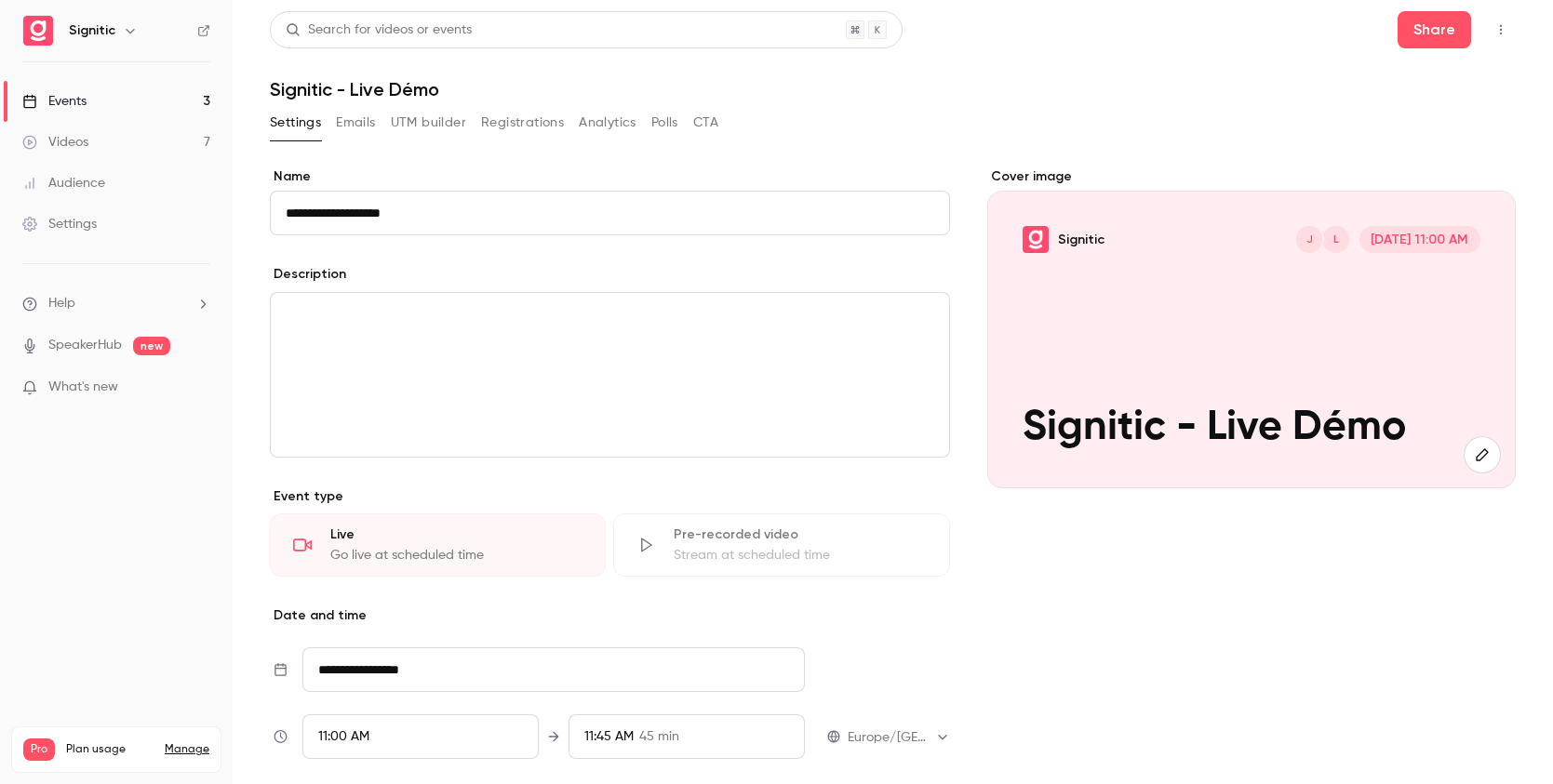 click 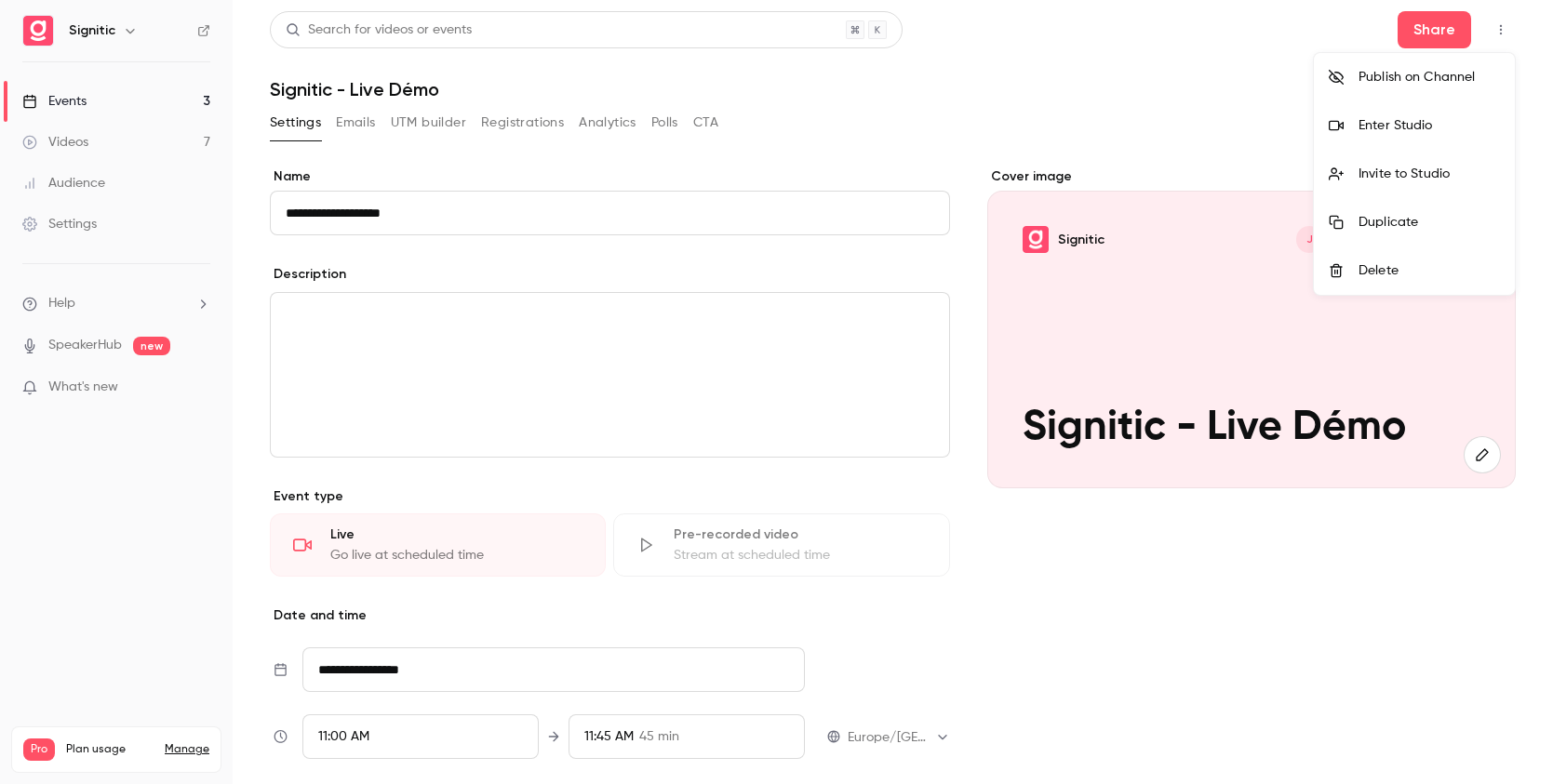 click at bounding box center (776, 392) 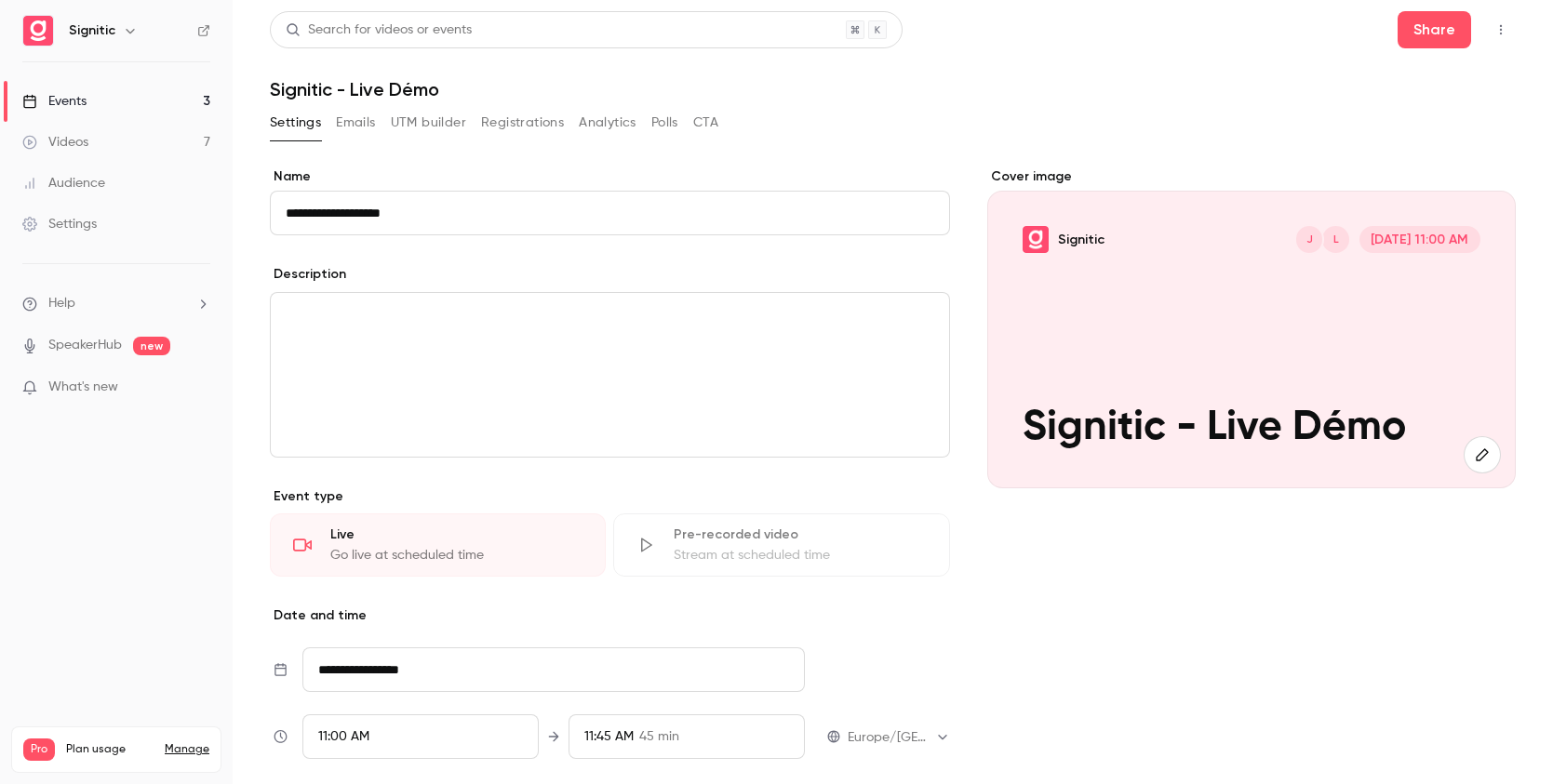 click on "Events" at bounding box center (54, 101) 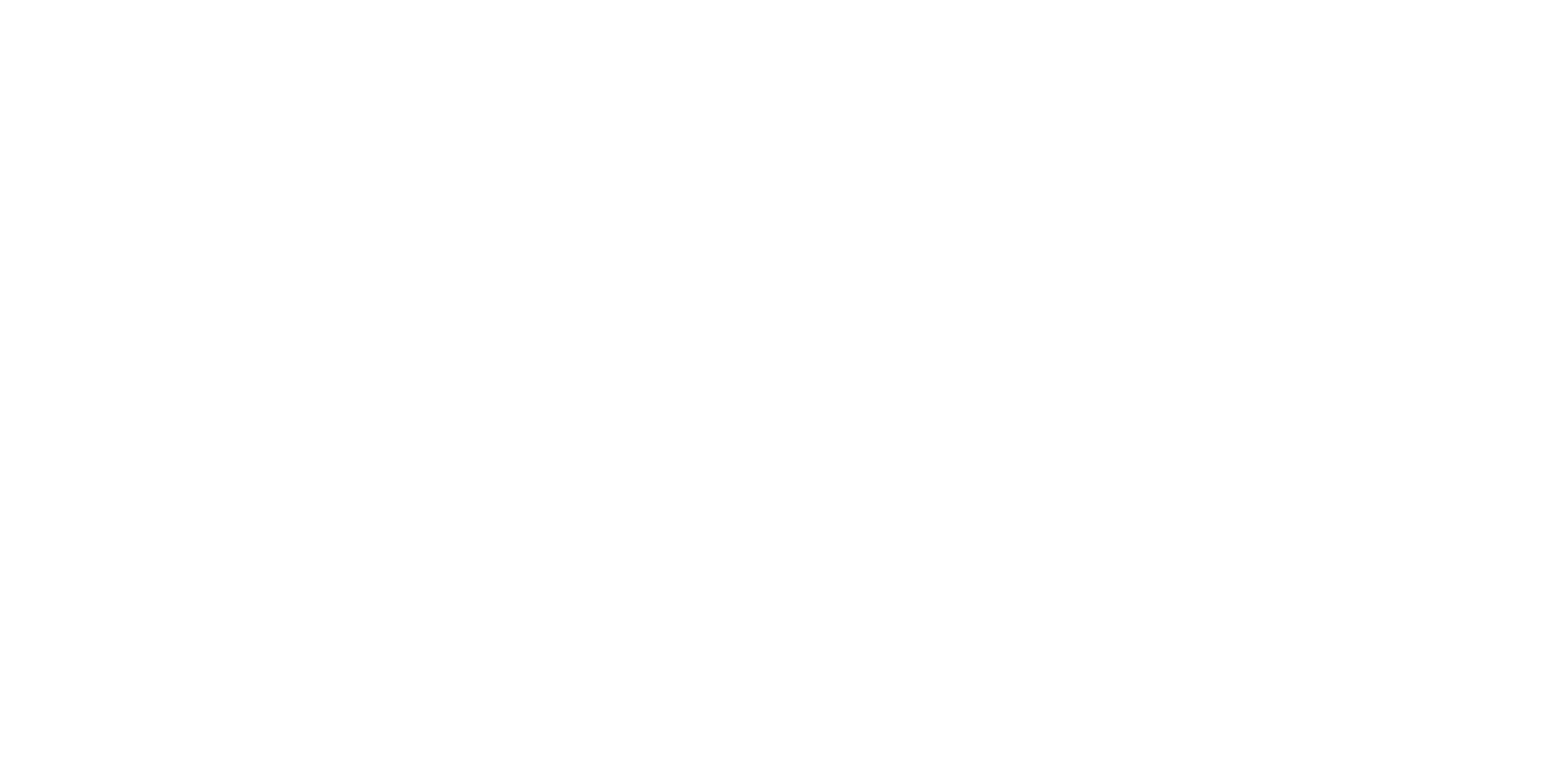 scroll, scrollTop: 0, scrollLeft: 0, axis: both 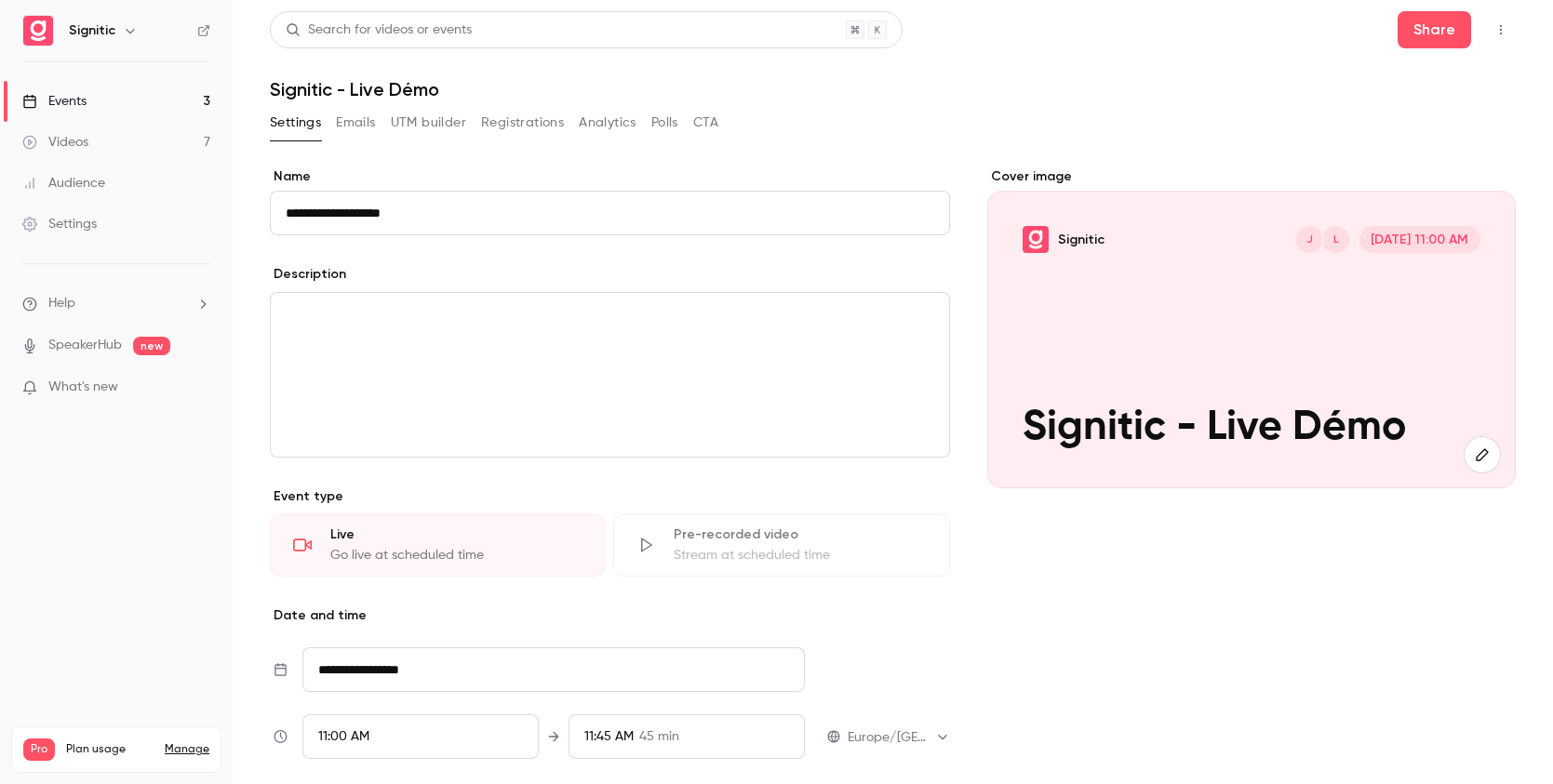 click on "Events" at bounding box center (54, 101) 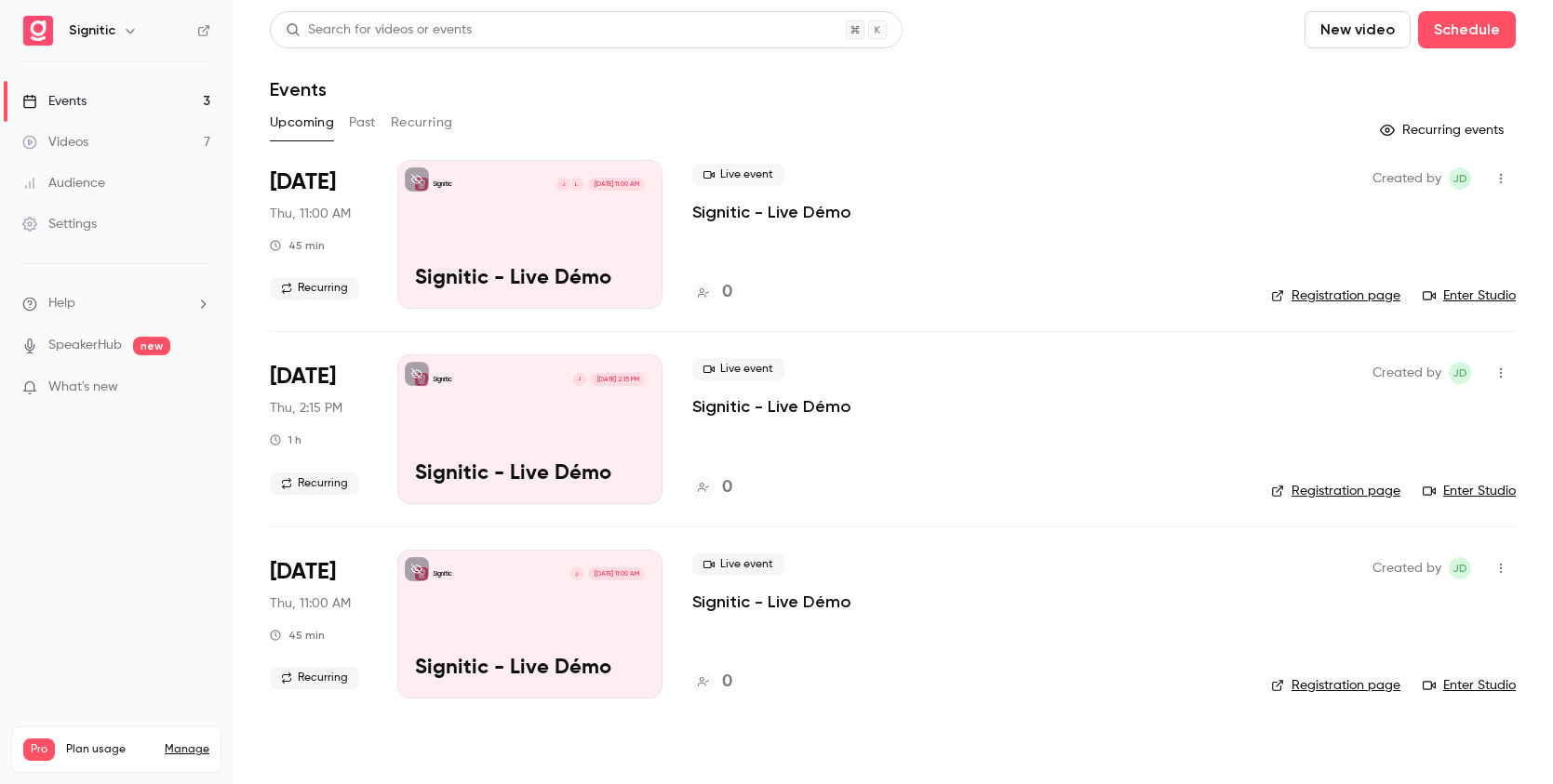 click on "Signitic J Sep 25, 11:00 AM Signitic - Live Démo" at bounding box center [529, 624] 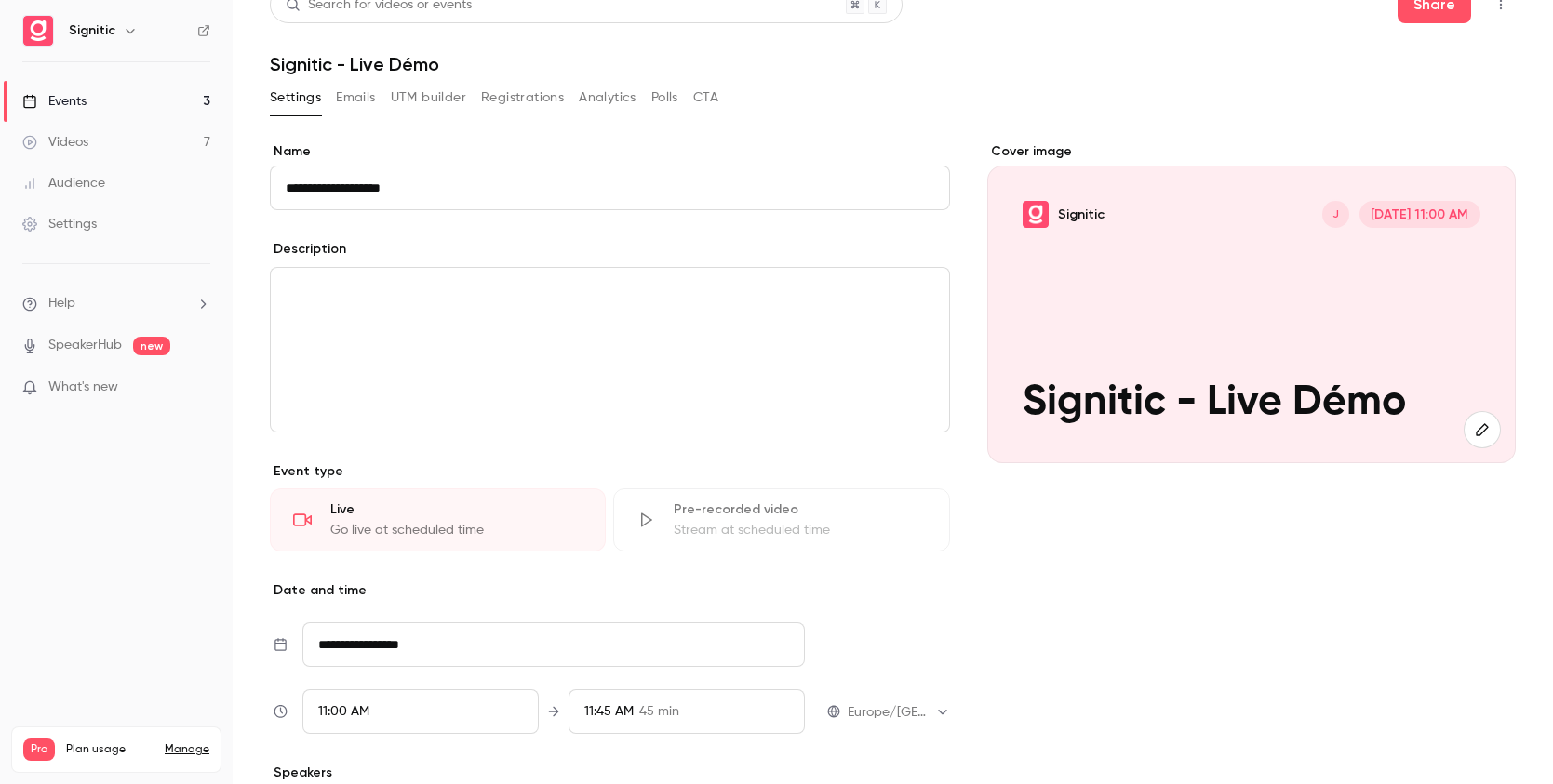 scroll, scrollTop: 0, scrollLeft: 0, axis: both 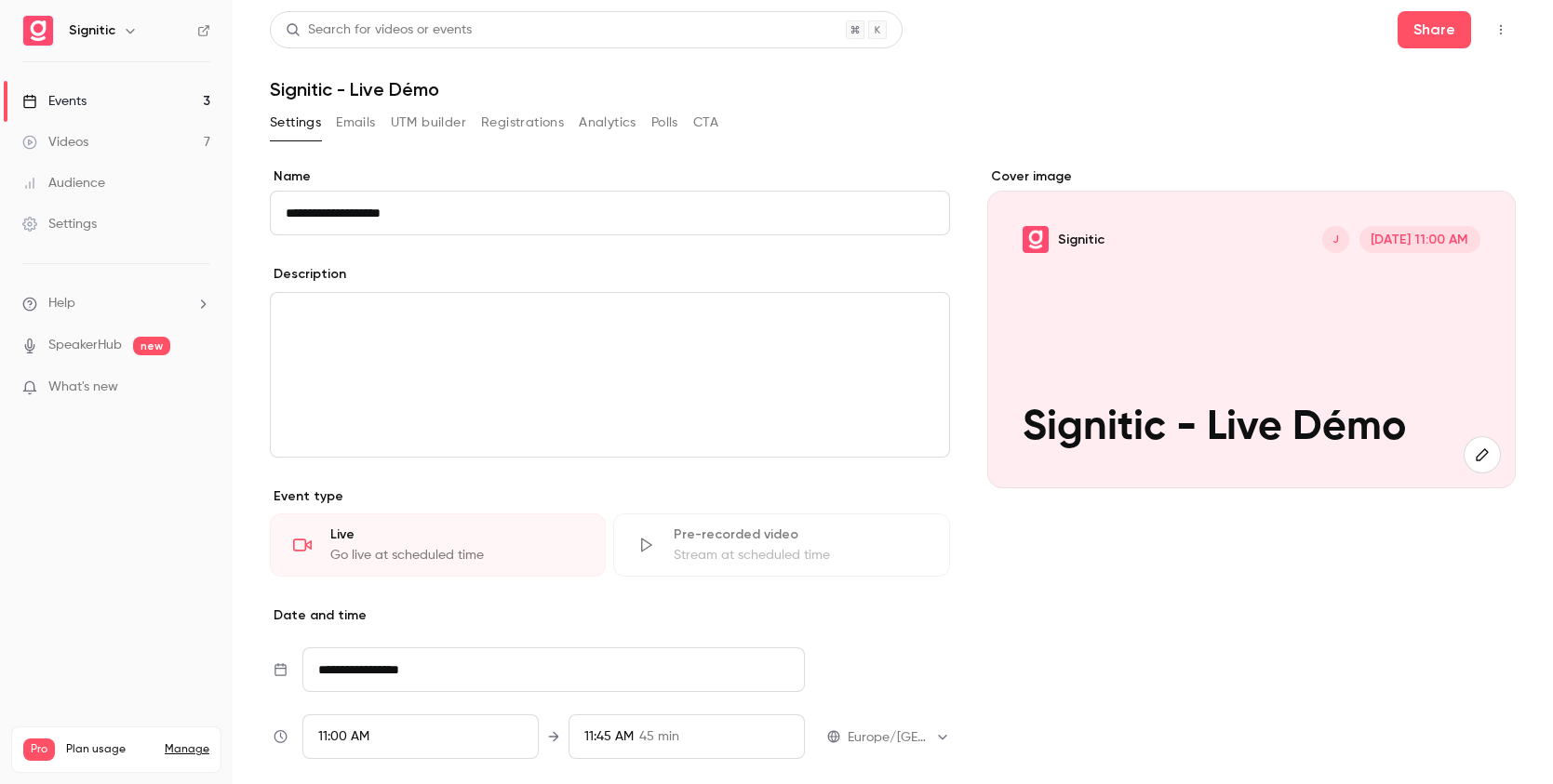 click on "Events" at bounding box center [54, 101] 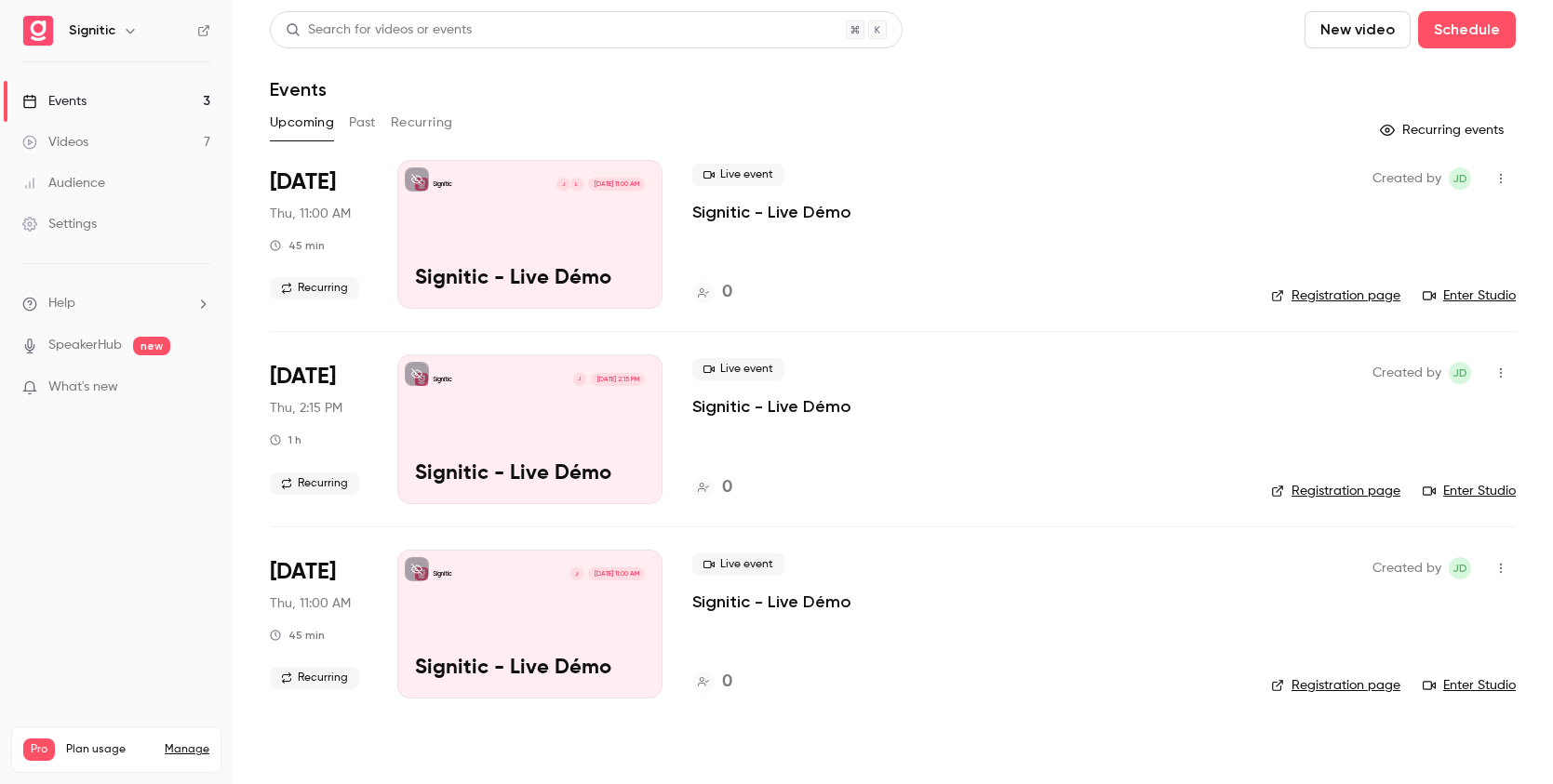 click on "Signitic J Sep 18, 2:15 PM Signitic - Live Démo" at bounding box center [529, 429] 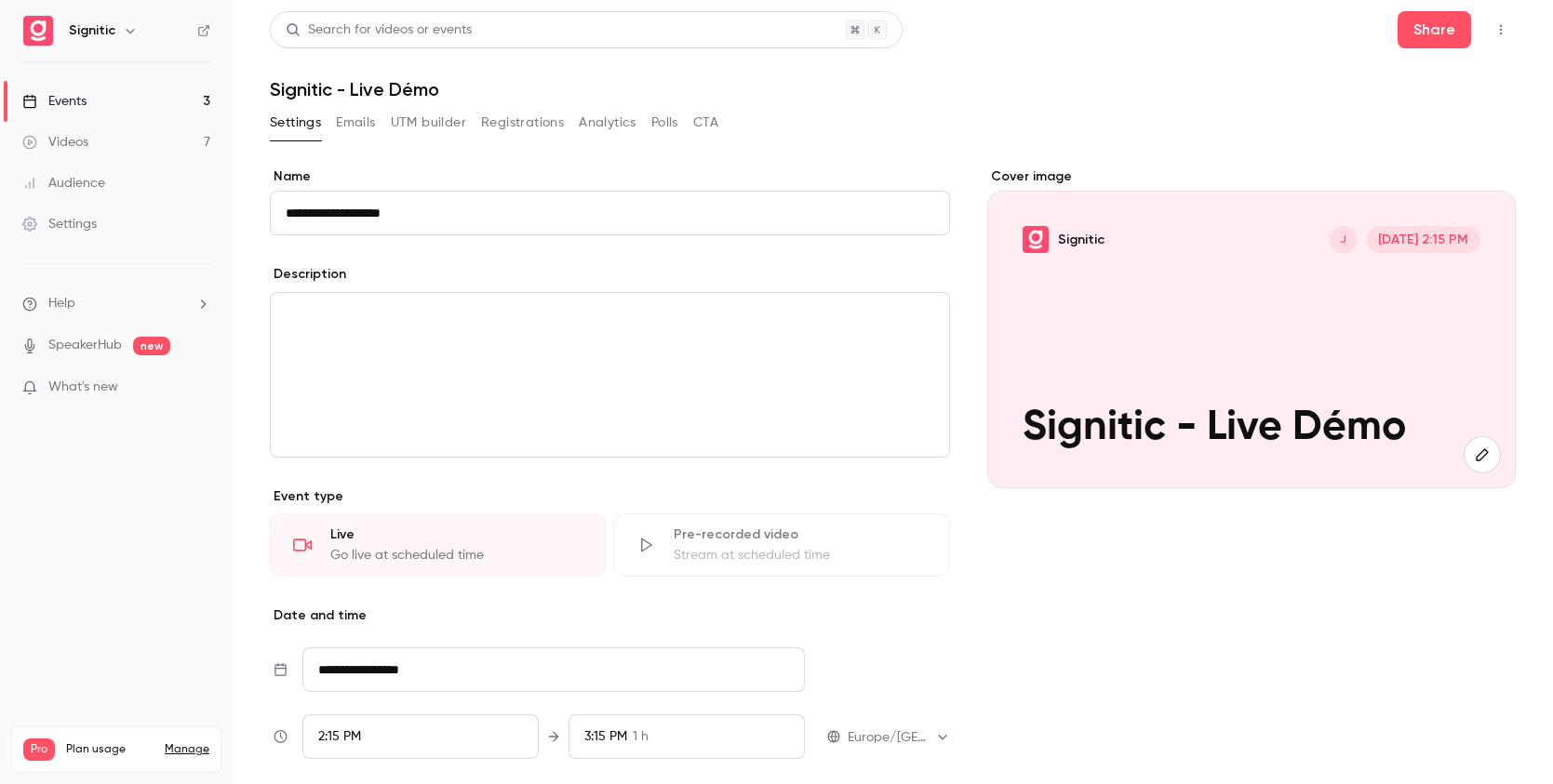 click on "**********" at bounding box center (554, 670) 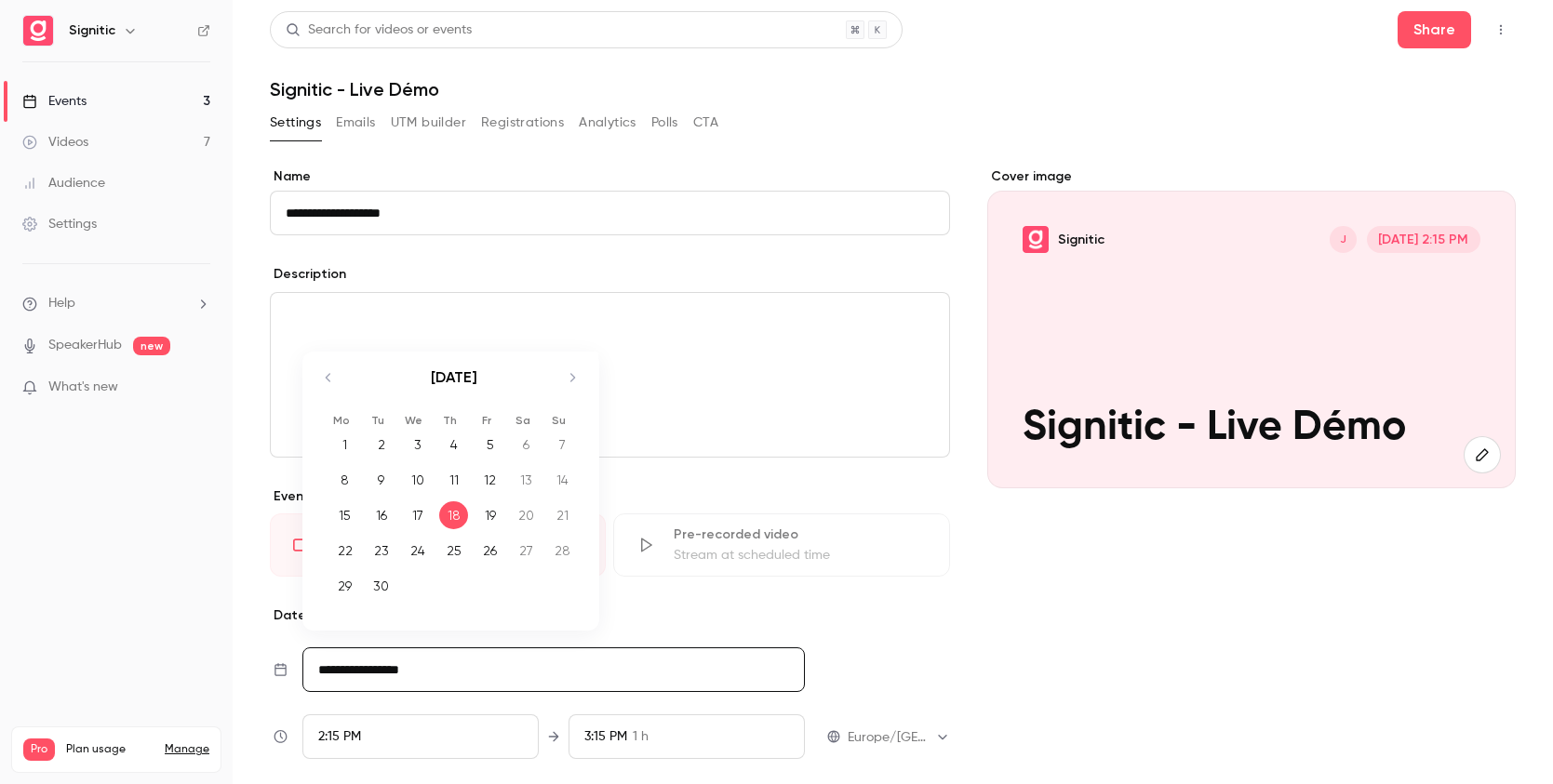 click 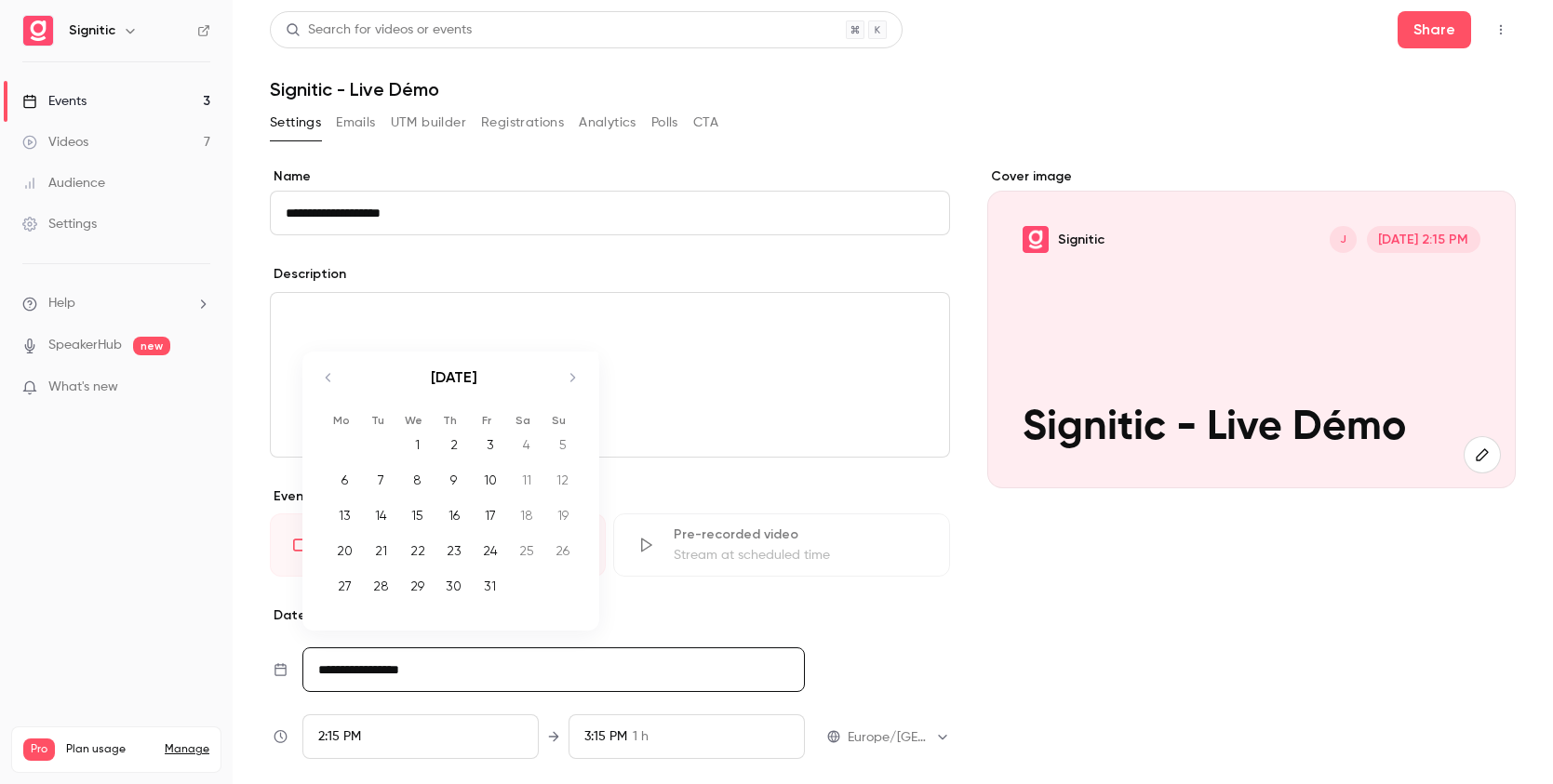 click on "2" at bounding box center [453, 445] 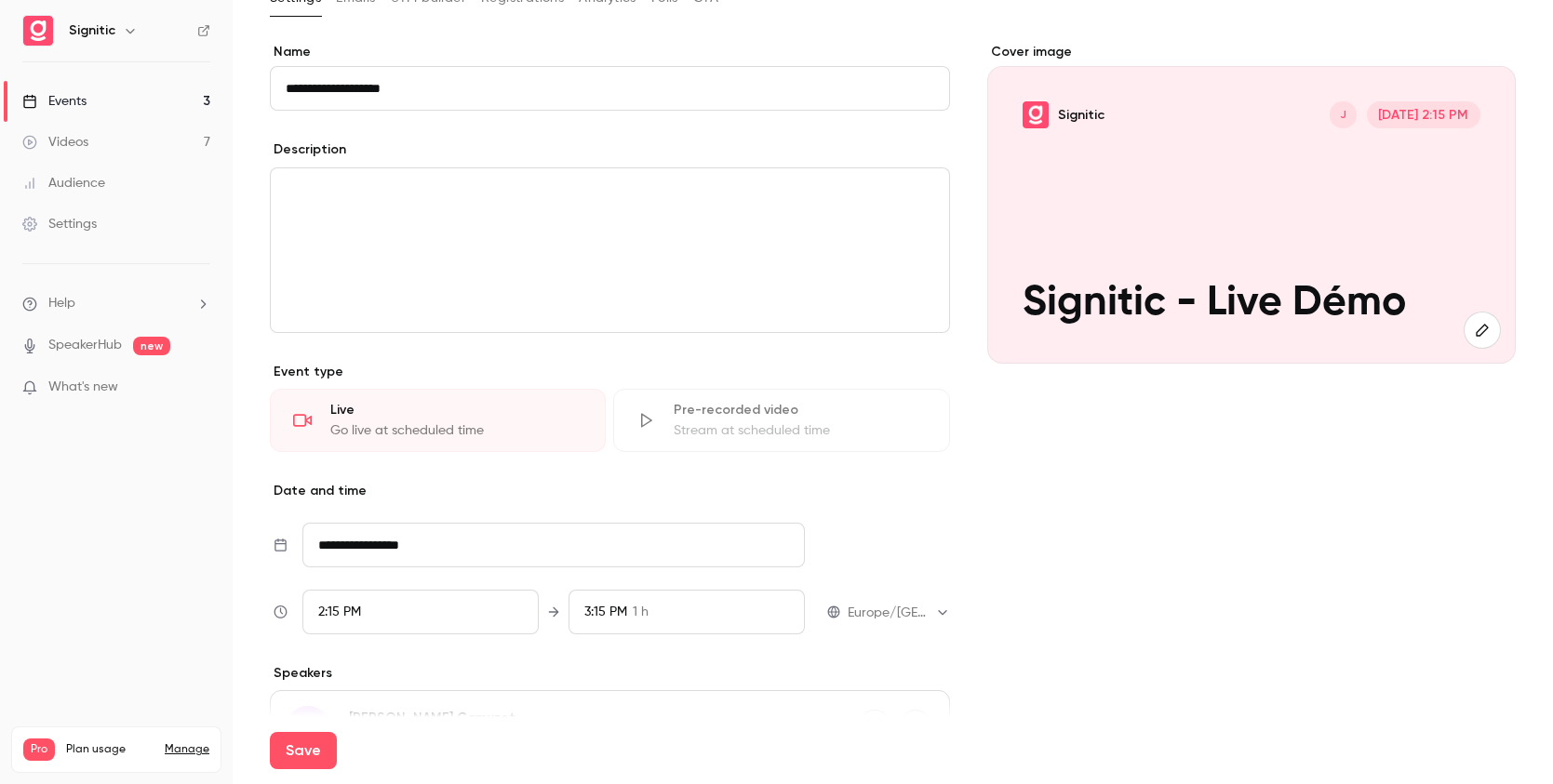 scroll, scrollTop: 141, scrollLeft: 0, axis: vertical 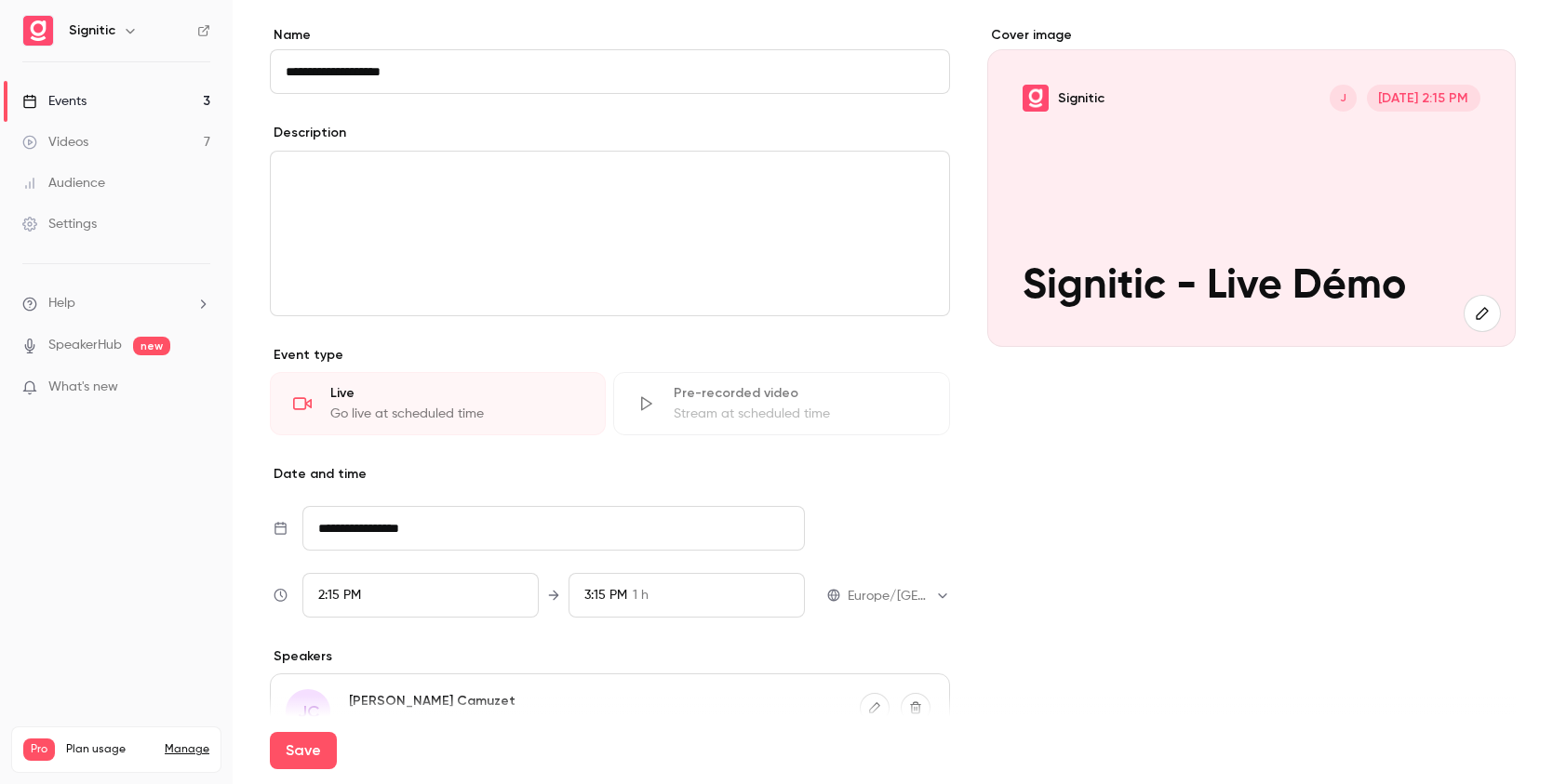 click on "2:15 PM" at bounding box center (340, 595) 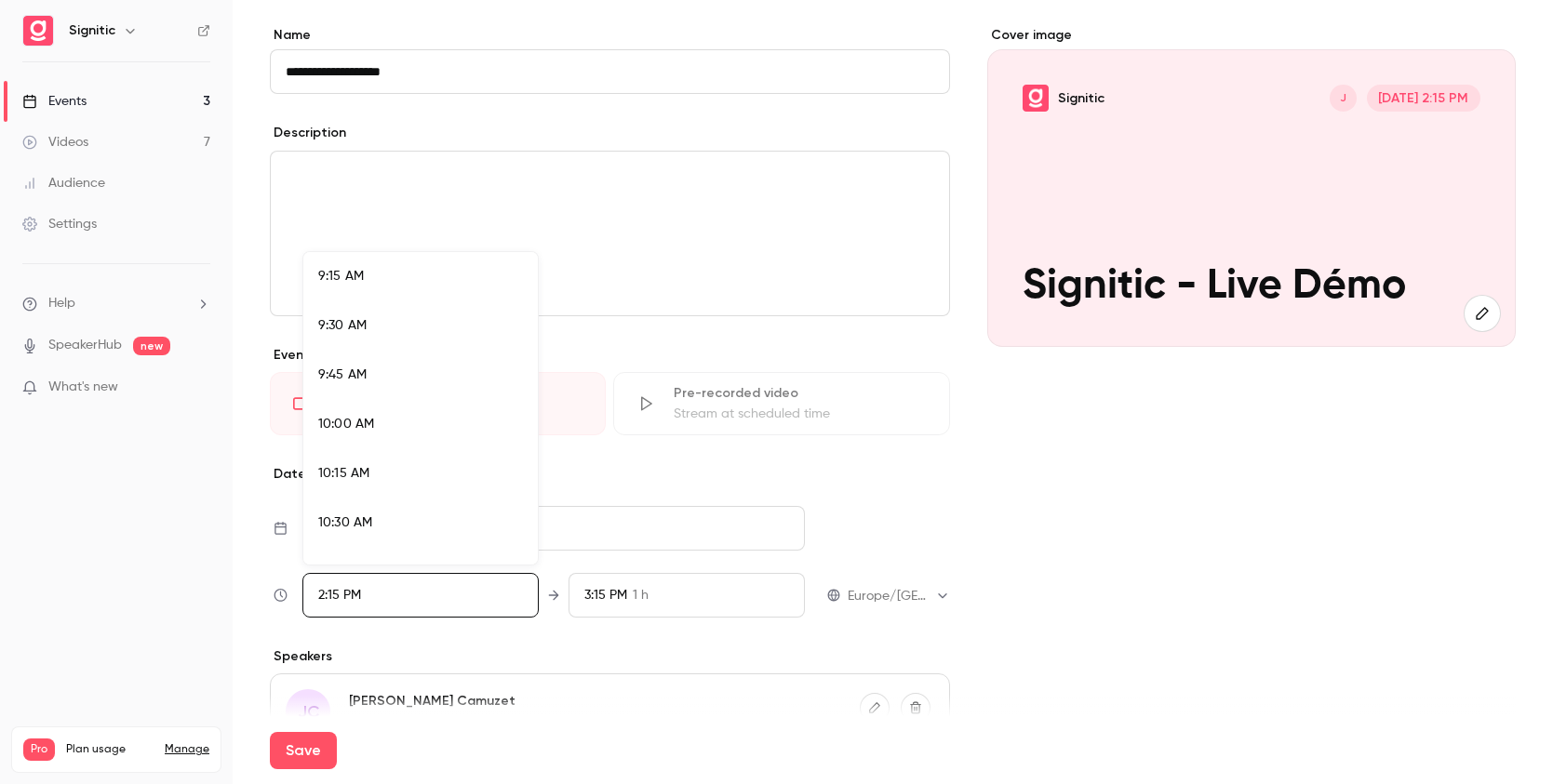 scroll, scrollTop: 2067, scrollLeft: 0, axis: vertical 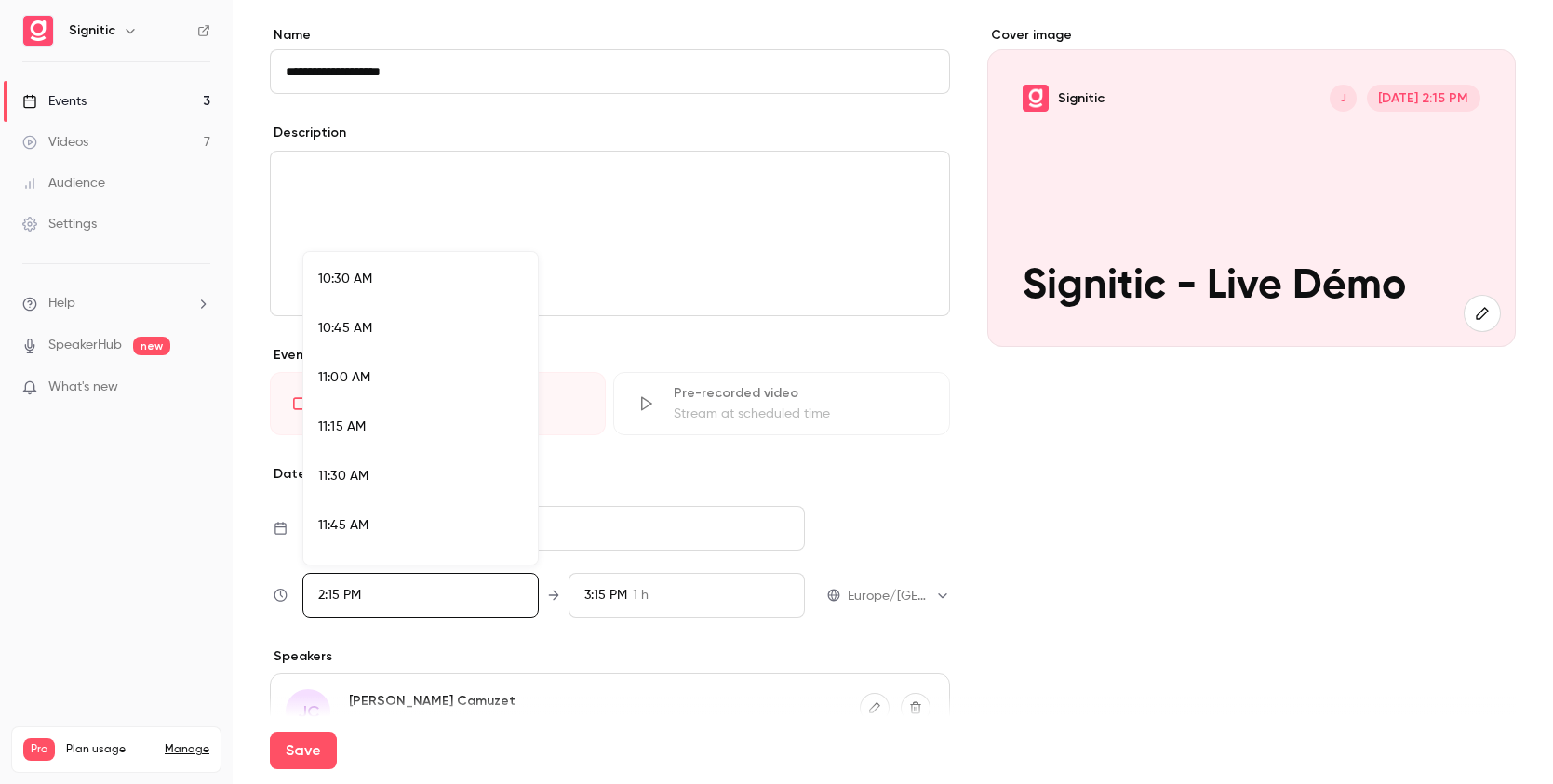 click on "11:00 AM" at bounding box center (421, 378) 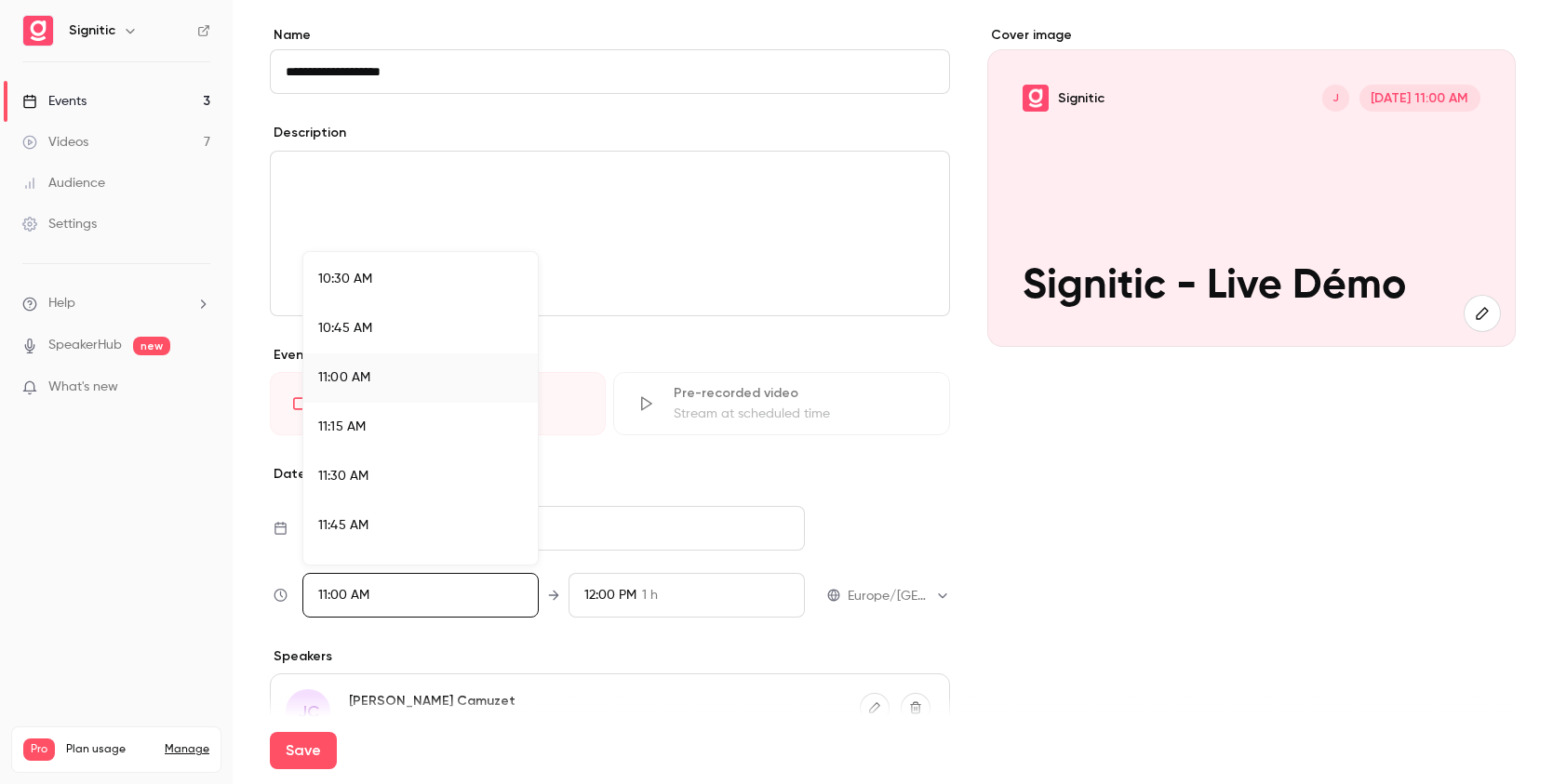 click at bounding box center [776, 392] 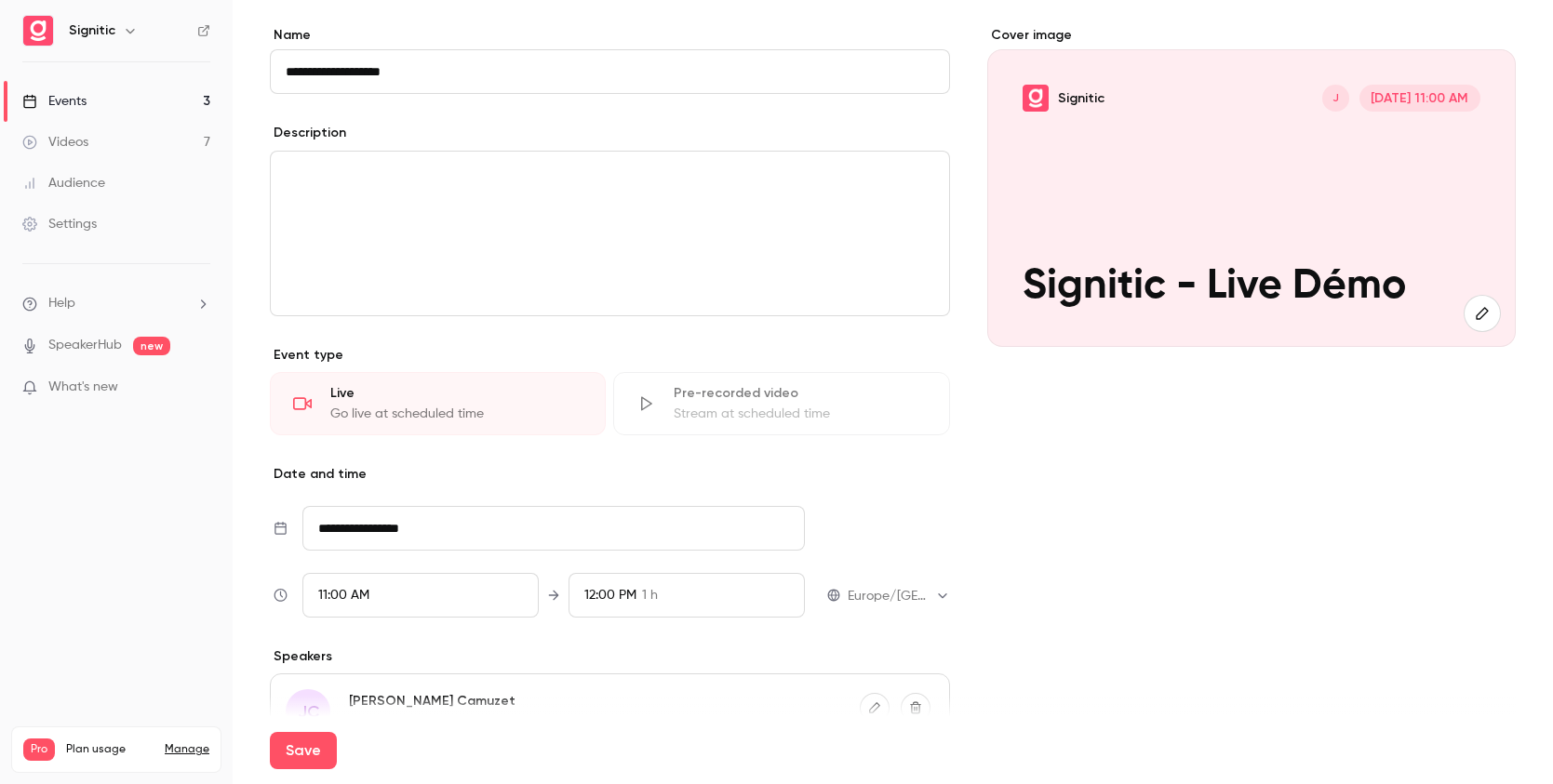 click on "12:00 PM" at bounding box center (610, 595) 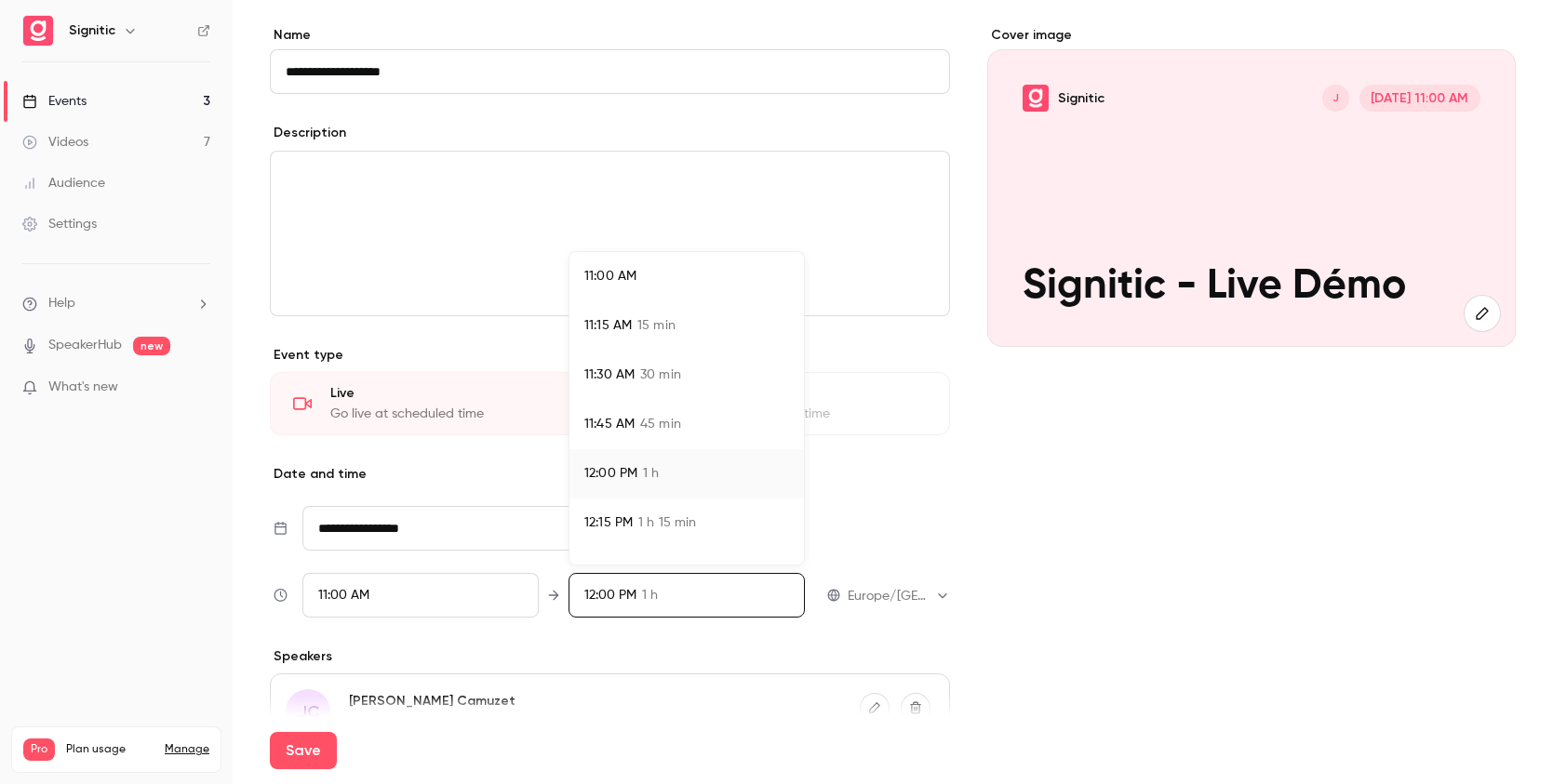click on "45 min" at bounding box center [661, 424] 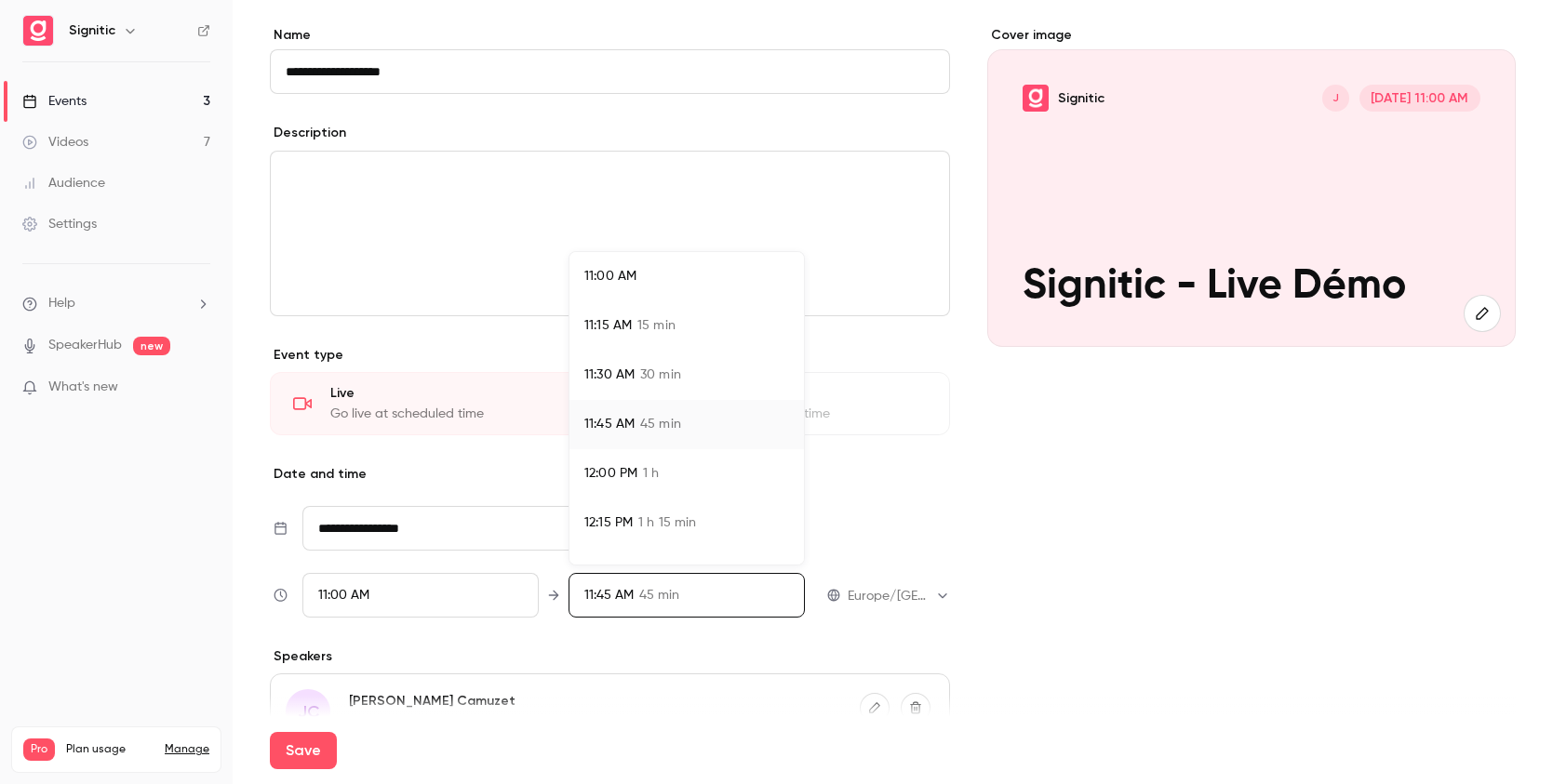 click at bounding box center (776, 392) 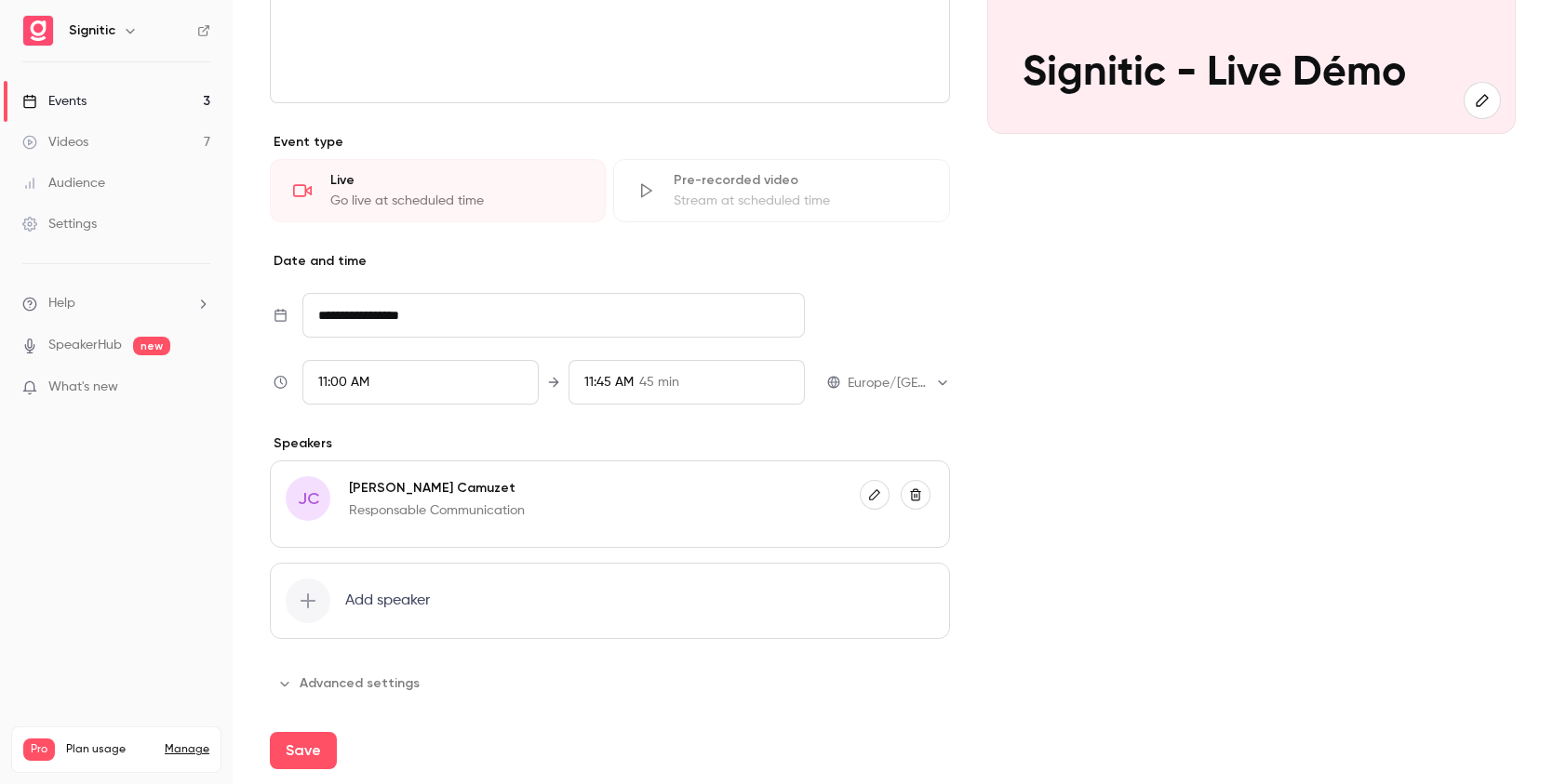 scroll, scrollTop: 365, scrollLeft: 0, axis: vertical 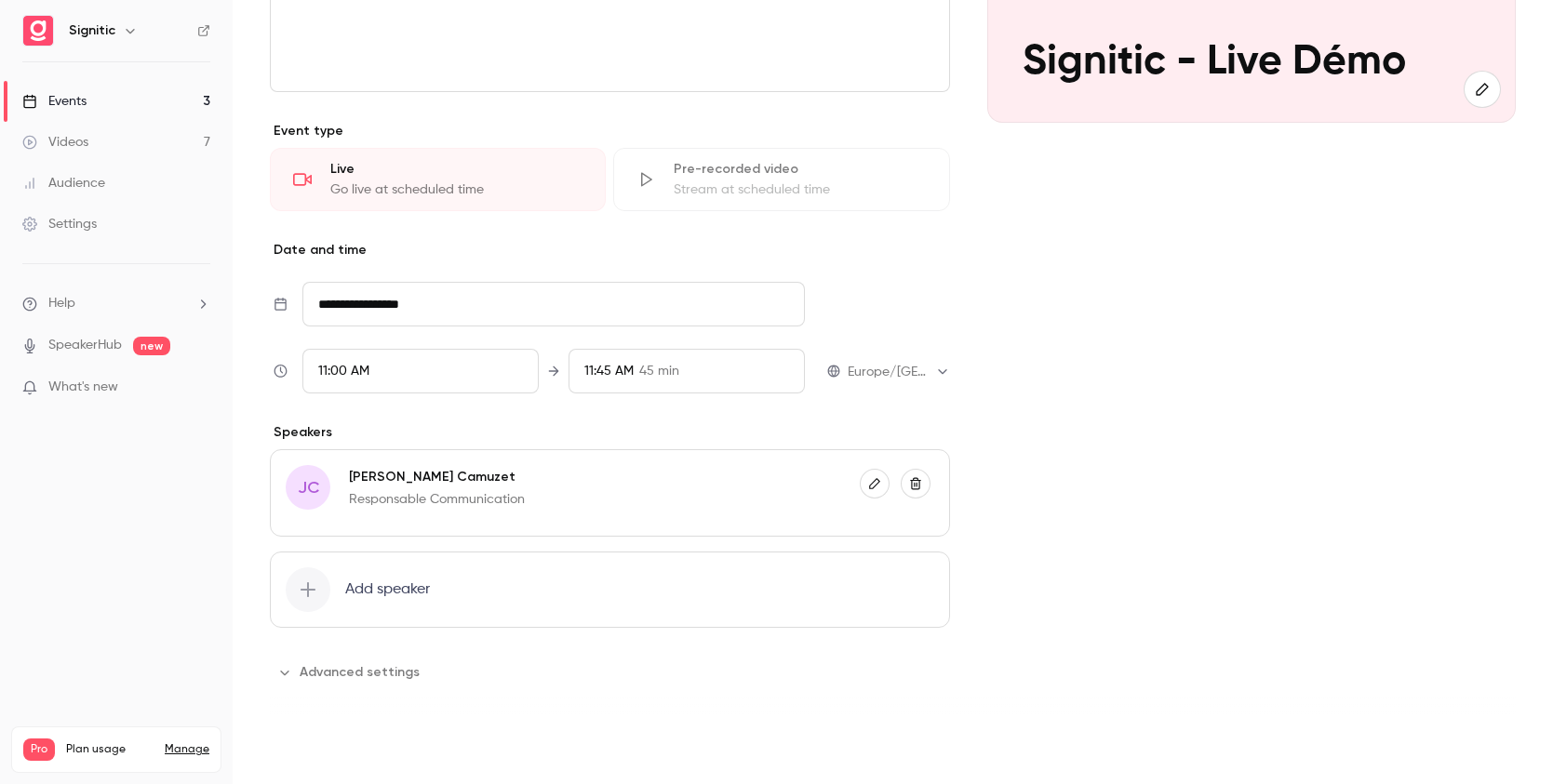 click on "Save" at bounding box center (303, 751) 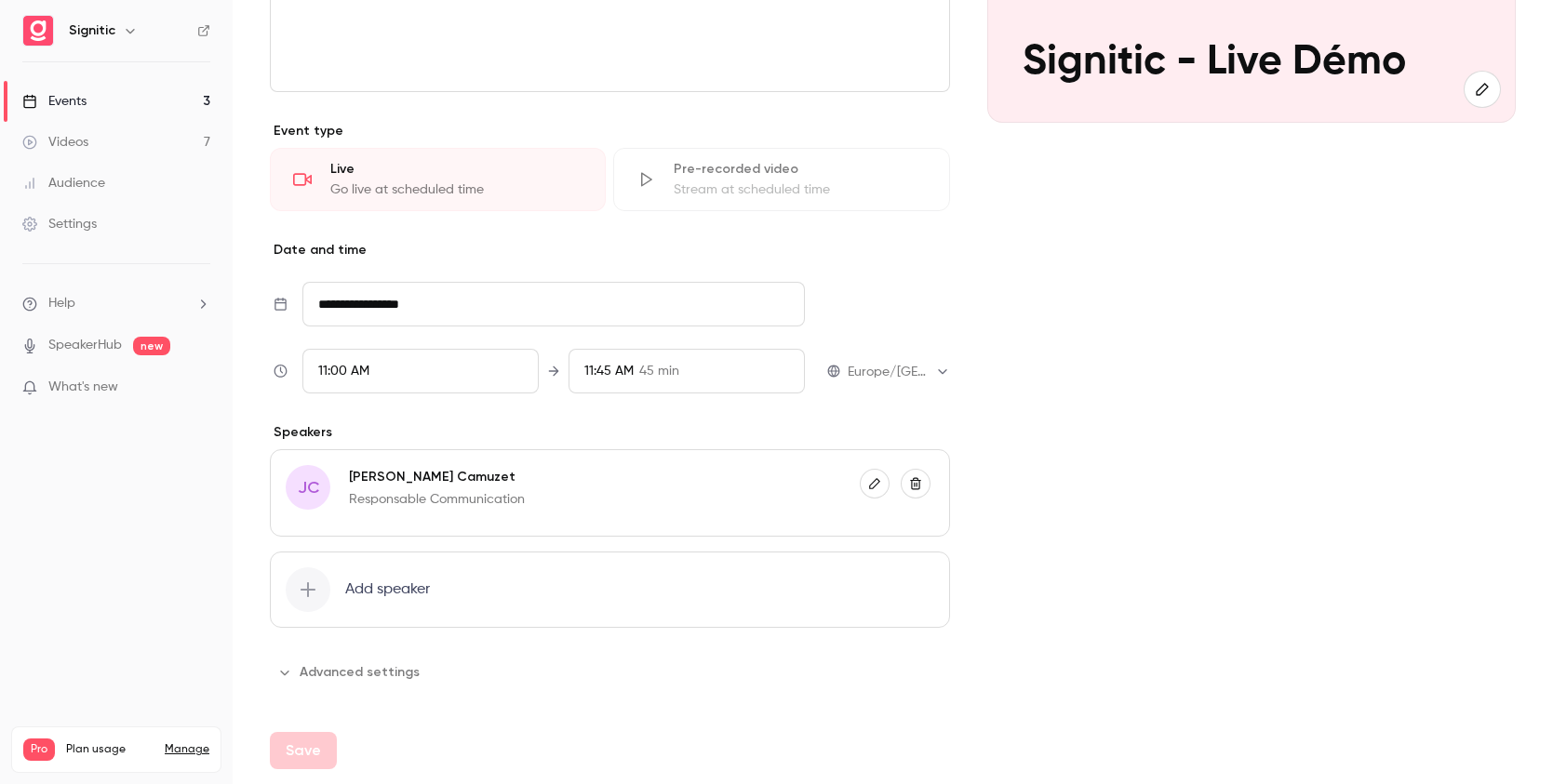 type on "**********" 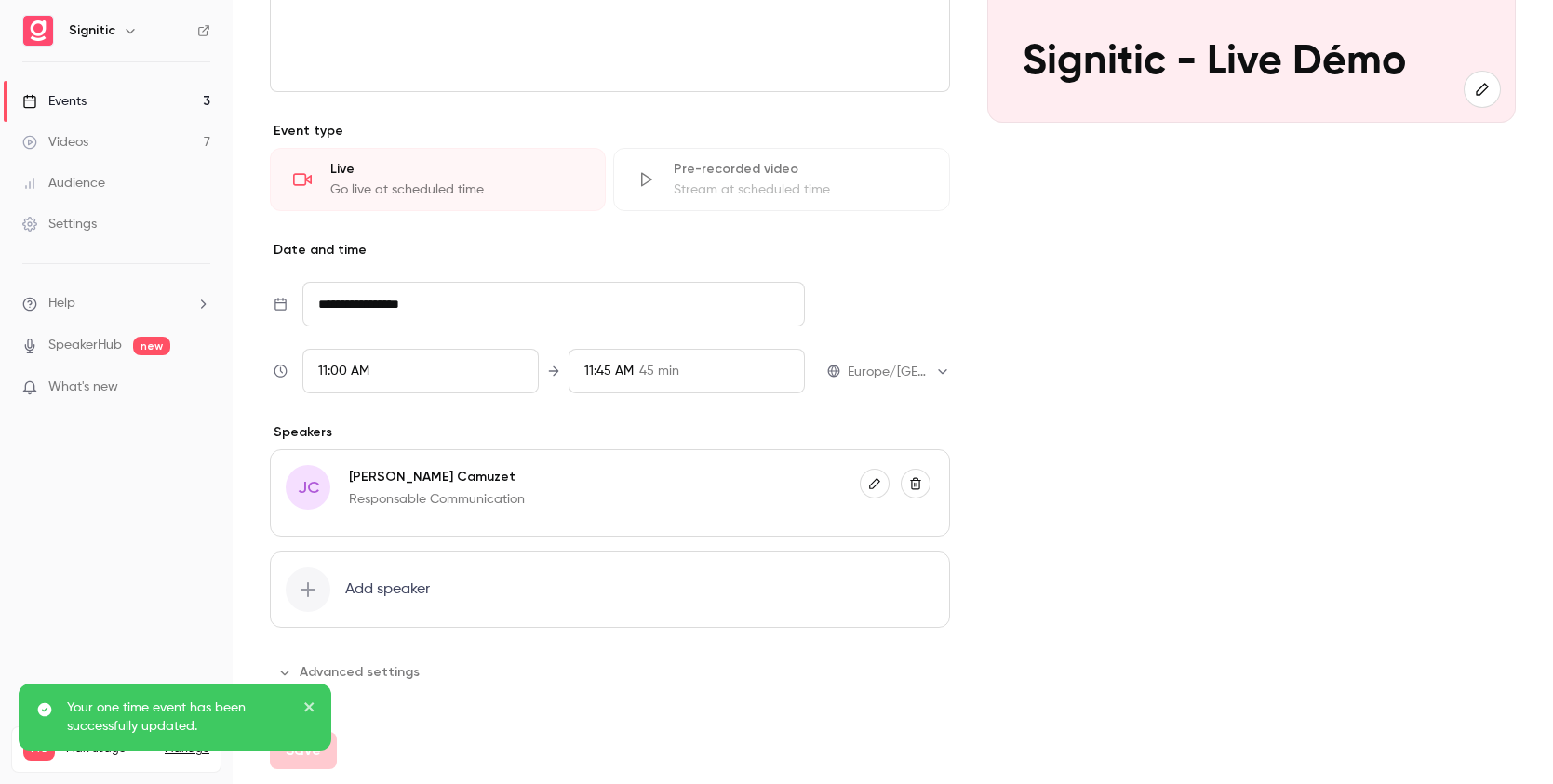 click on "Events" at bounding box center (54, 101) 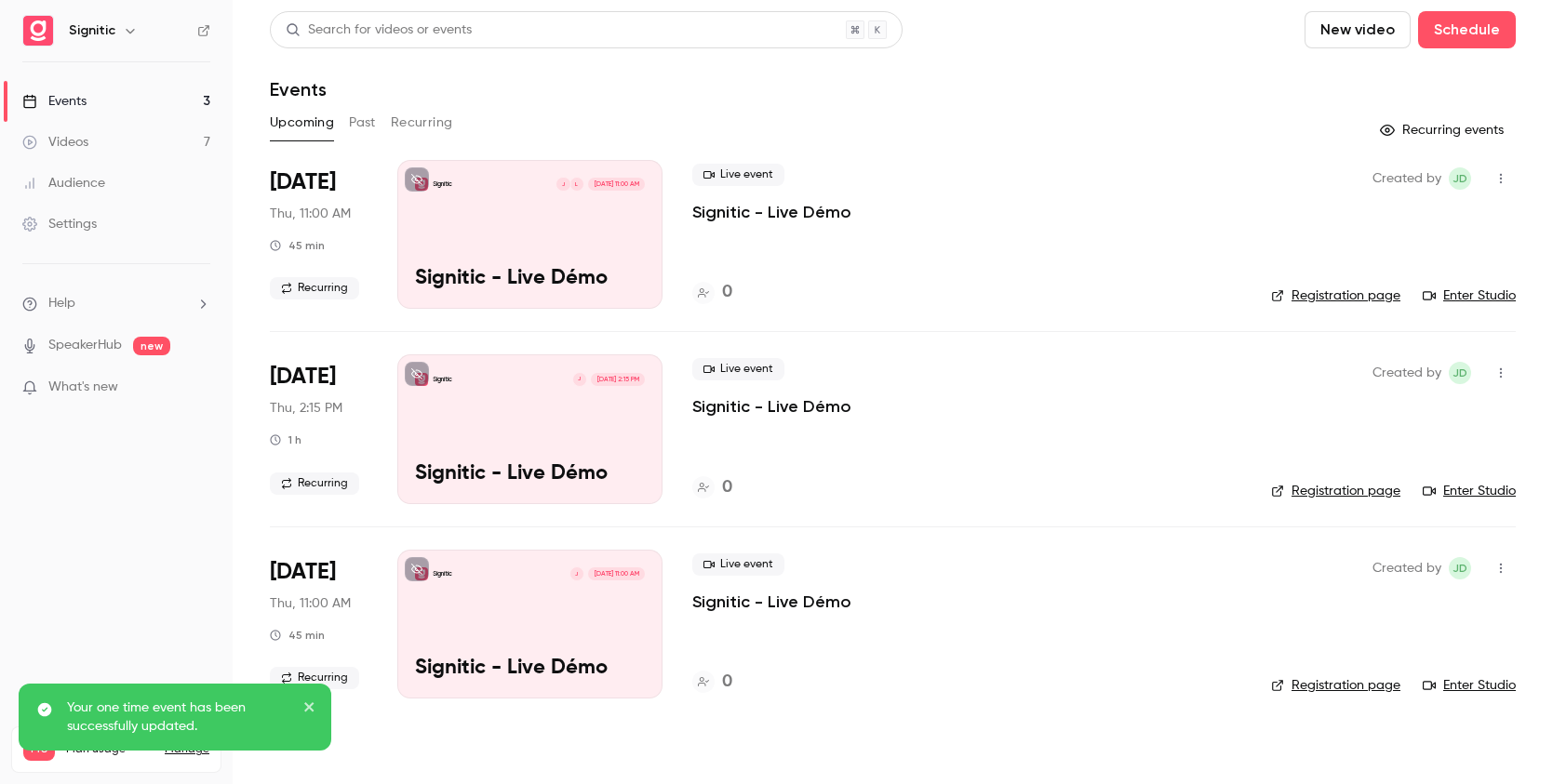 scroll, scrollTop: 0, scrollLeft: 0, axis: both 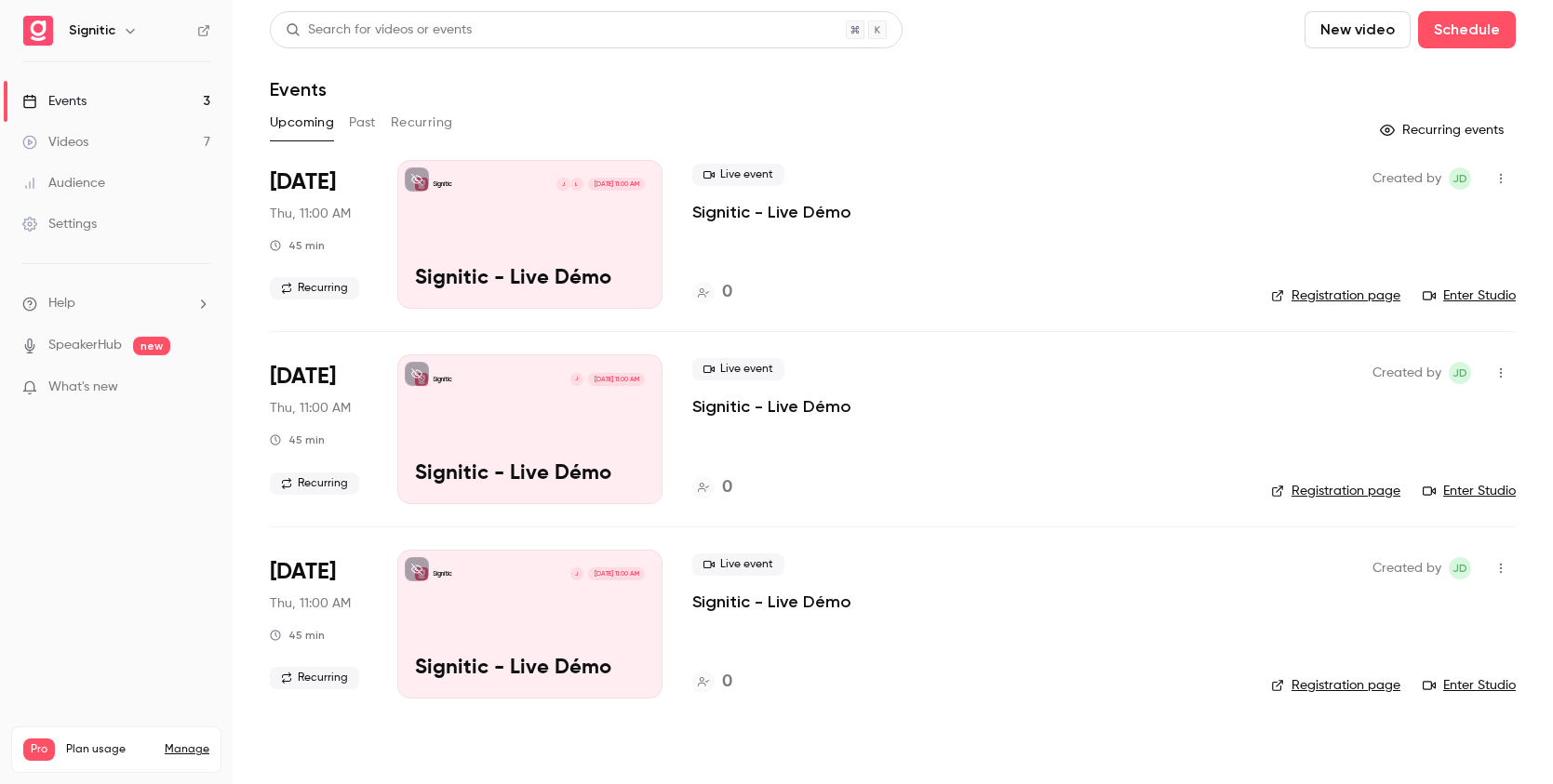 click on "New video" at bounding box center (1358, 30) 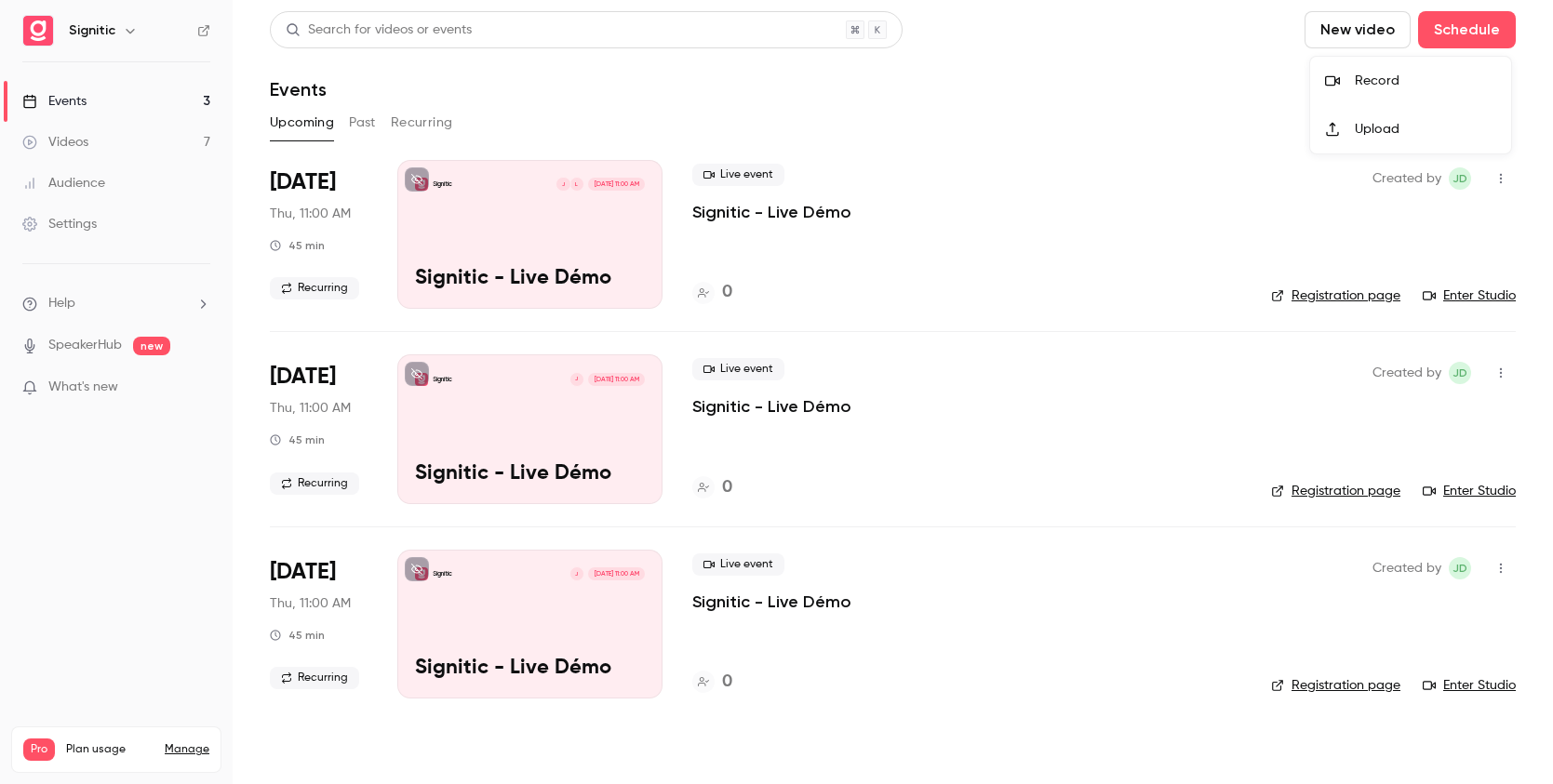 click at bounding box center (776, 392) 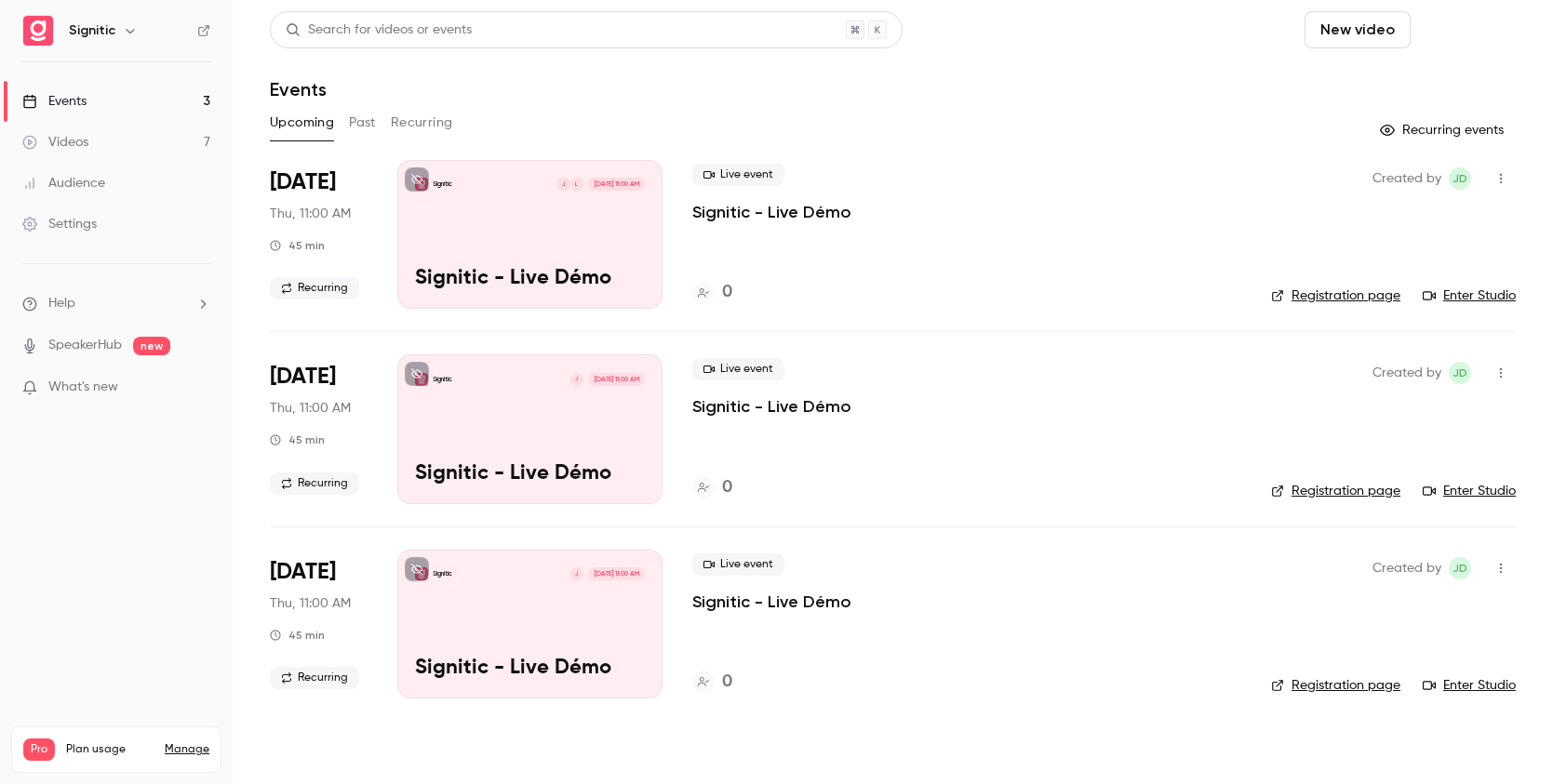 click on "Schedule" at bounding box center (1466, 30) 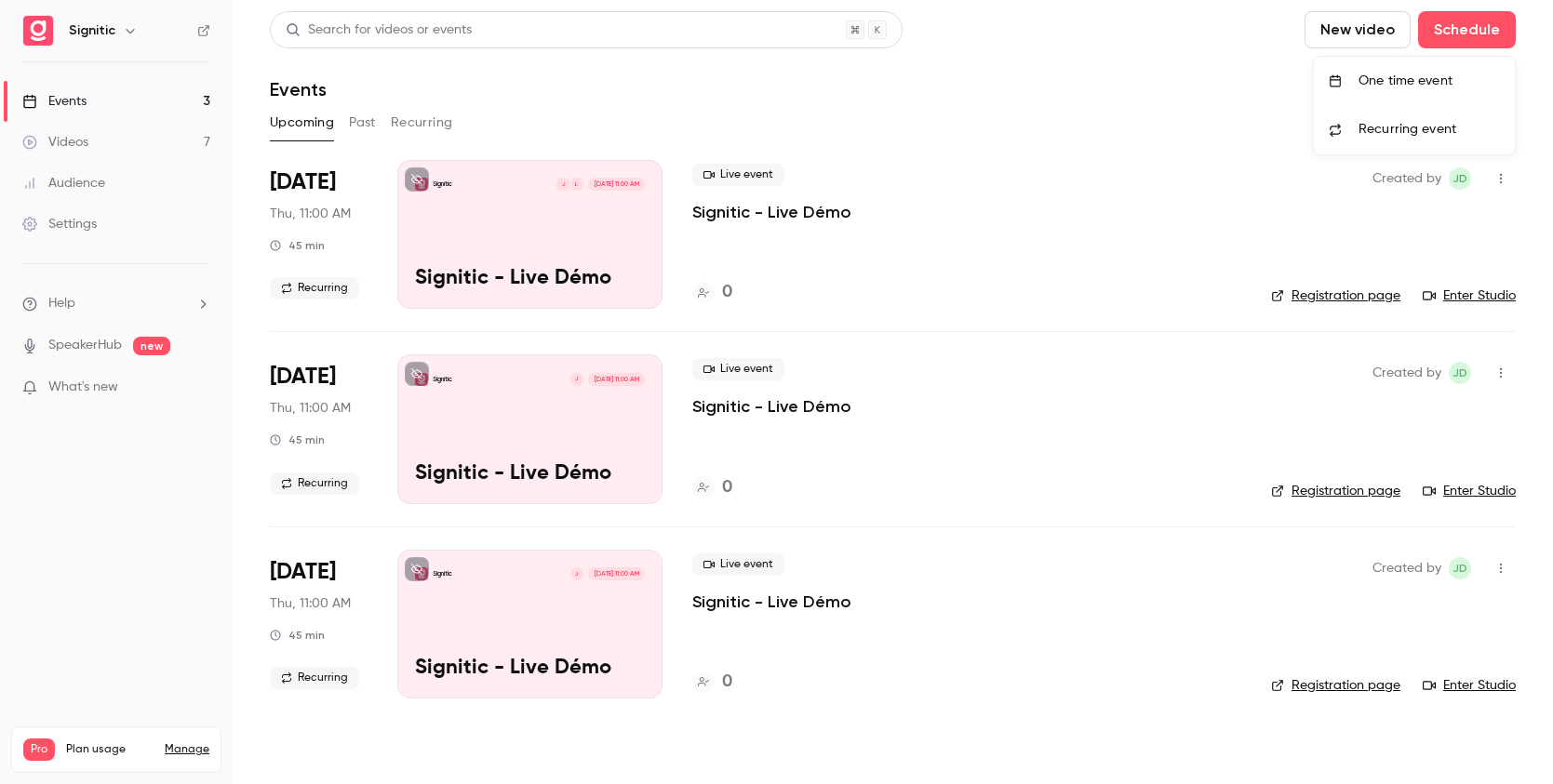click on "Recurring event" at bounding box center [1407, 129] 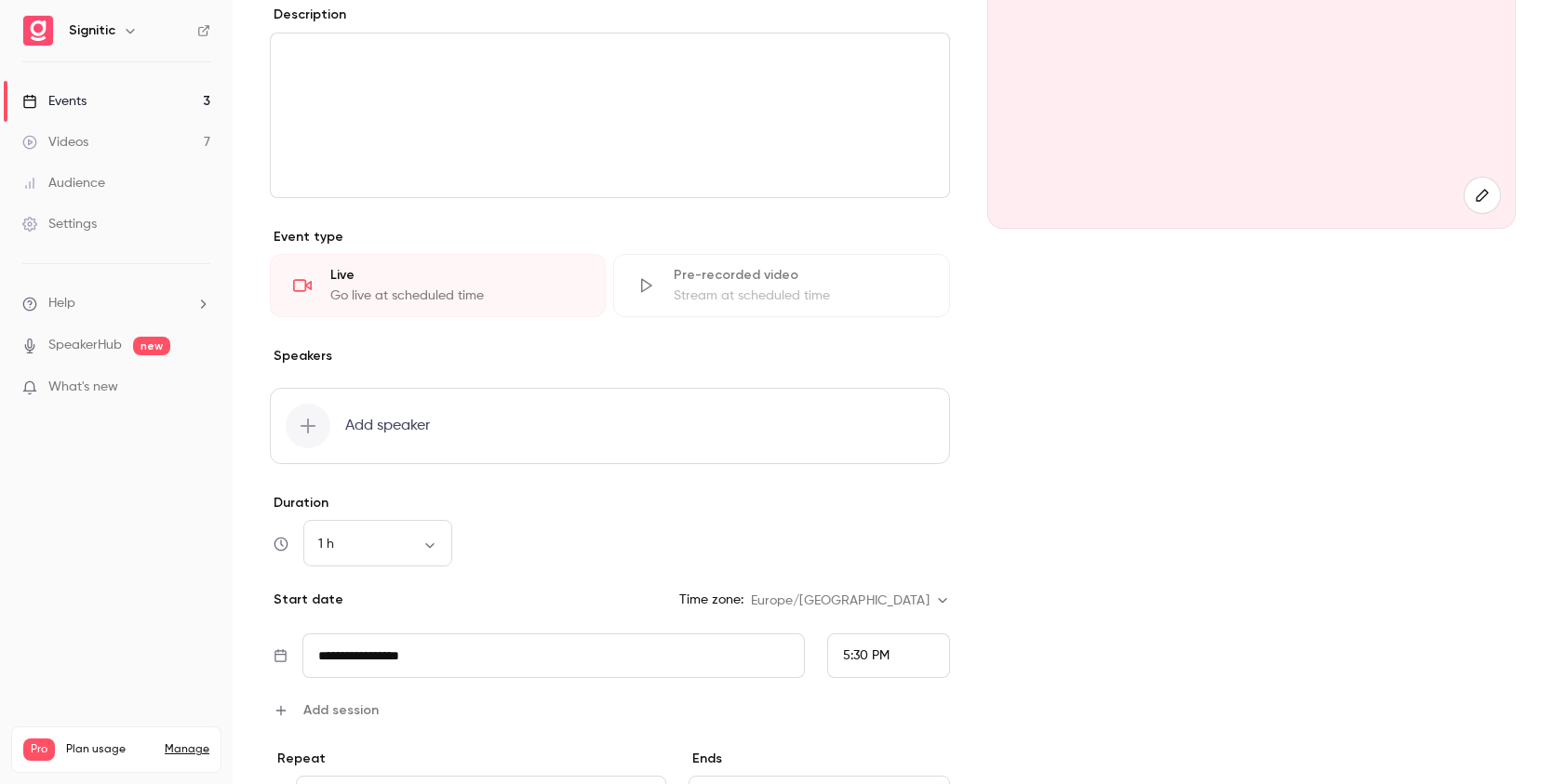scroll, scrollTop: 0, scrollLeft: 0, axis: both 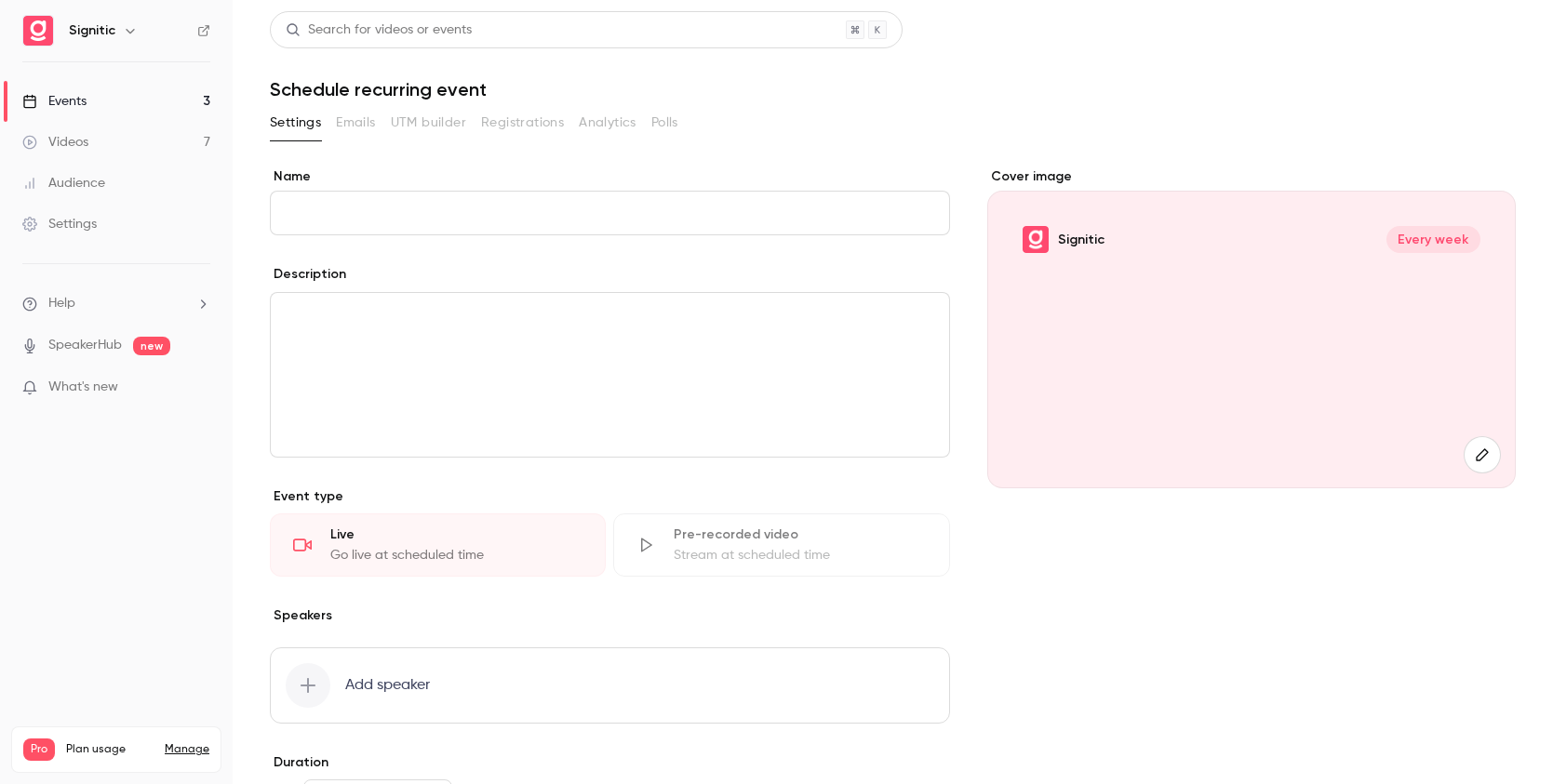 click on "Events" at bounding box center (54, 101) 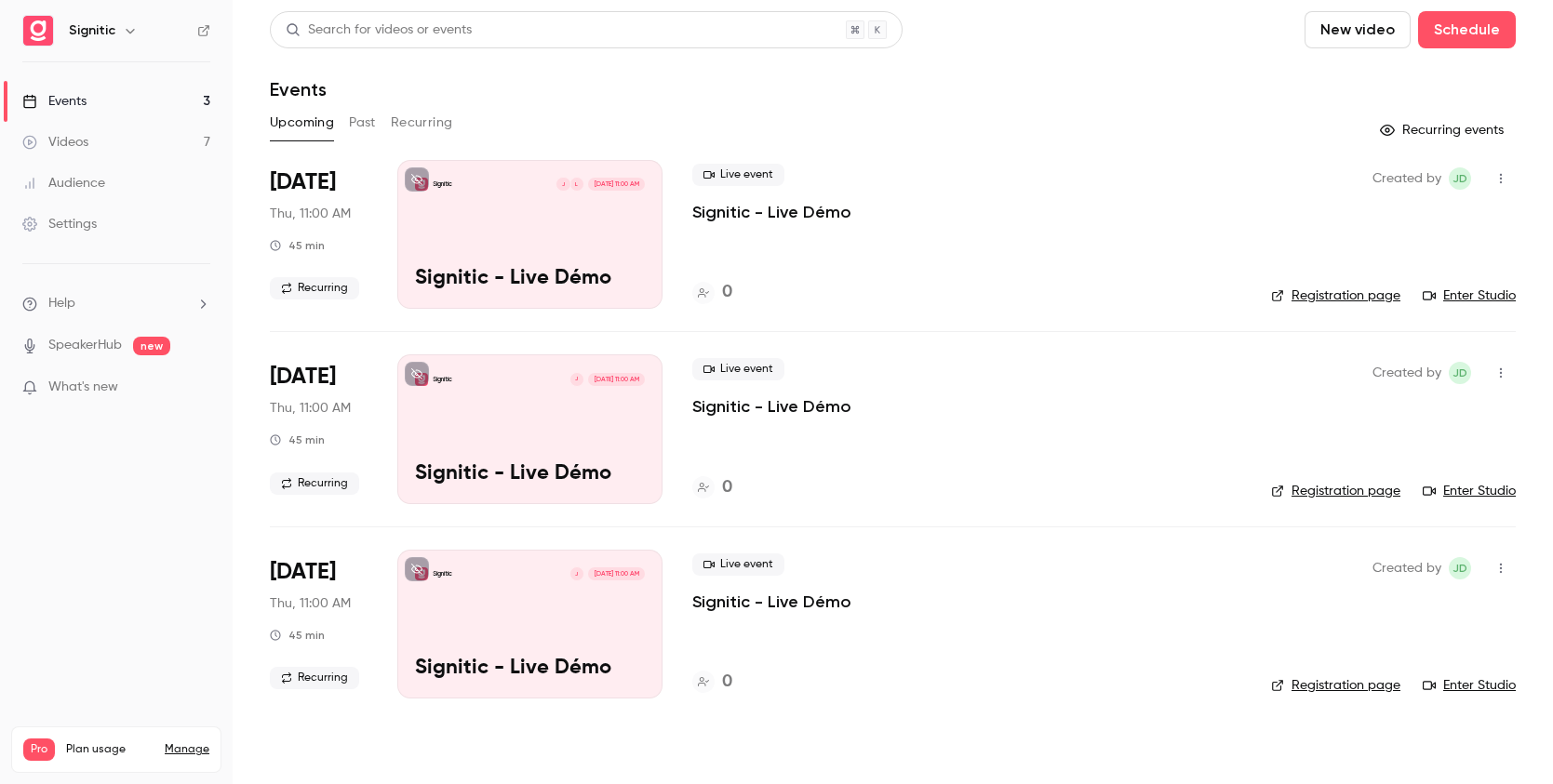 click 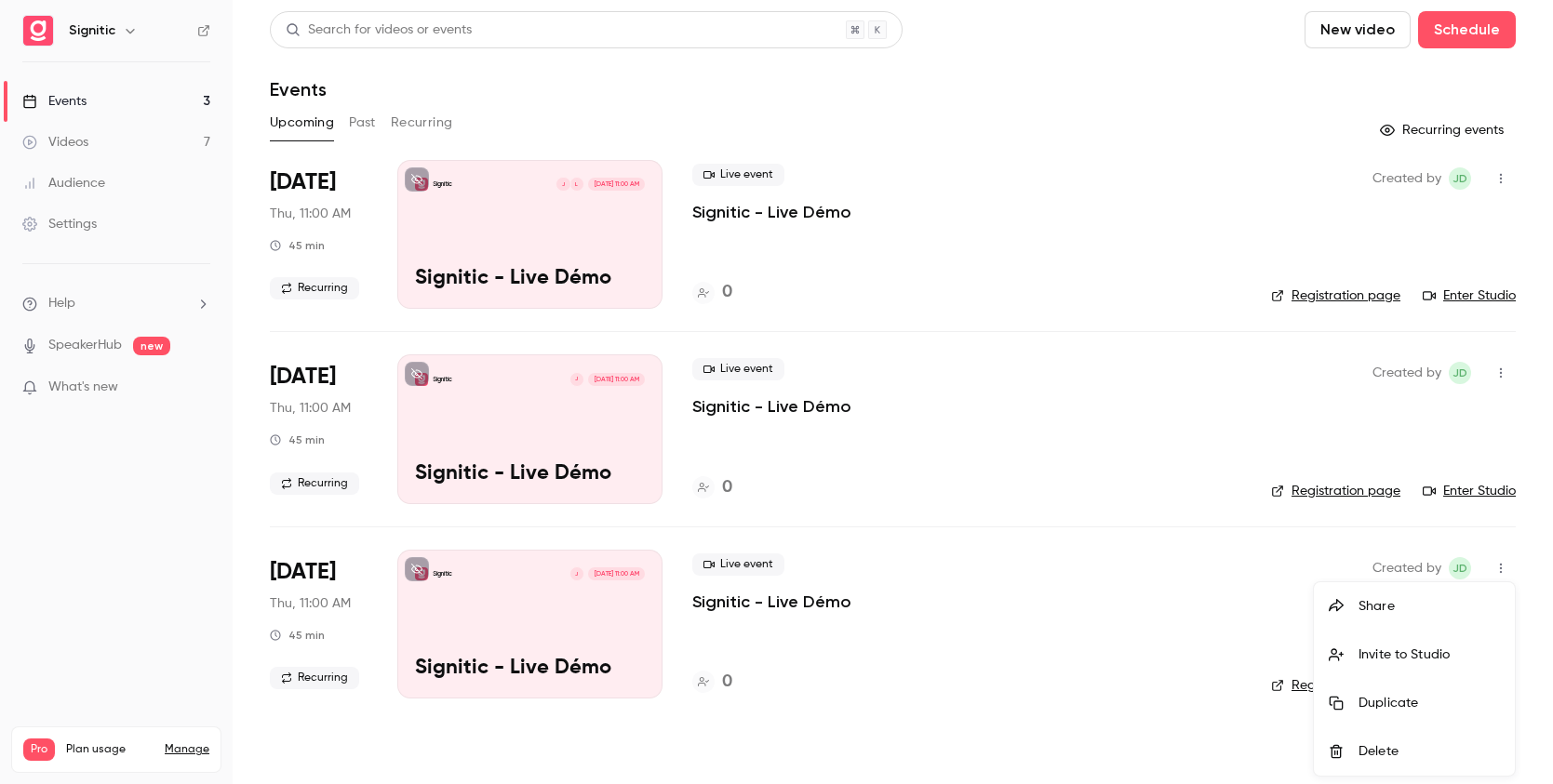 click on "Duplicate" at bounding box center [1429, 703] 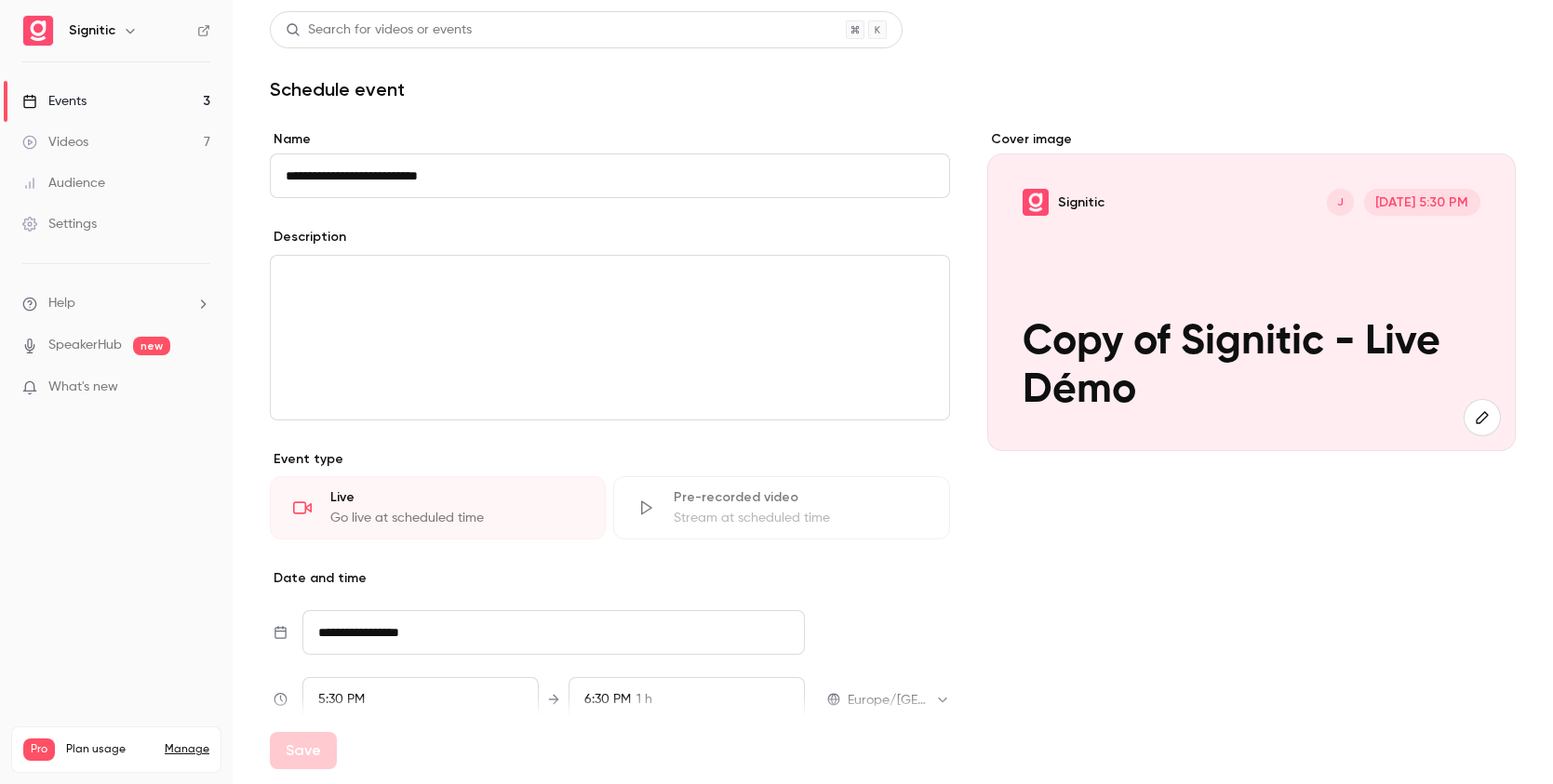 click on "**********" at bounding box center (609, 176) 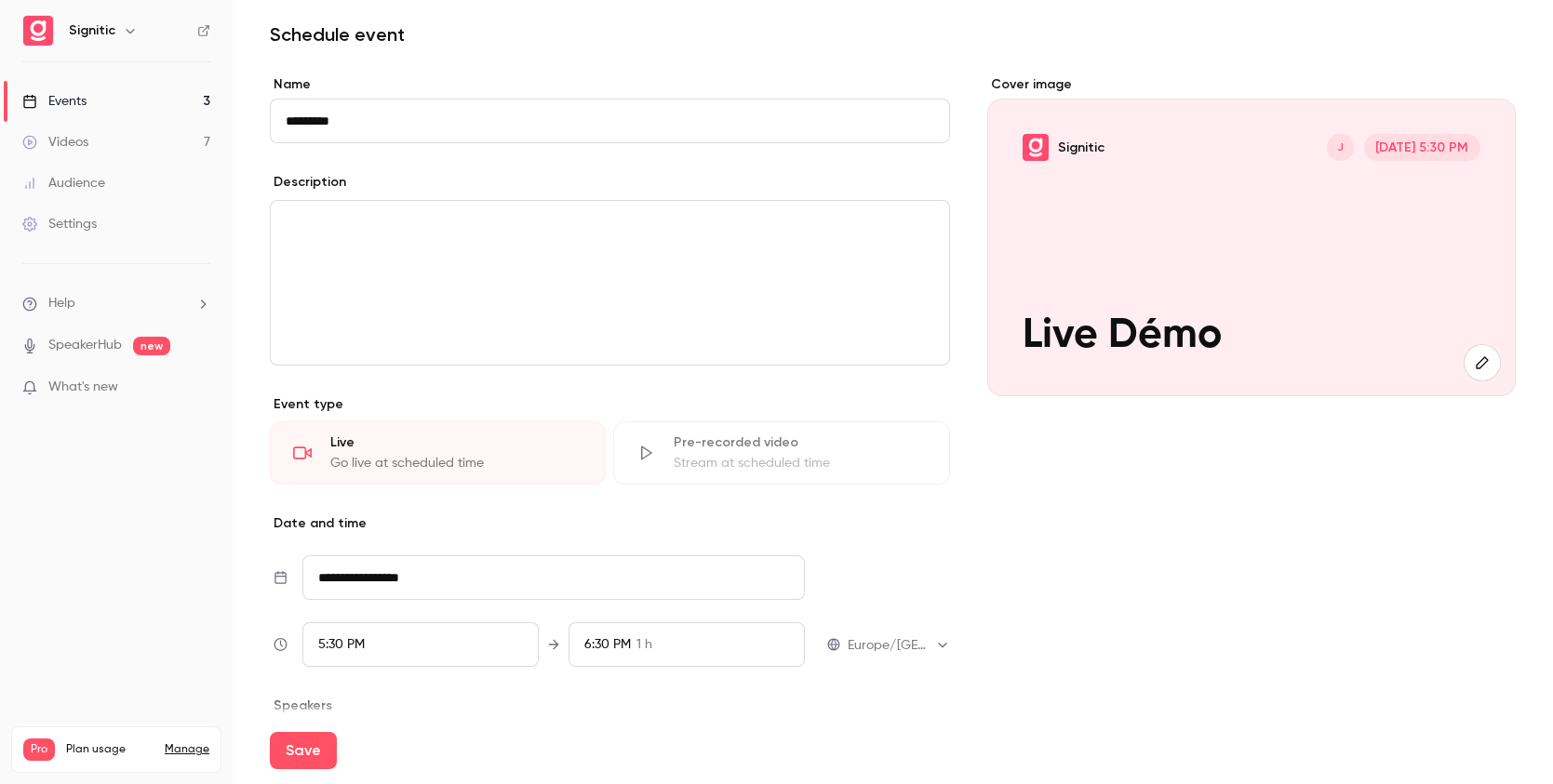 scroll, scrollTop: 73, scrollLeft: 0, axis: vertical 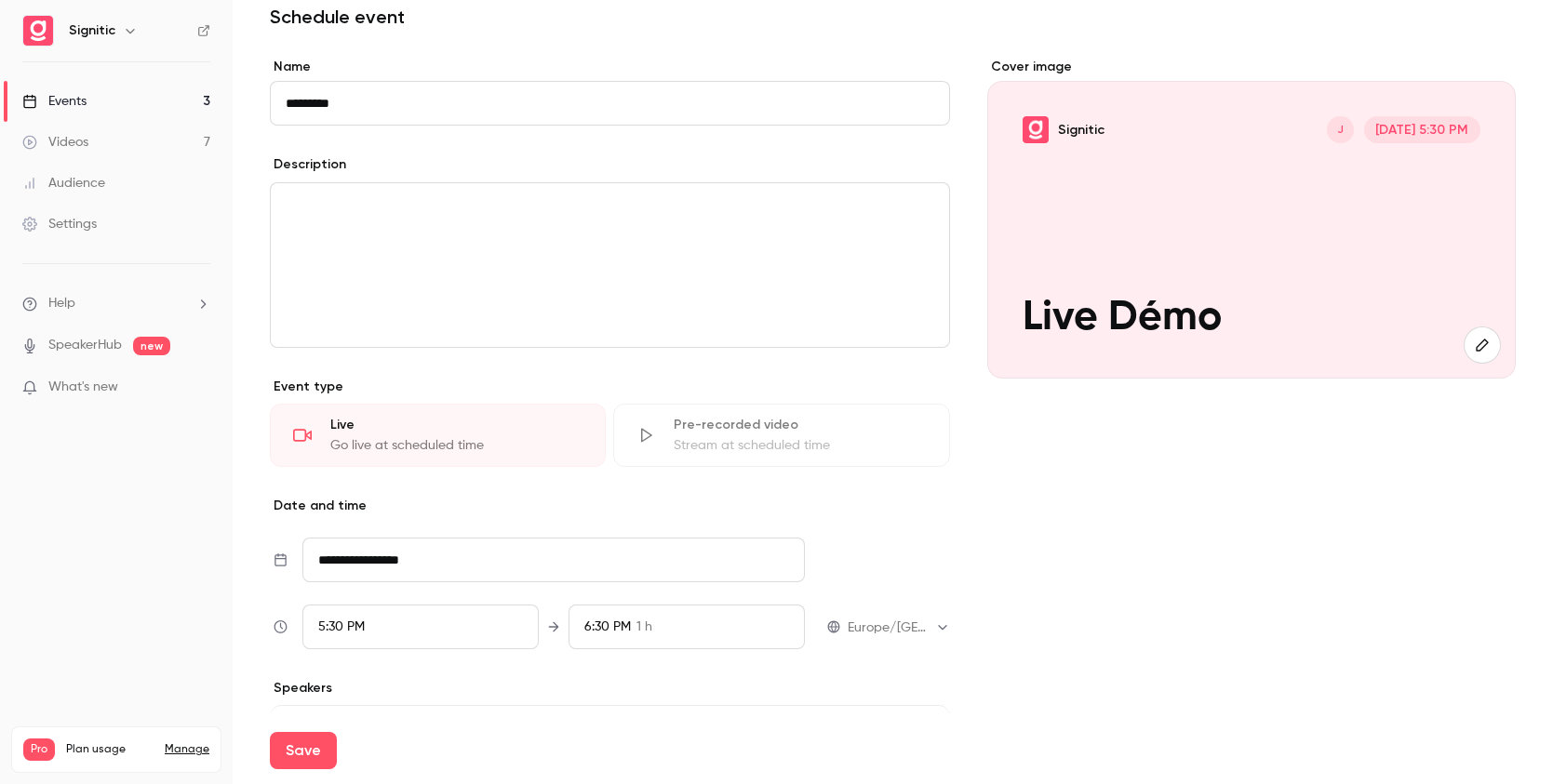 type on "*********" 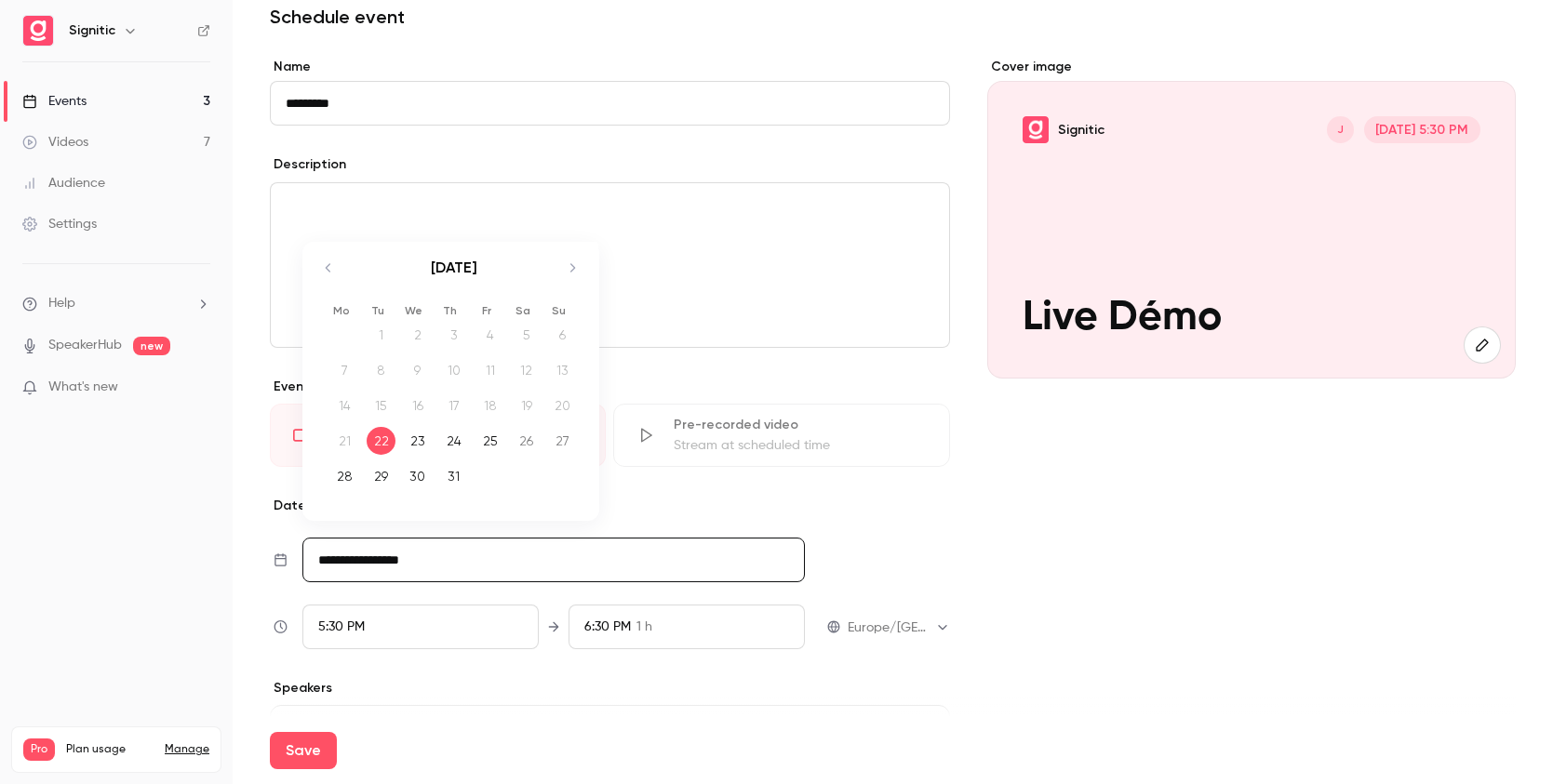 click 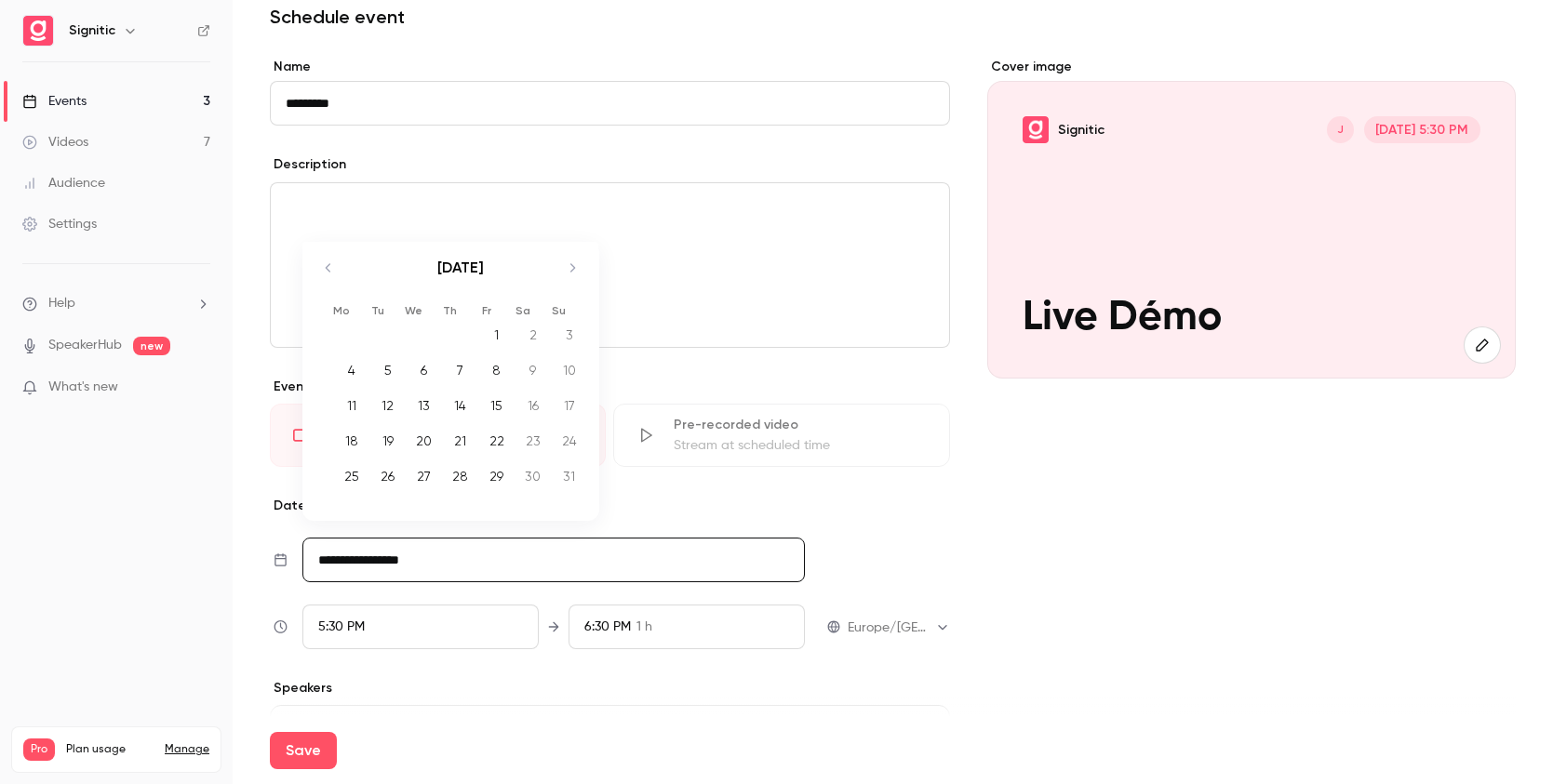 click 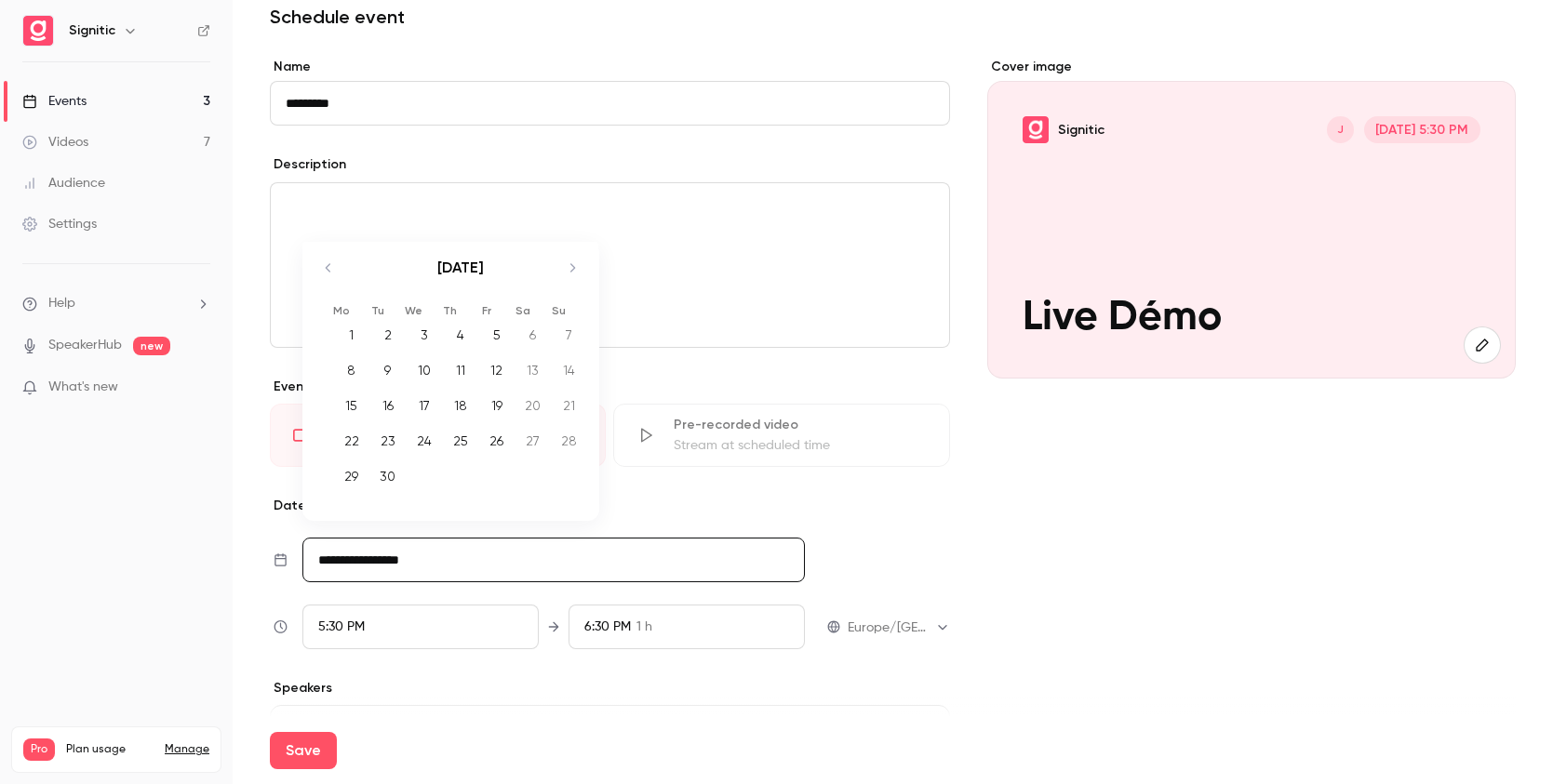 click 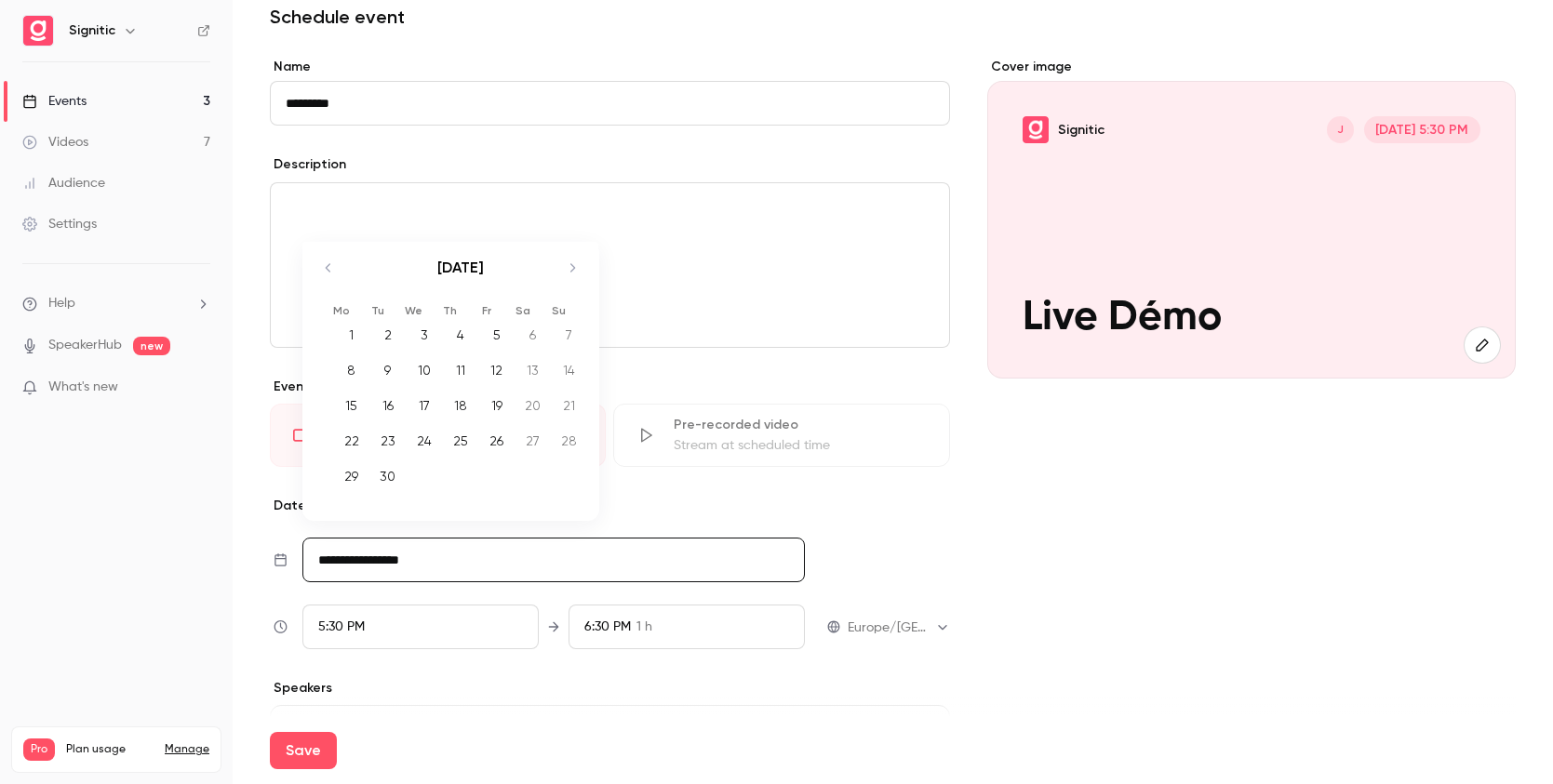 click 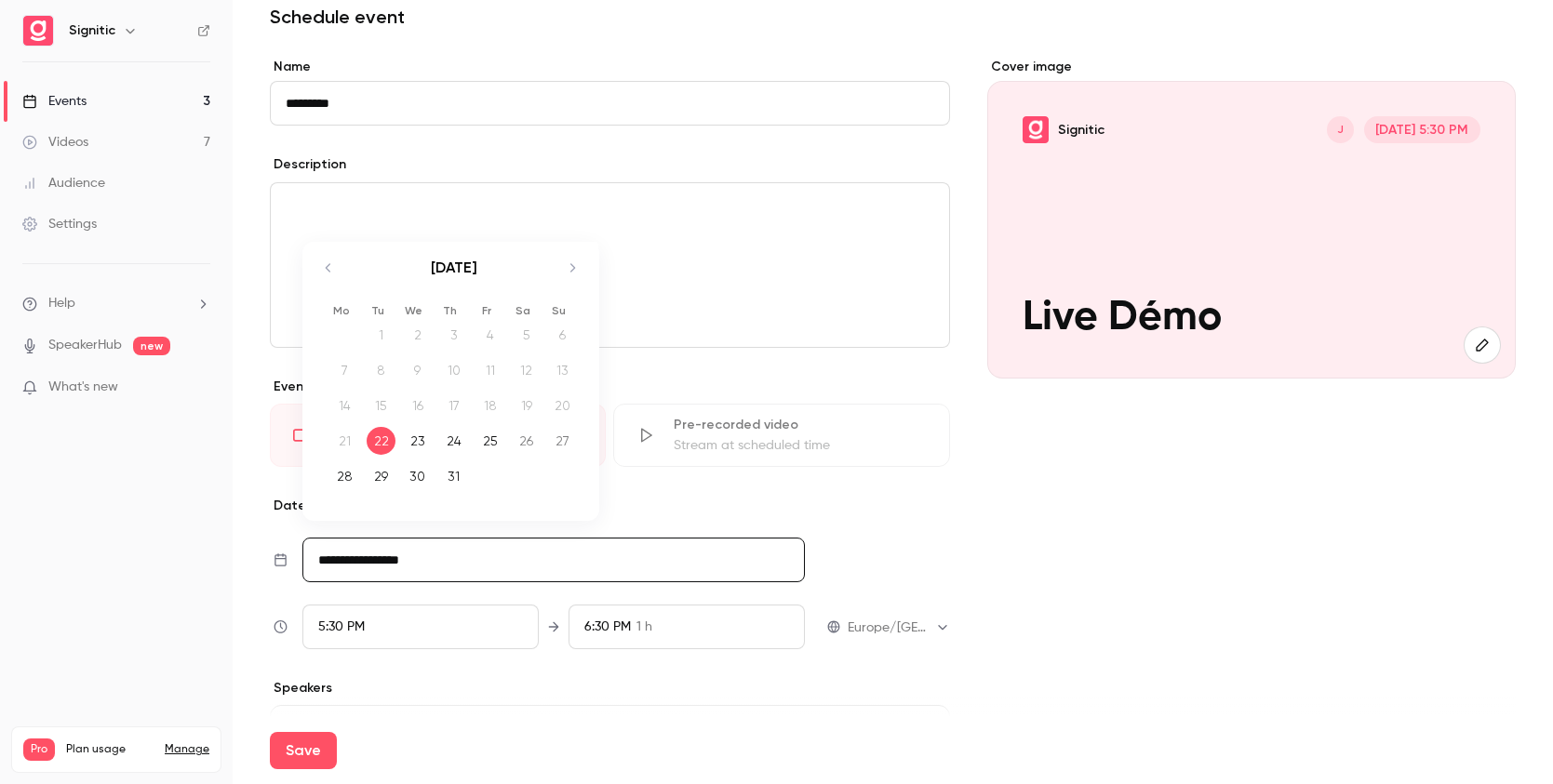 click 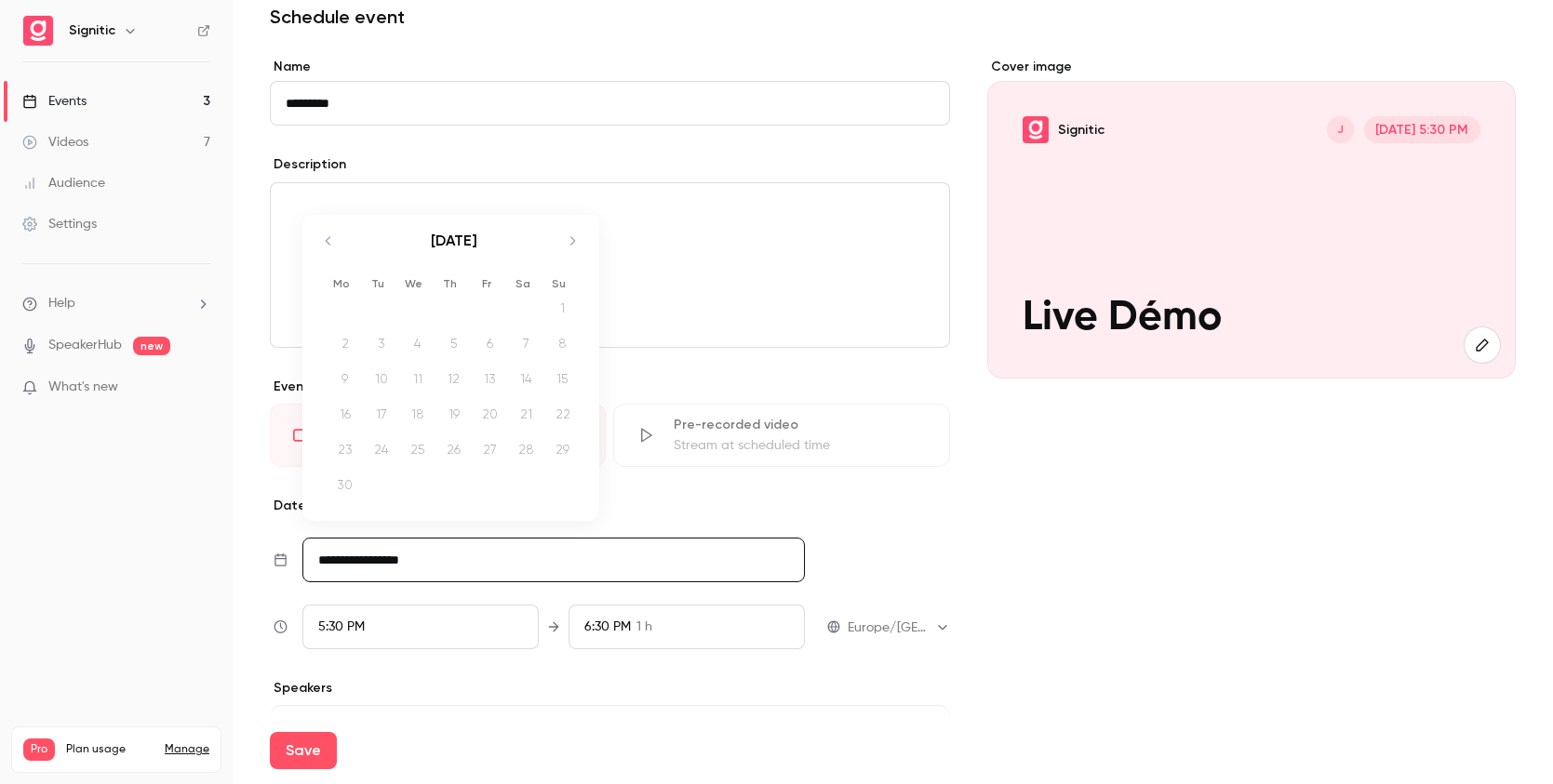 click 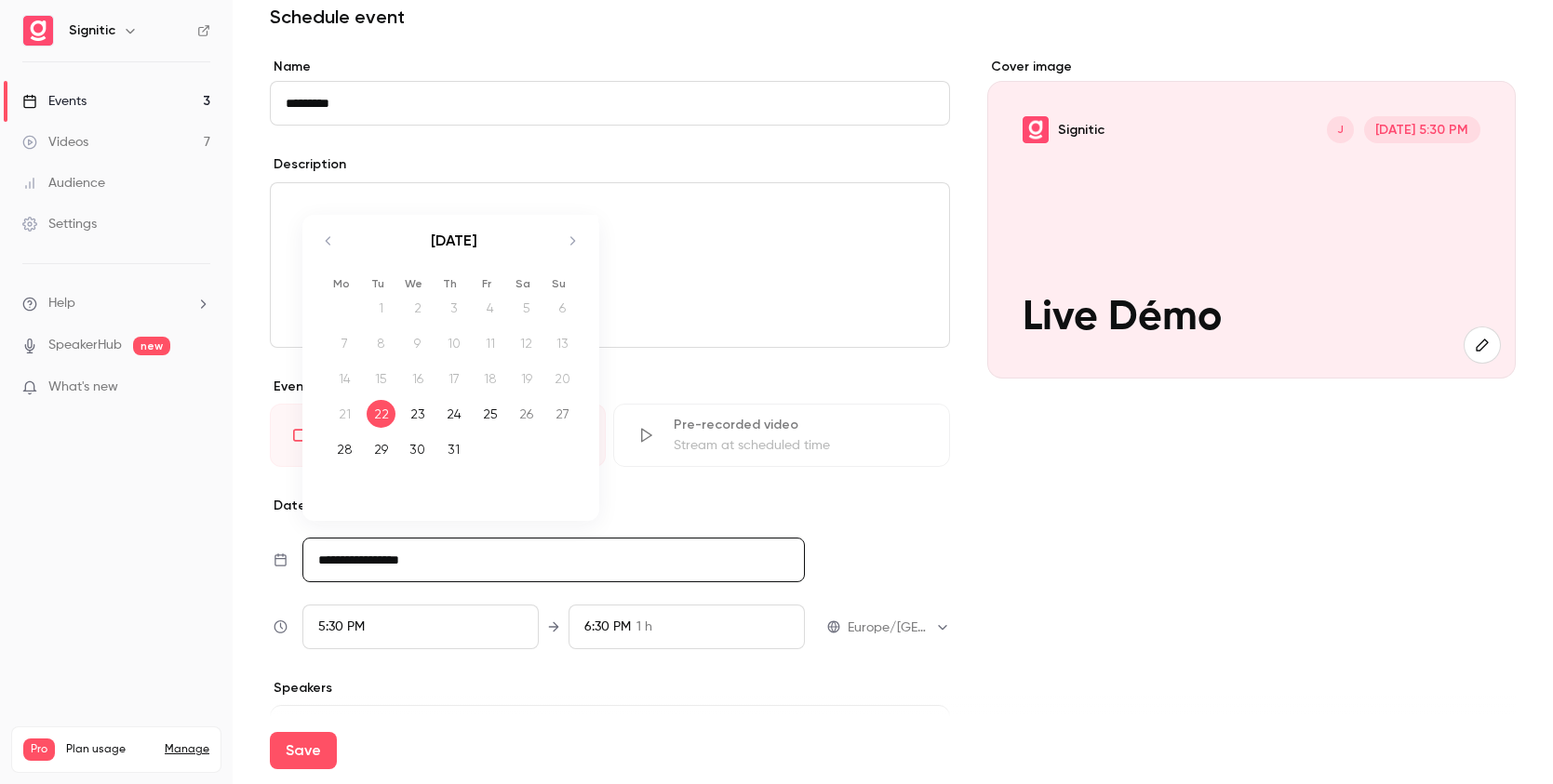click 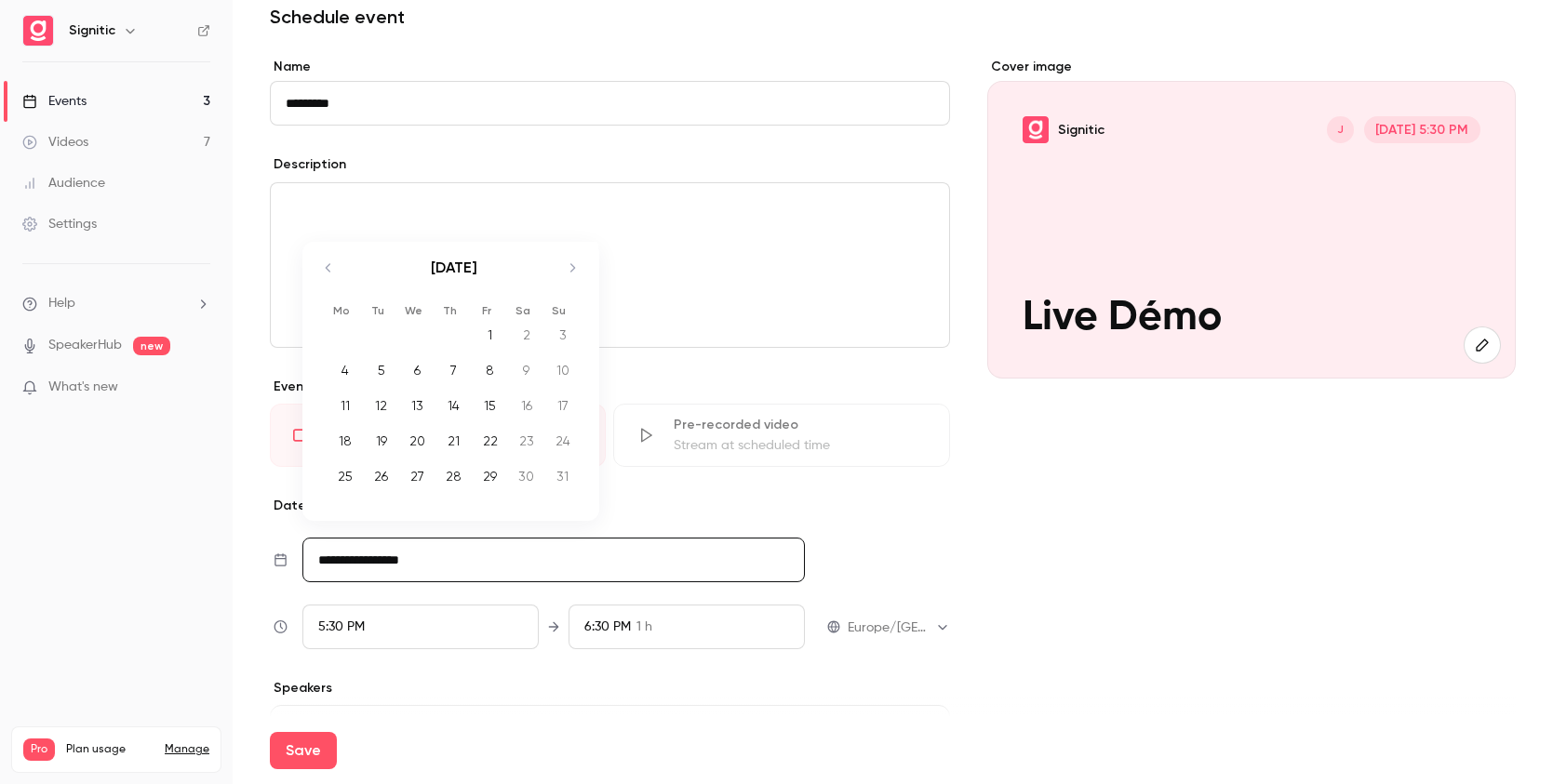 click 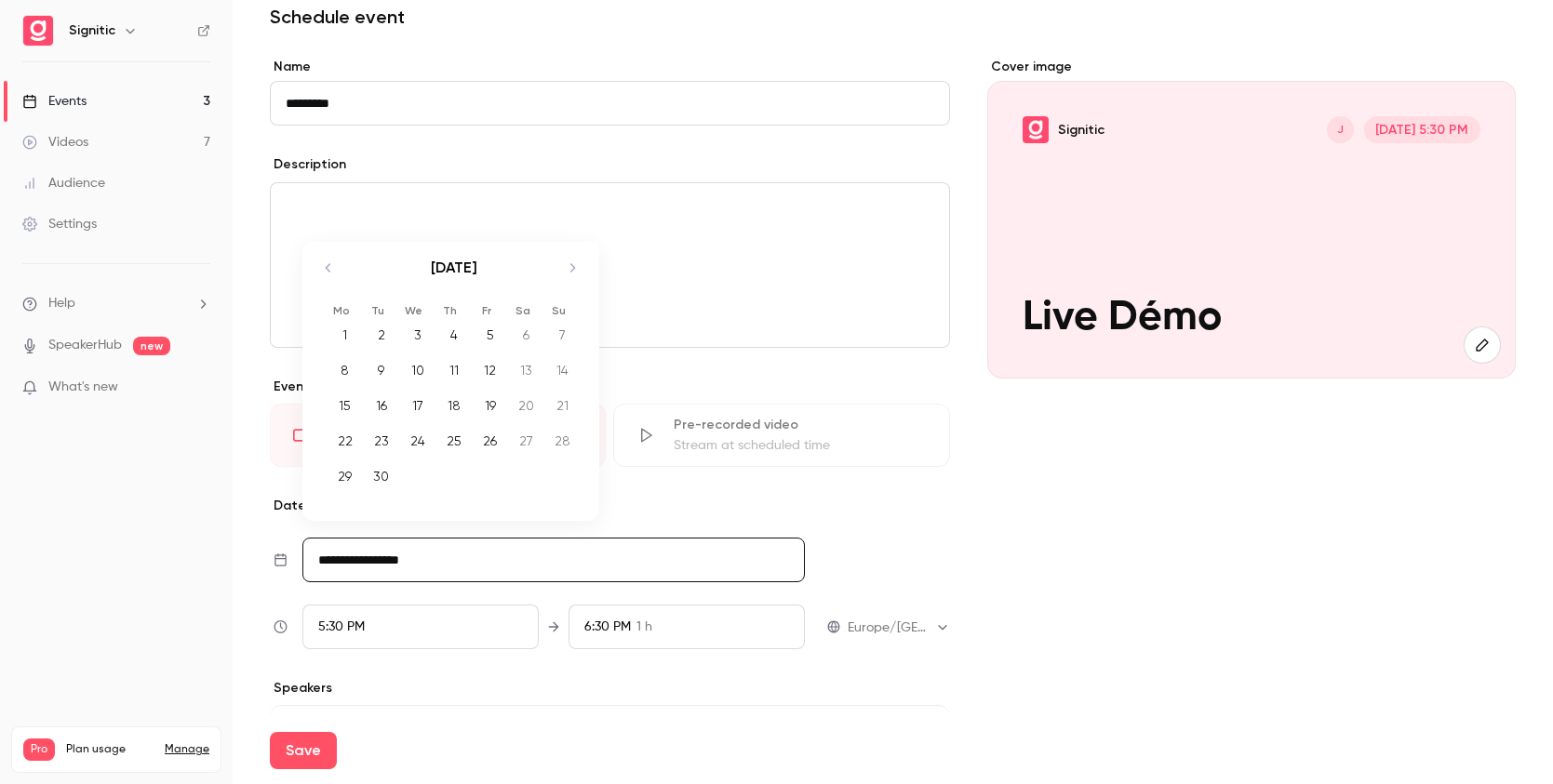 click 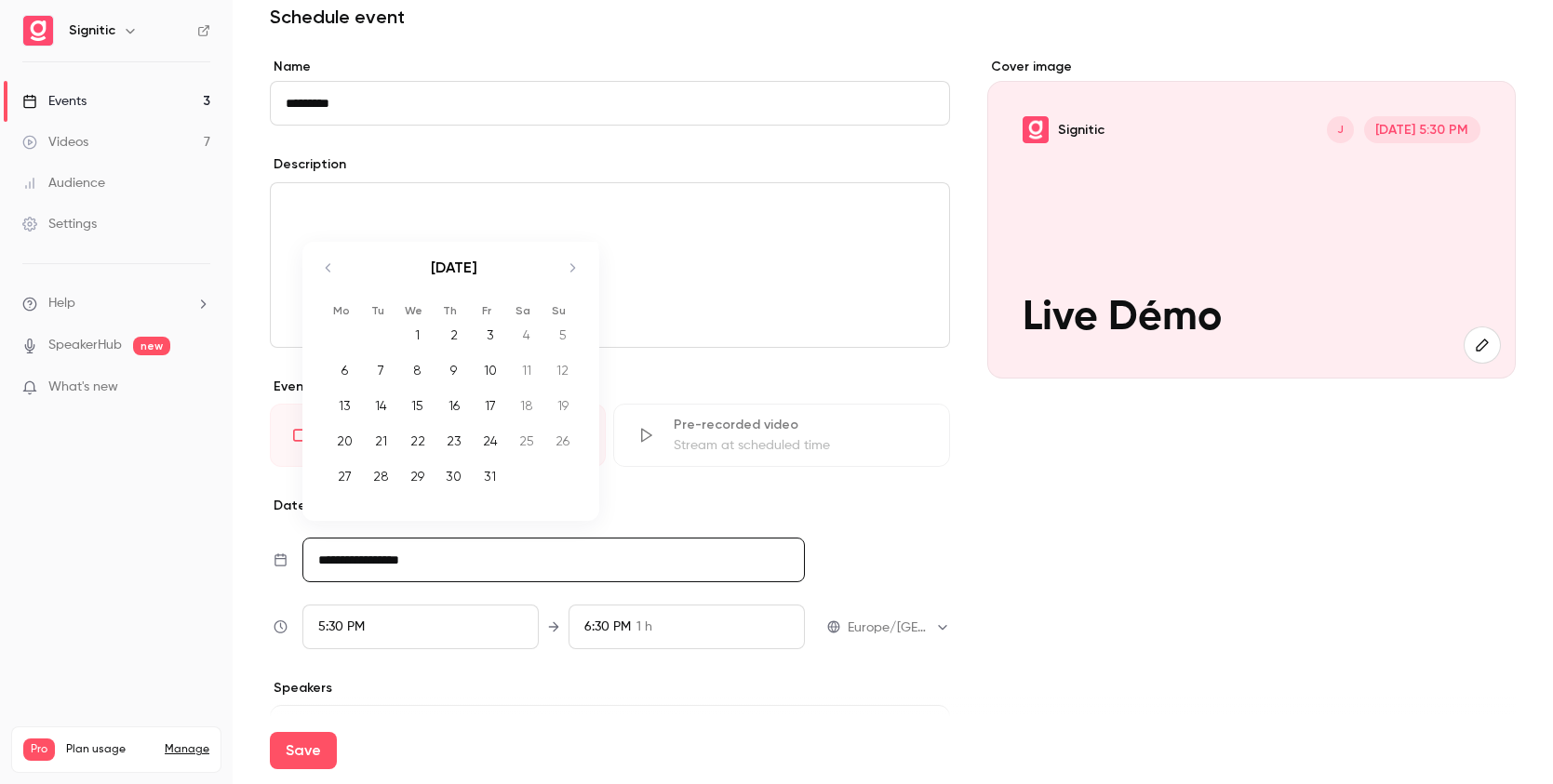 click on "9" at bounding box center (453, 370) 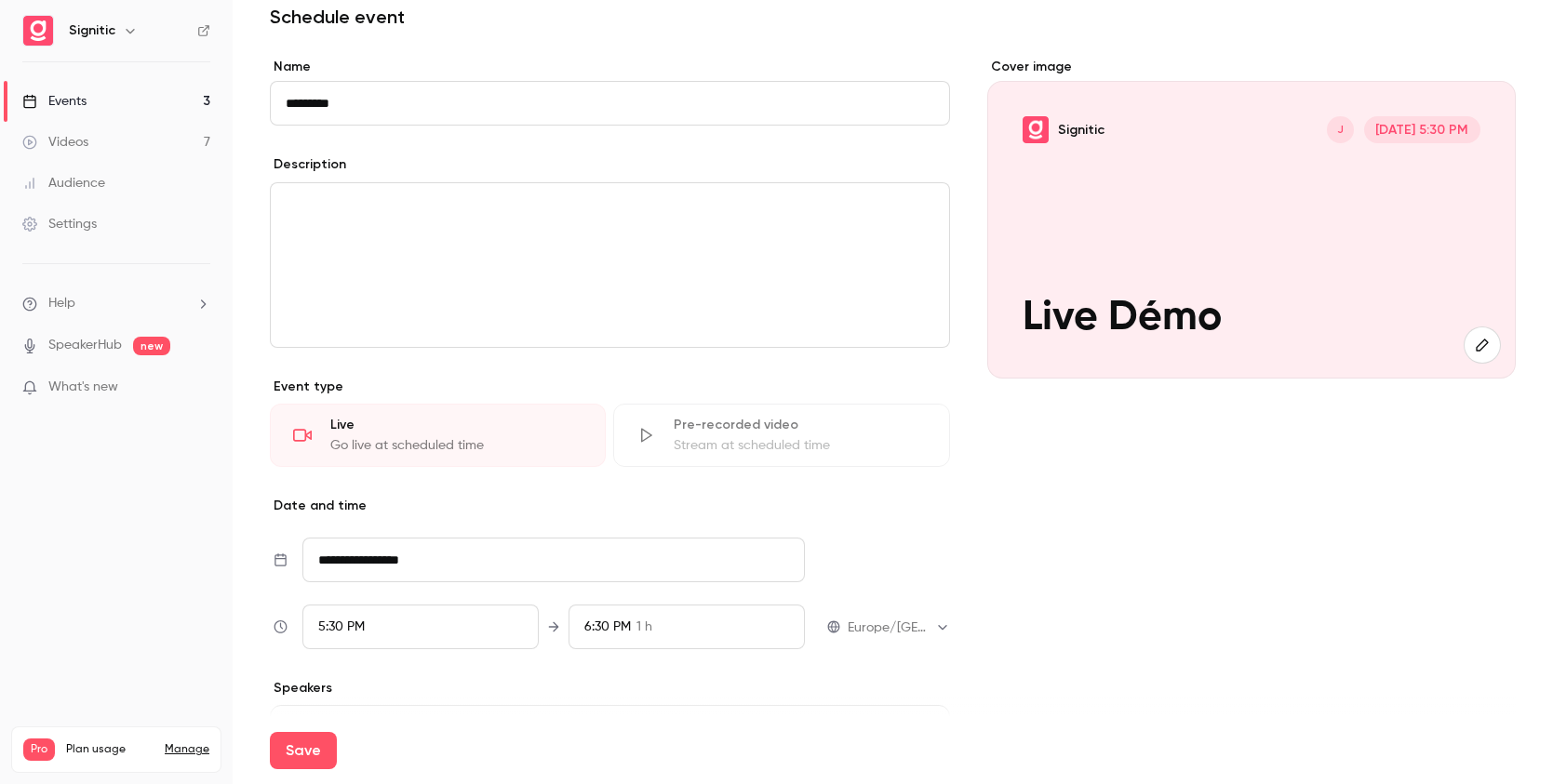 click on "5:30 PM" at bounding box center (421, 627) 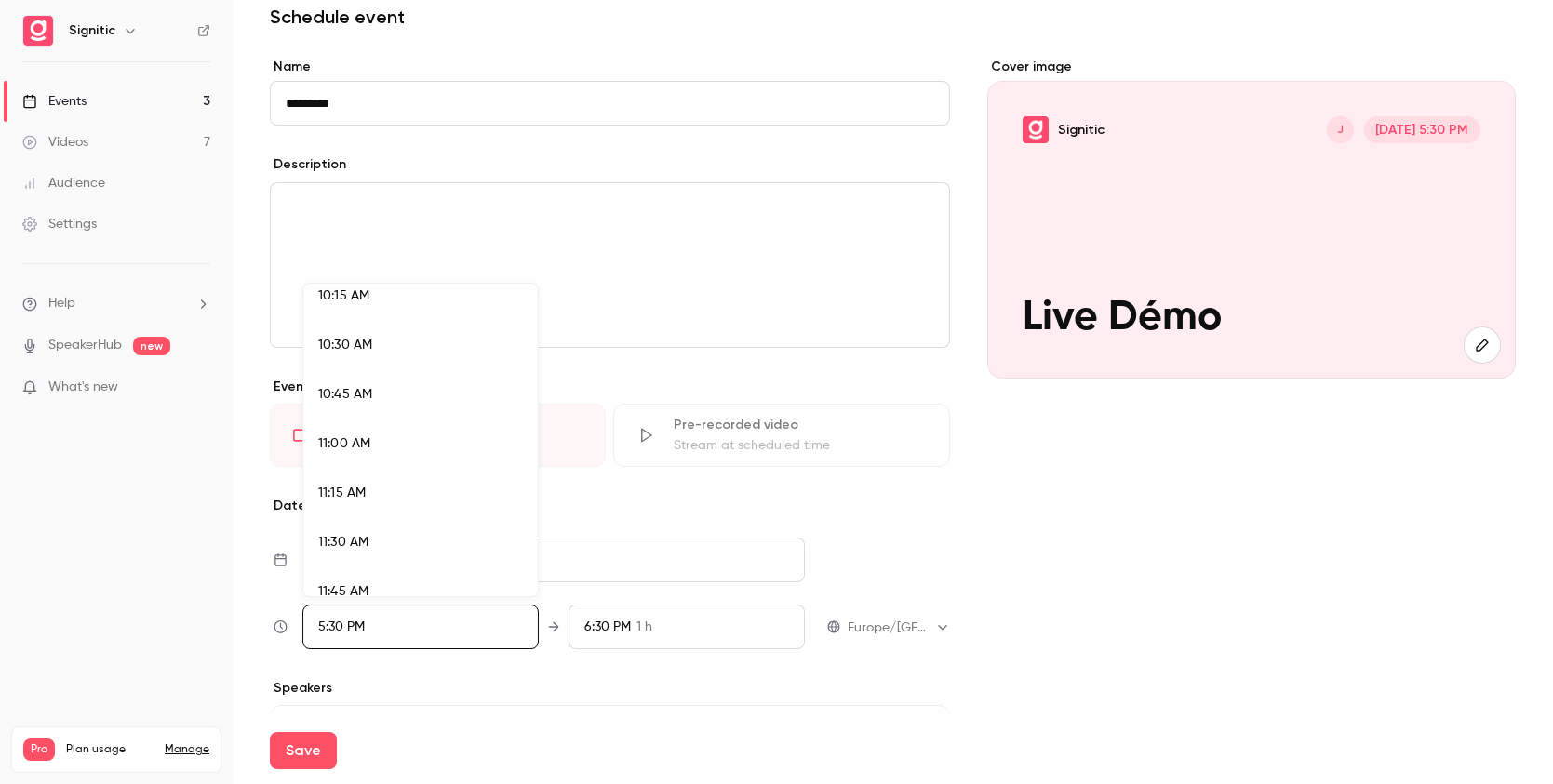 scroll, scrollTop: 2018, scrollLeft: 0, axis: vertical 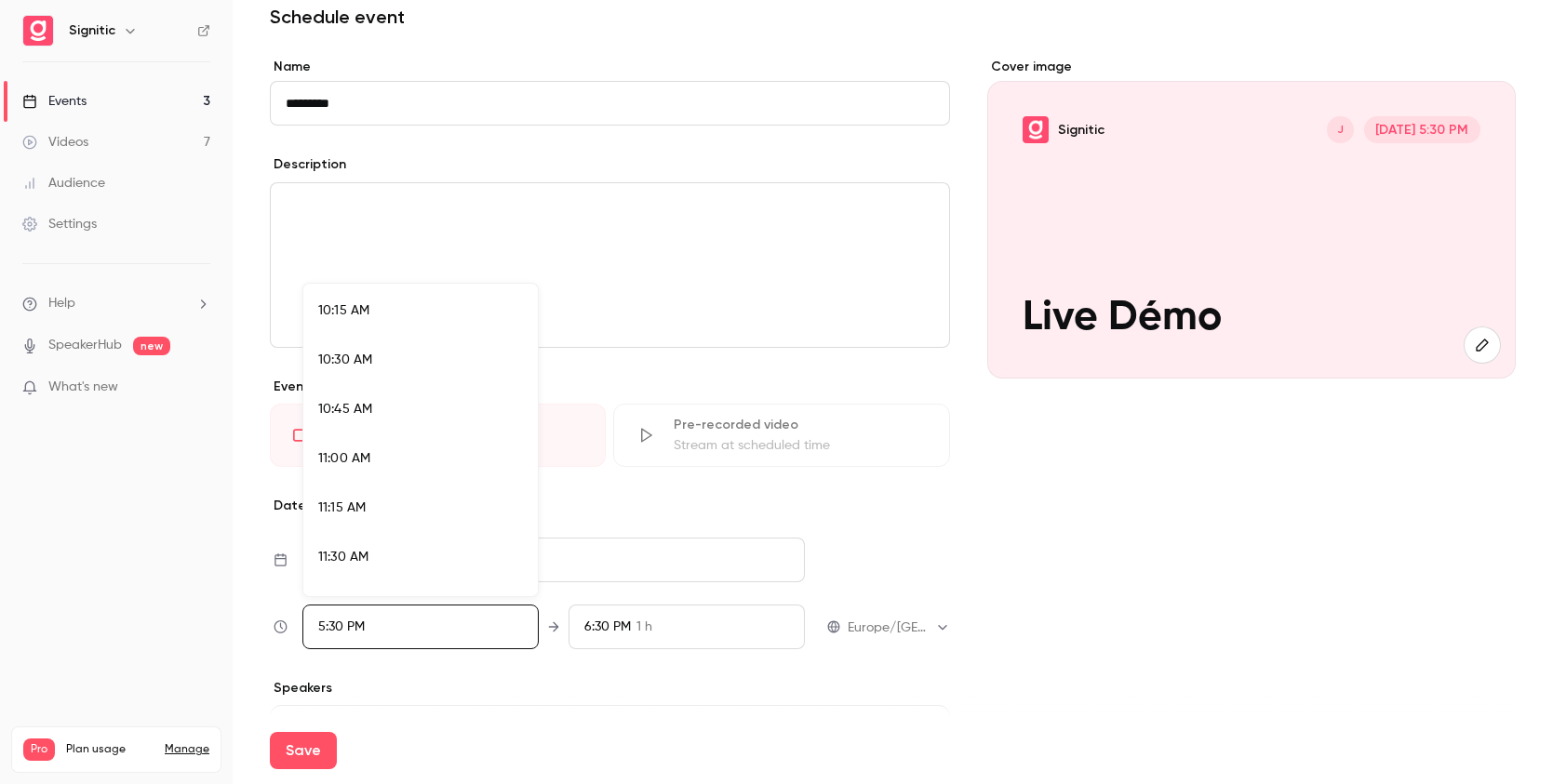 click on "11:00 AM" at bounding box center (421, 458) 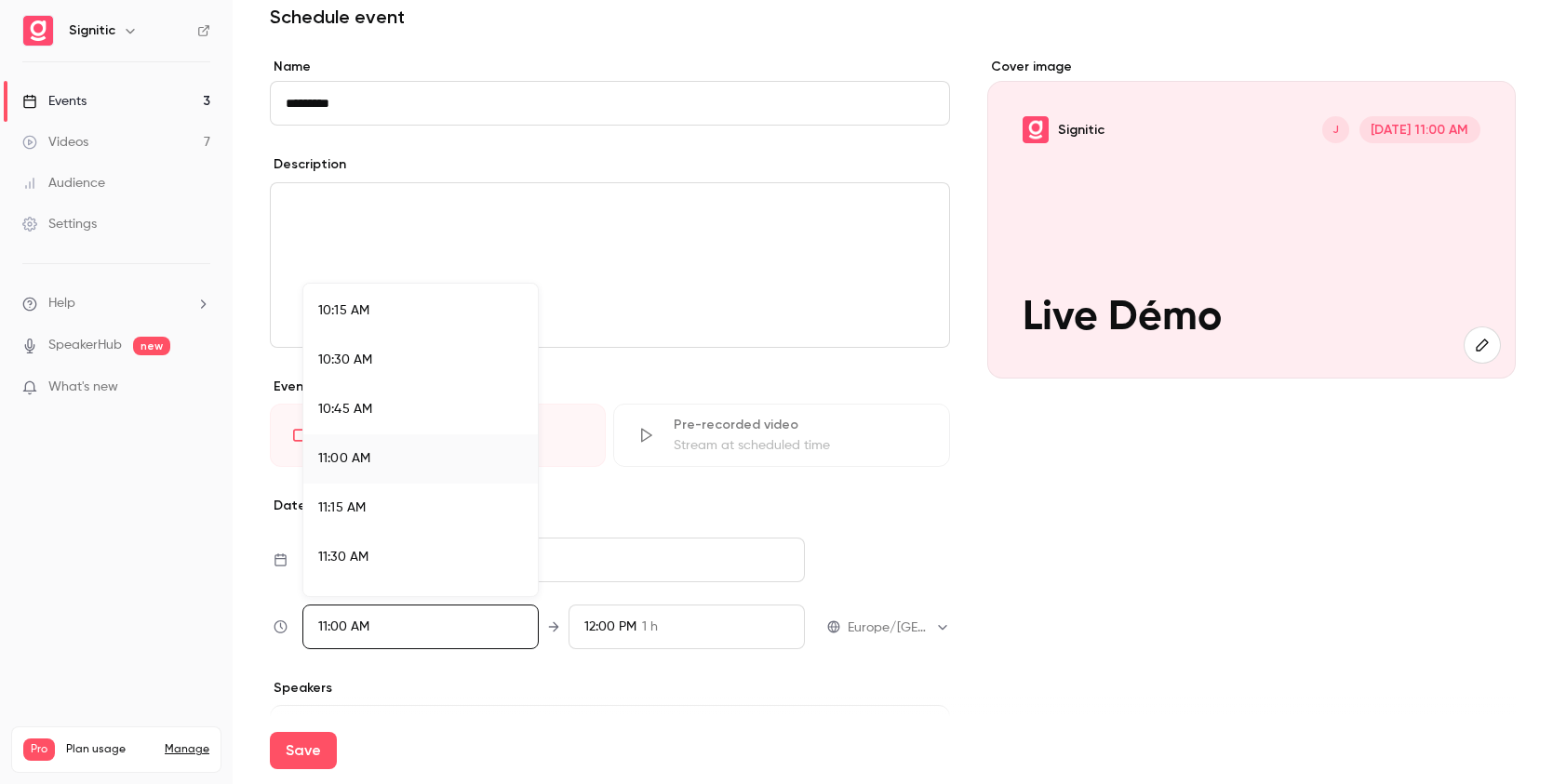 click at bounding box center (776, 392) 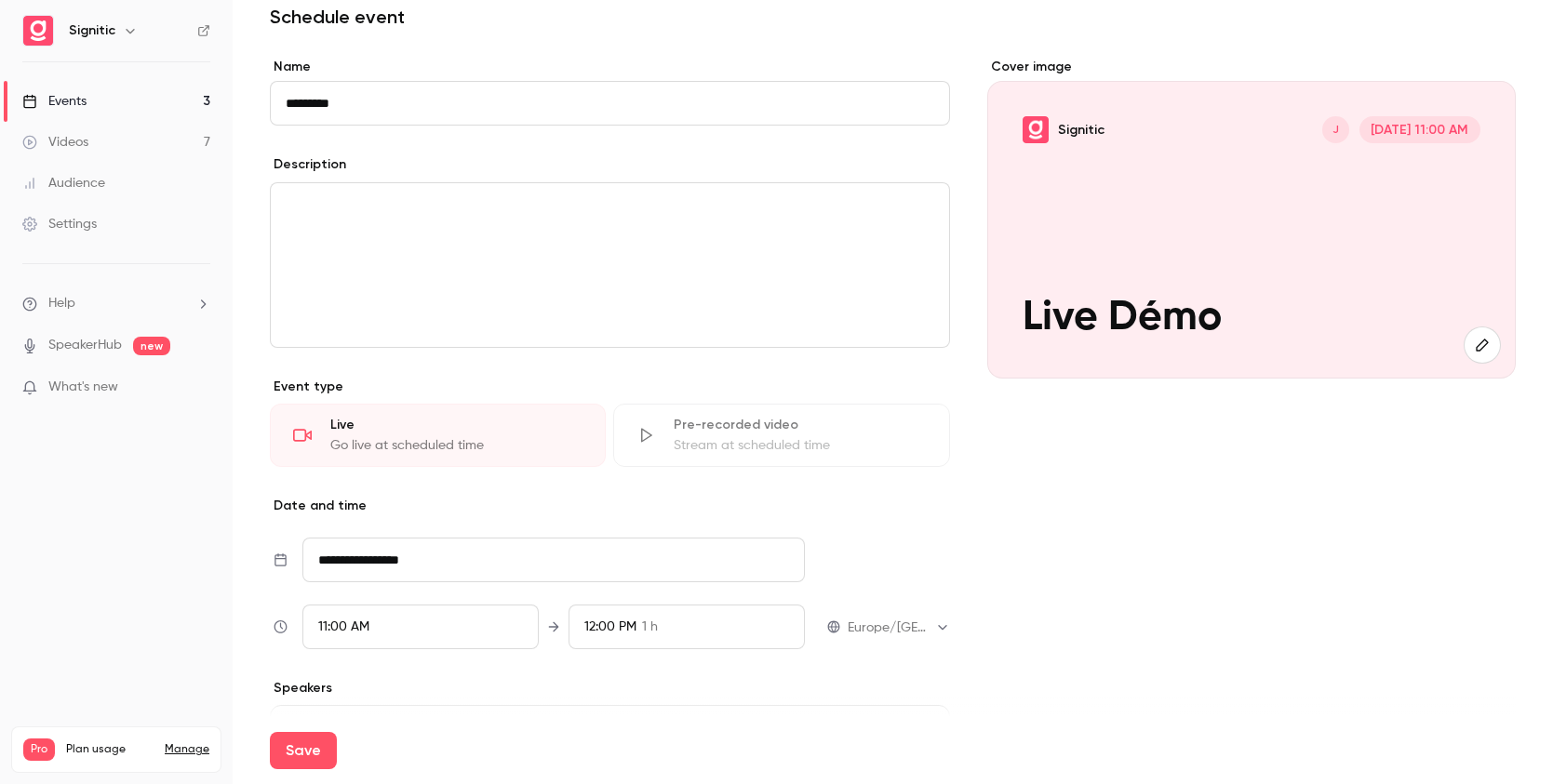 scroll, scrollTop: 3319, scrollLeft: 0, axis: vertical 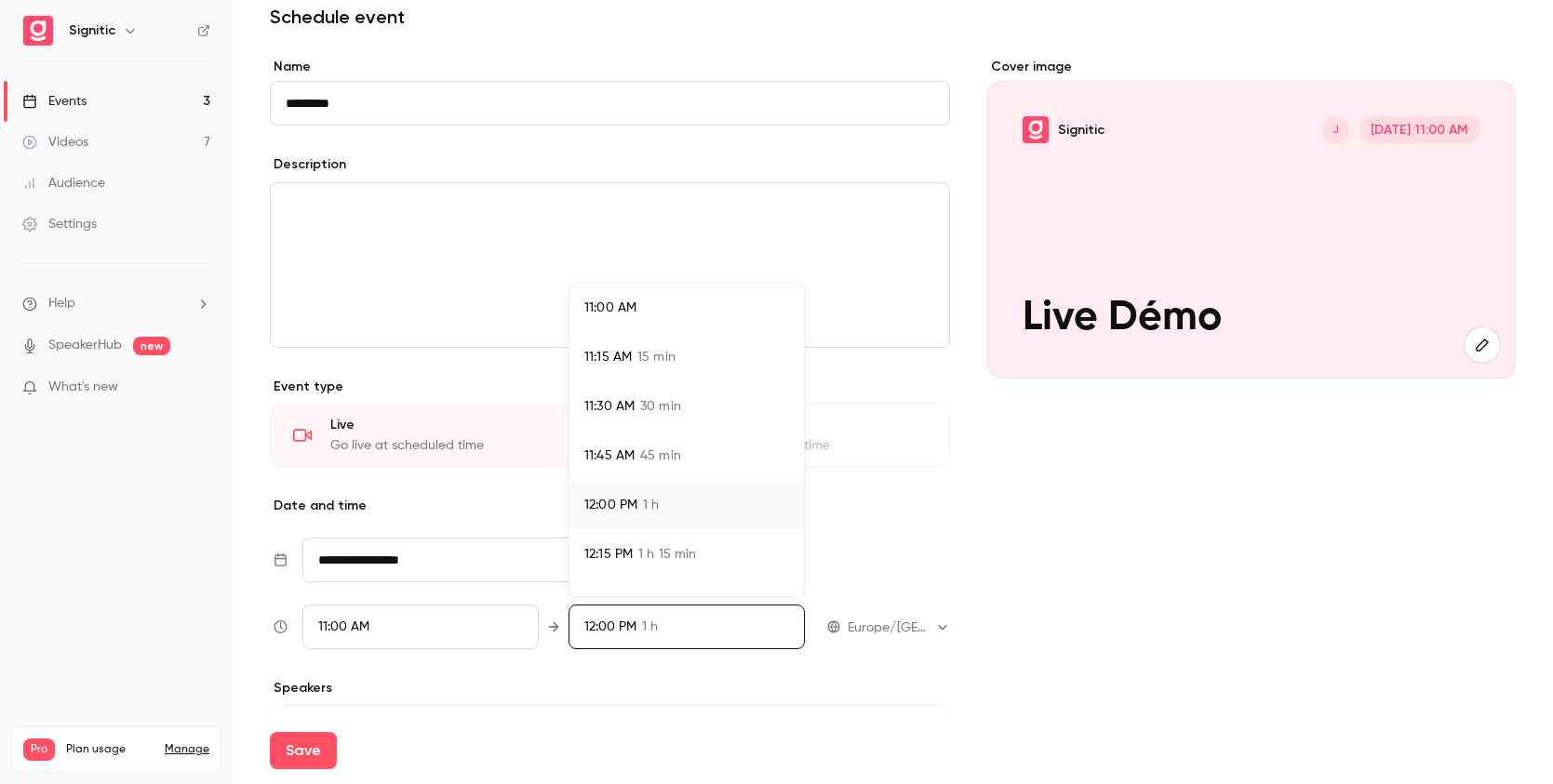 click on "11:45 AM" at bounding box center [609, 456] 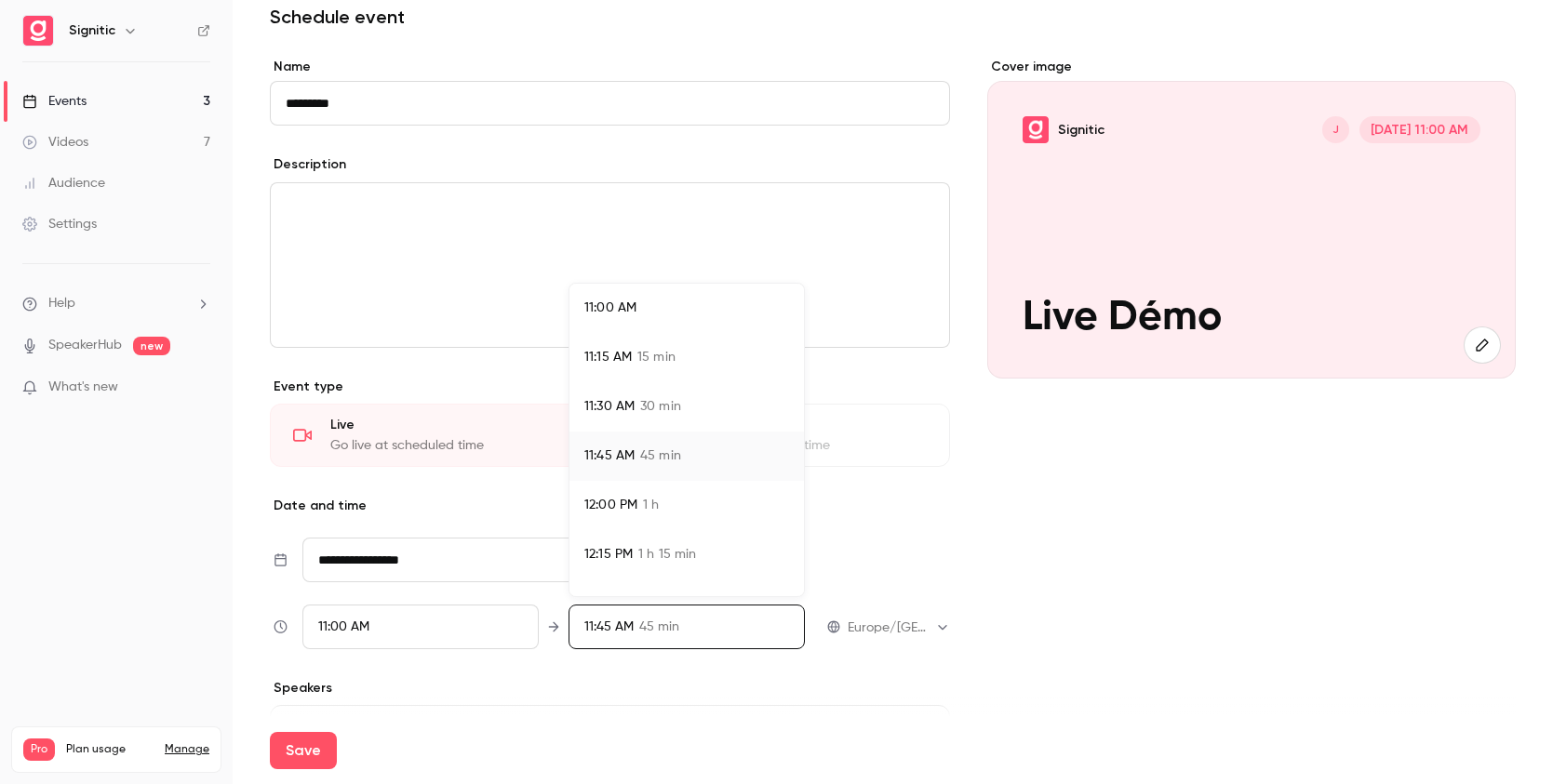 click at bounding box center (776, 392) 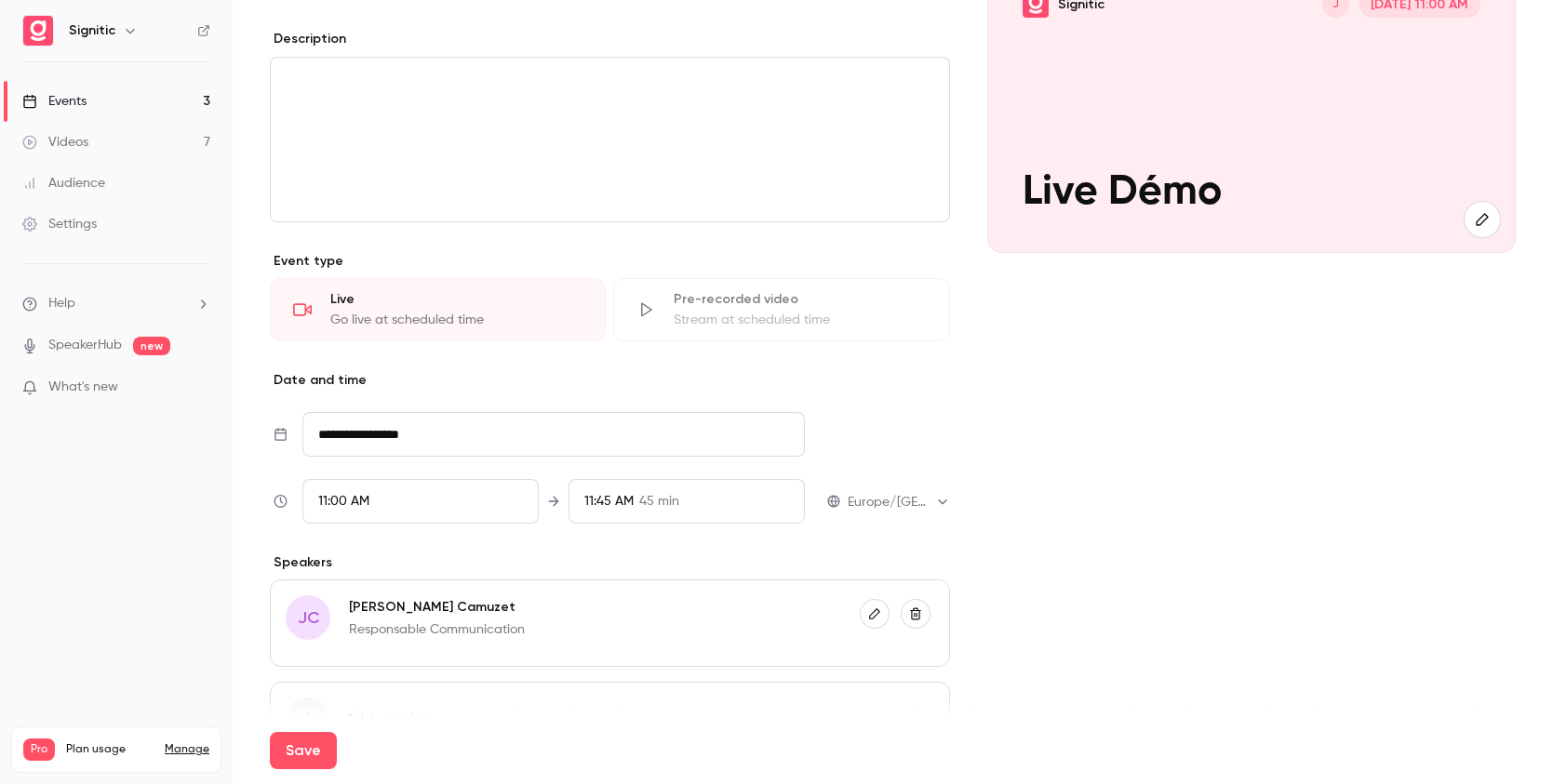 scroll, scrollTop: 219, scrollLeft: 0, axis: vertical 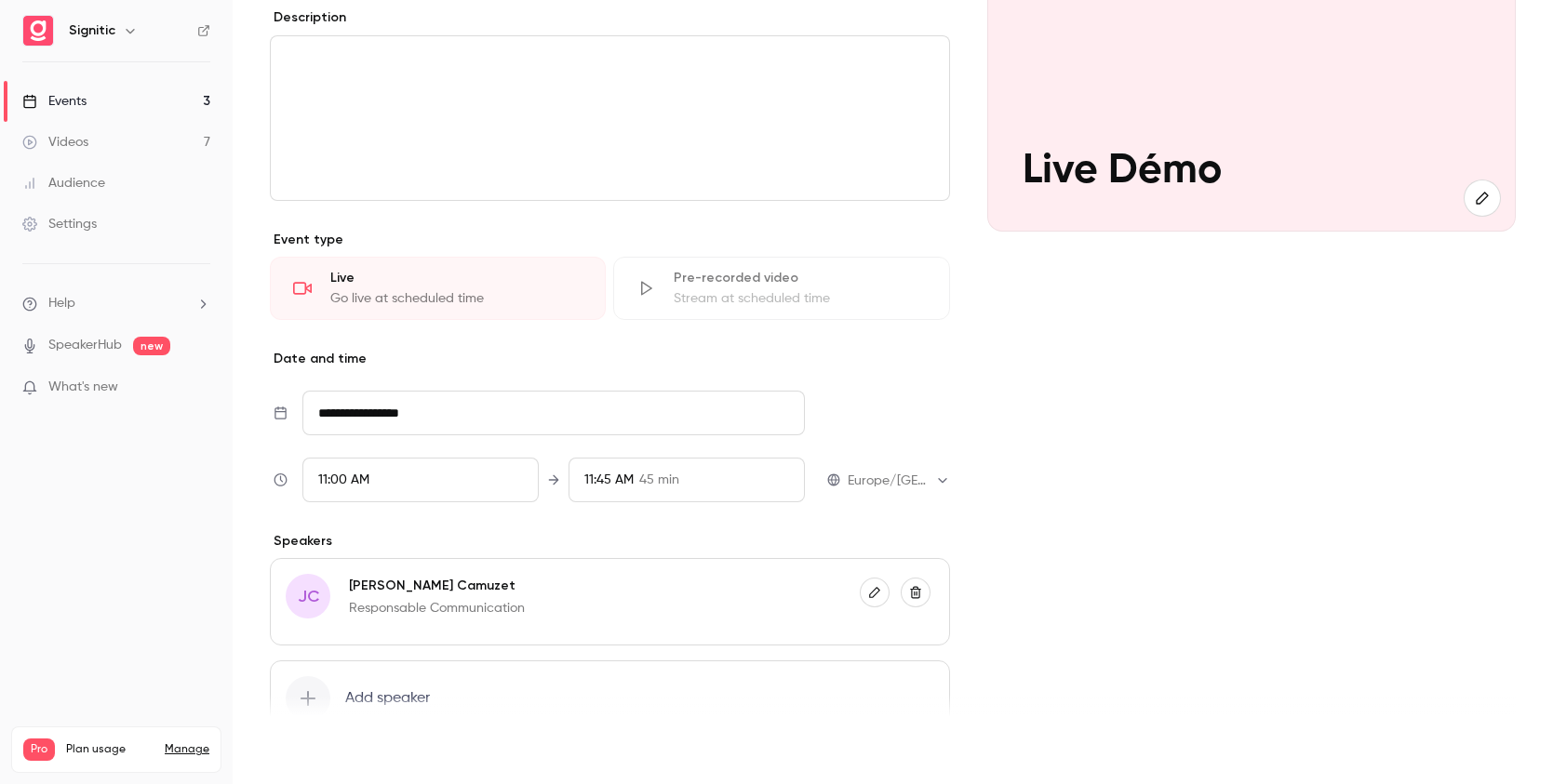click on "Save" at bounding box center [303, 751] 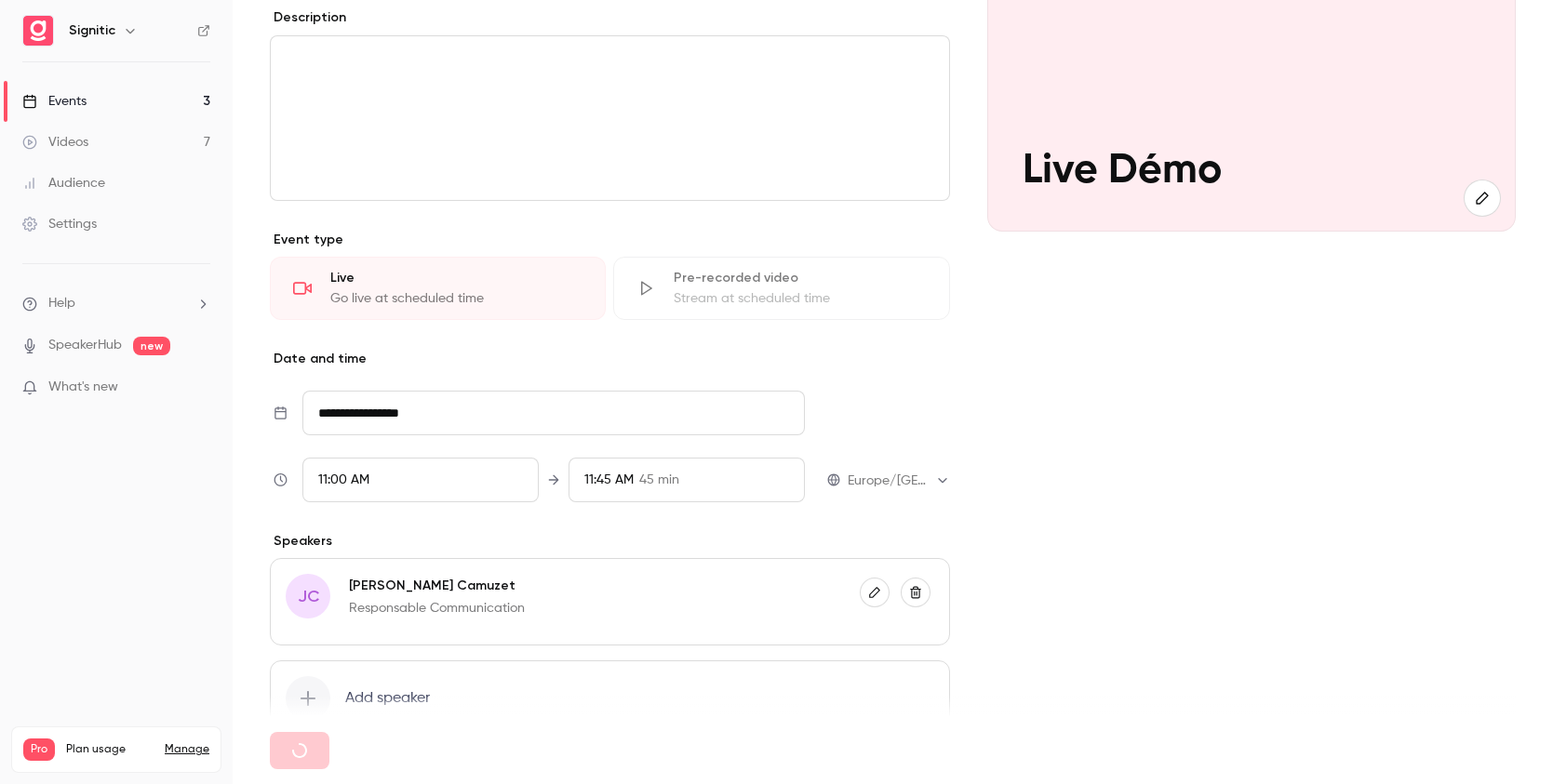type on "**********" 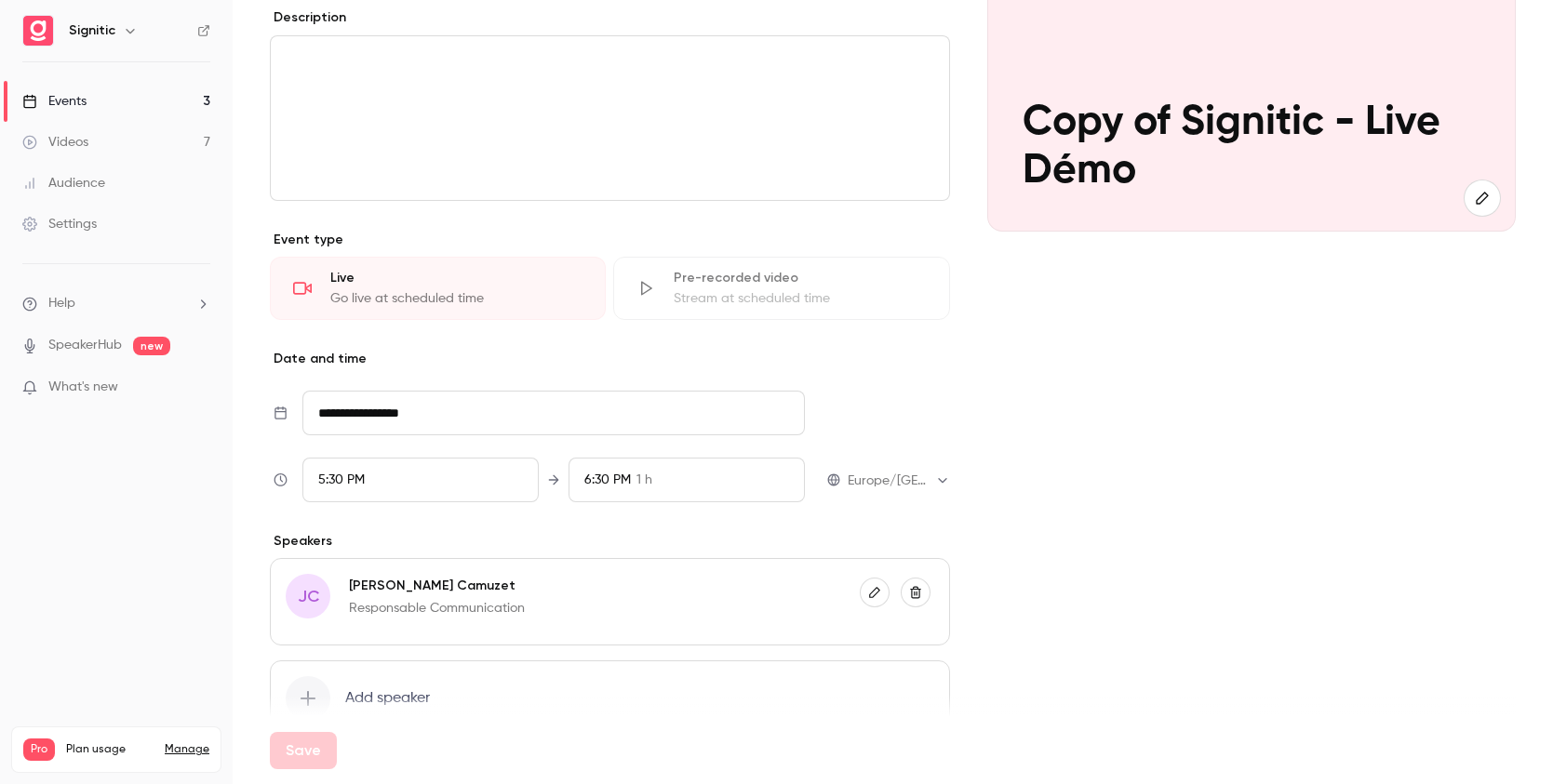 scroll, scrollTop: 0, scrollLeft: 0, axis: both 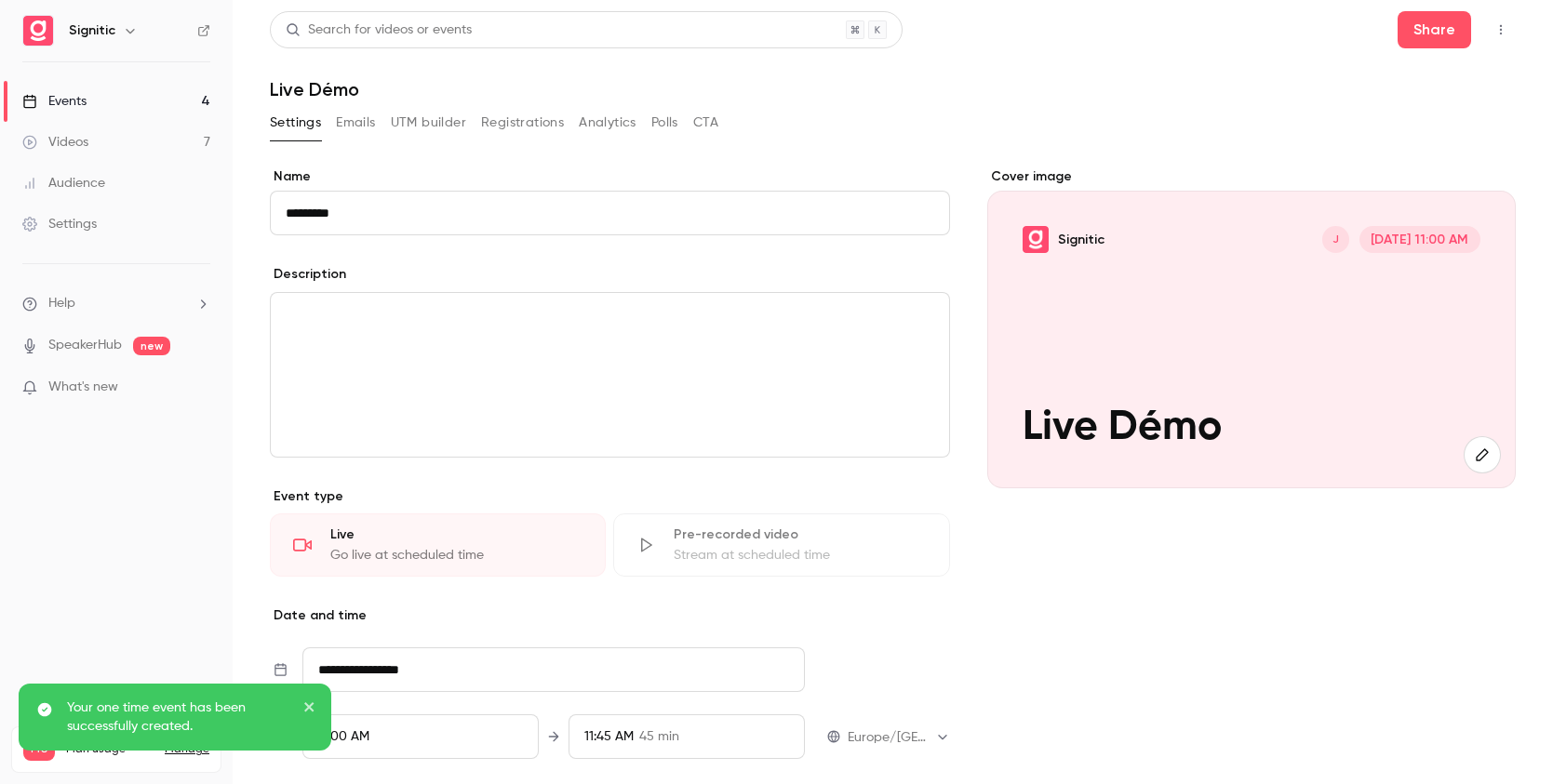 click on "Events" at bounding box center (54, 101) 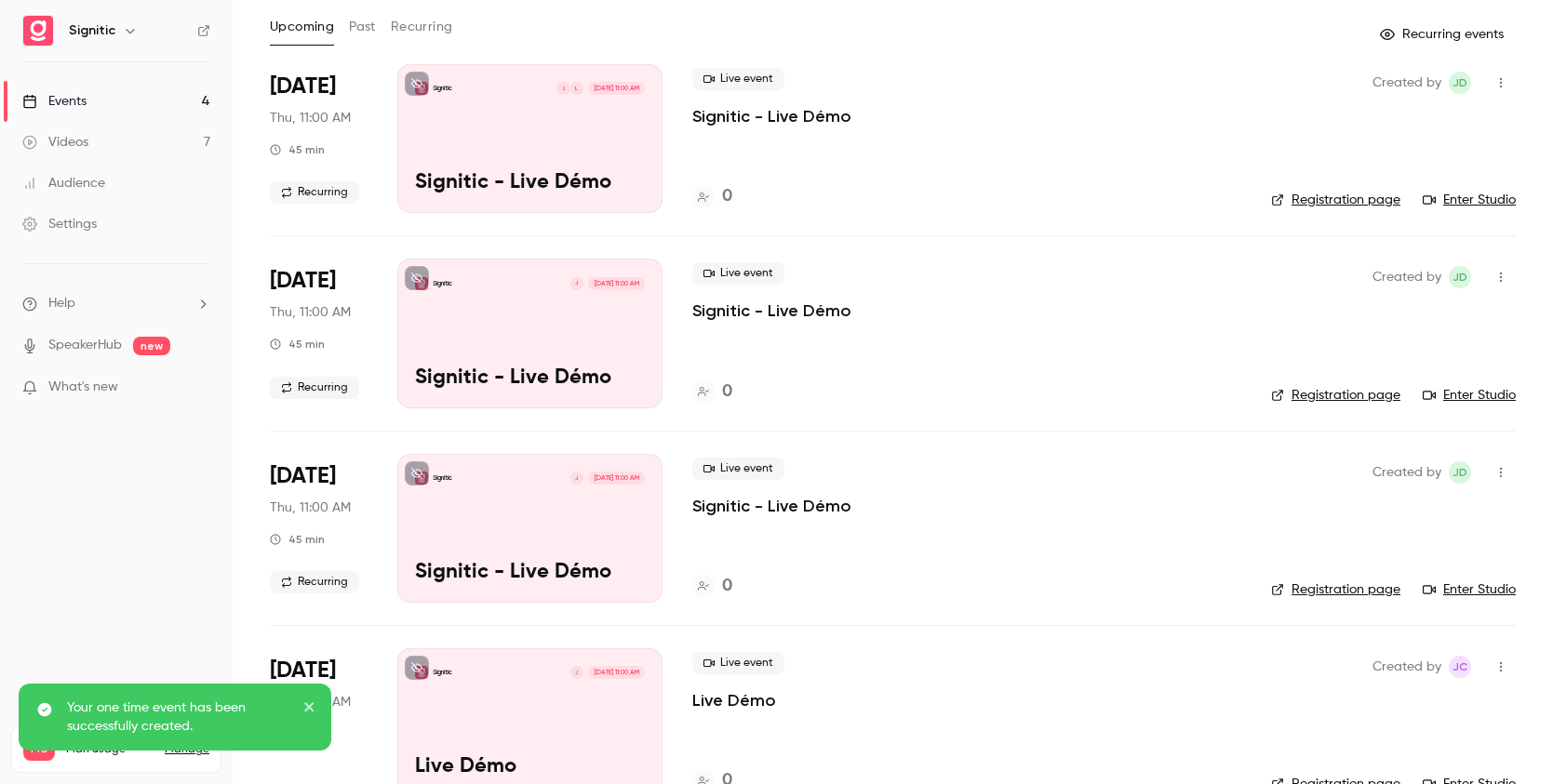 scroll, scrollTop: 142, scrollLeft: 0, axis: vertical 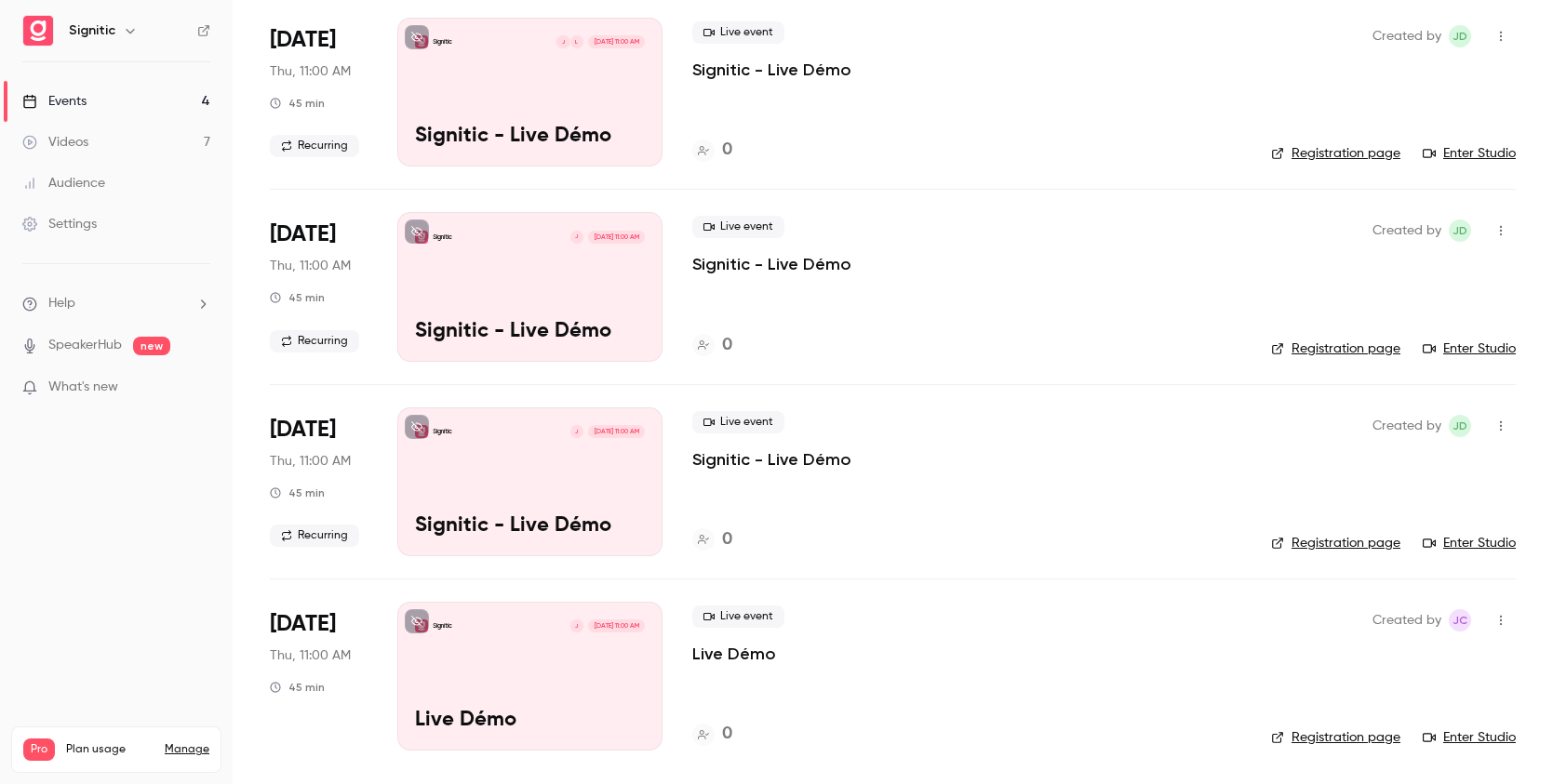 click on "Live Démo" at bounding box center (529, 721) 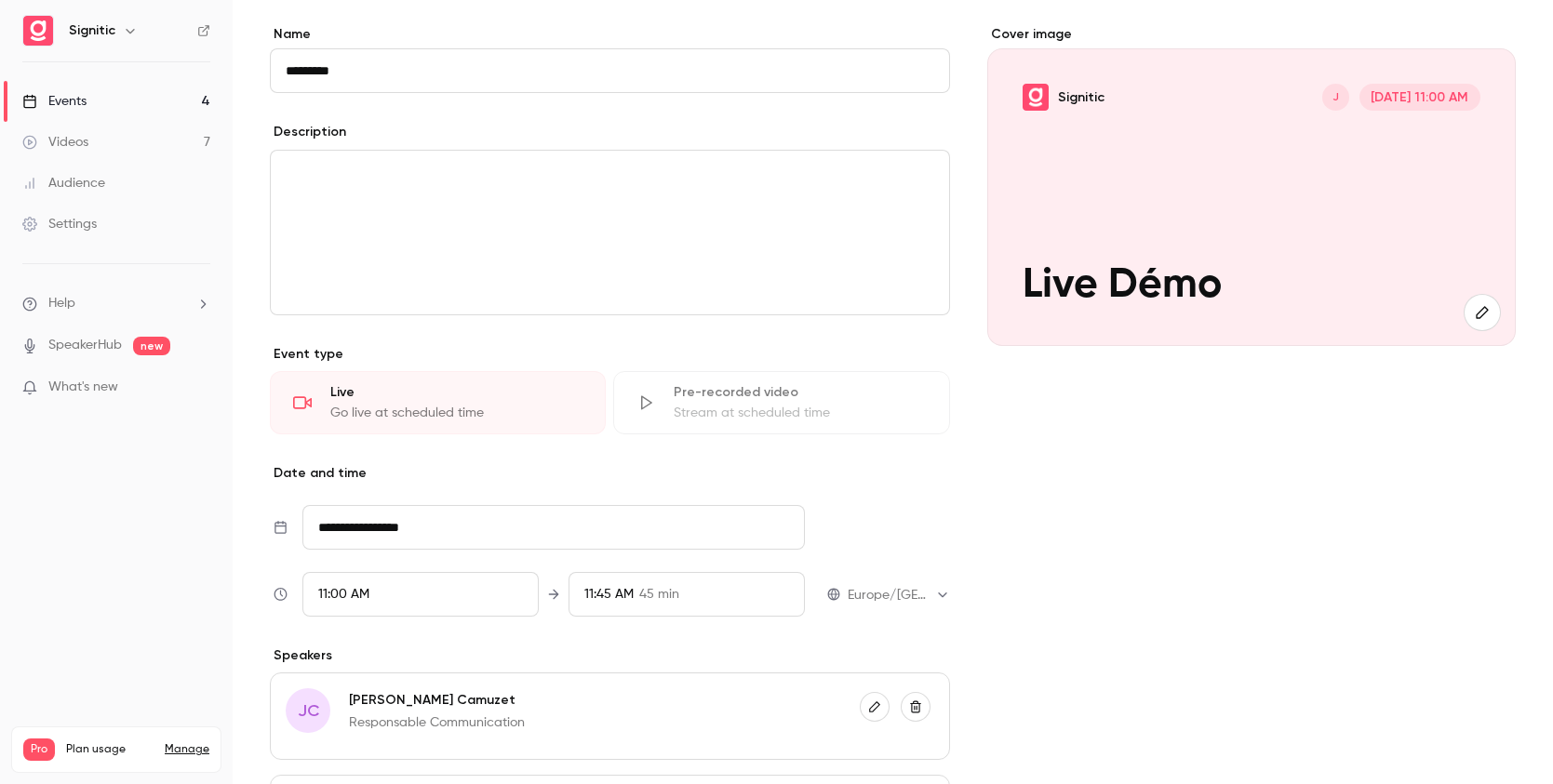 click on "*********" at bounding box center (609, 71) 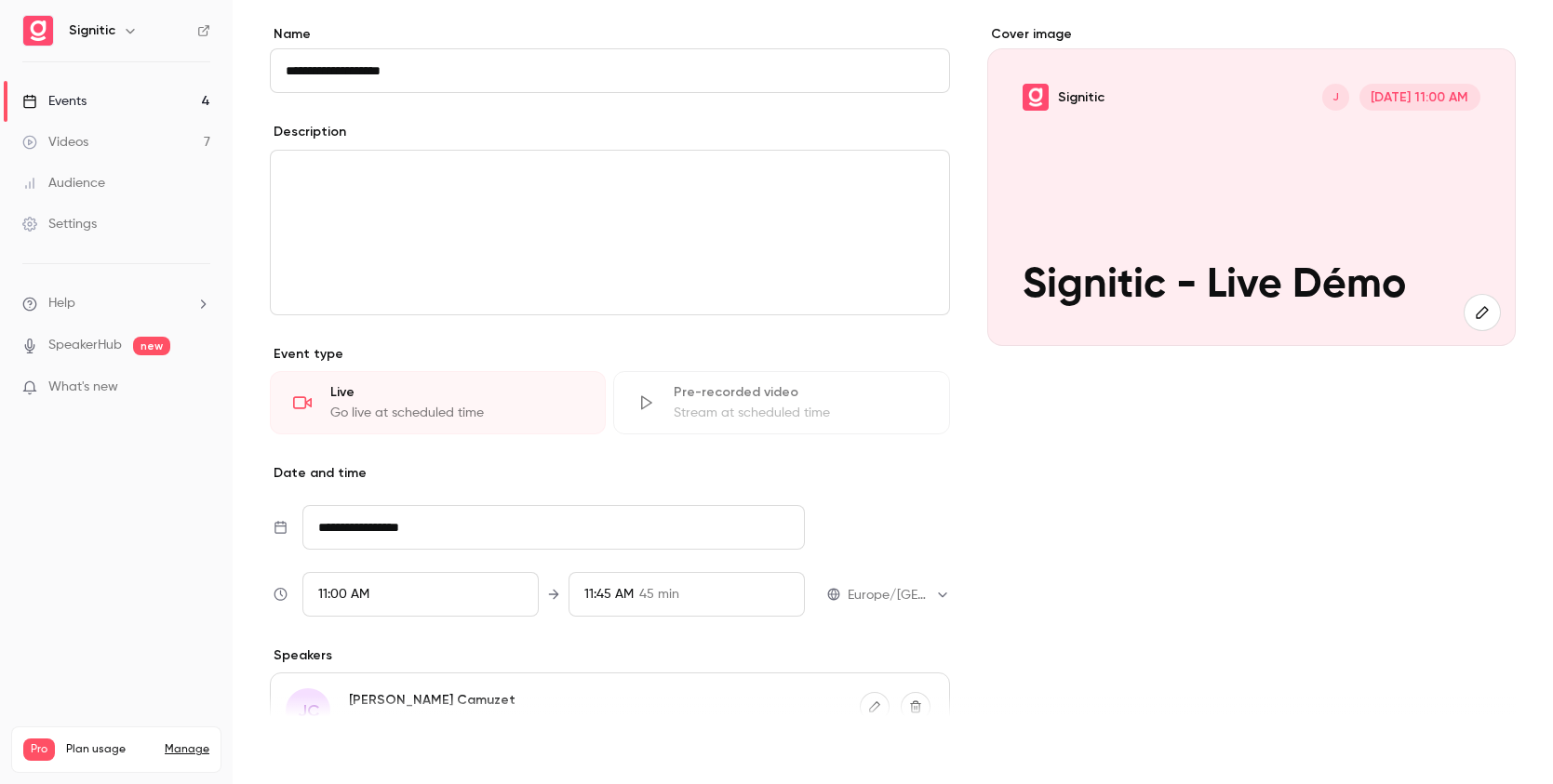 click on "Save" at bounding box center [303, 751] 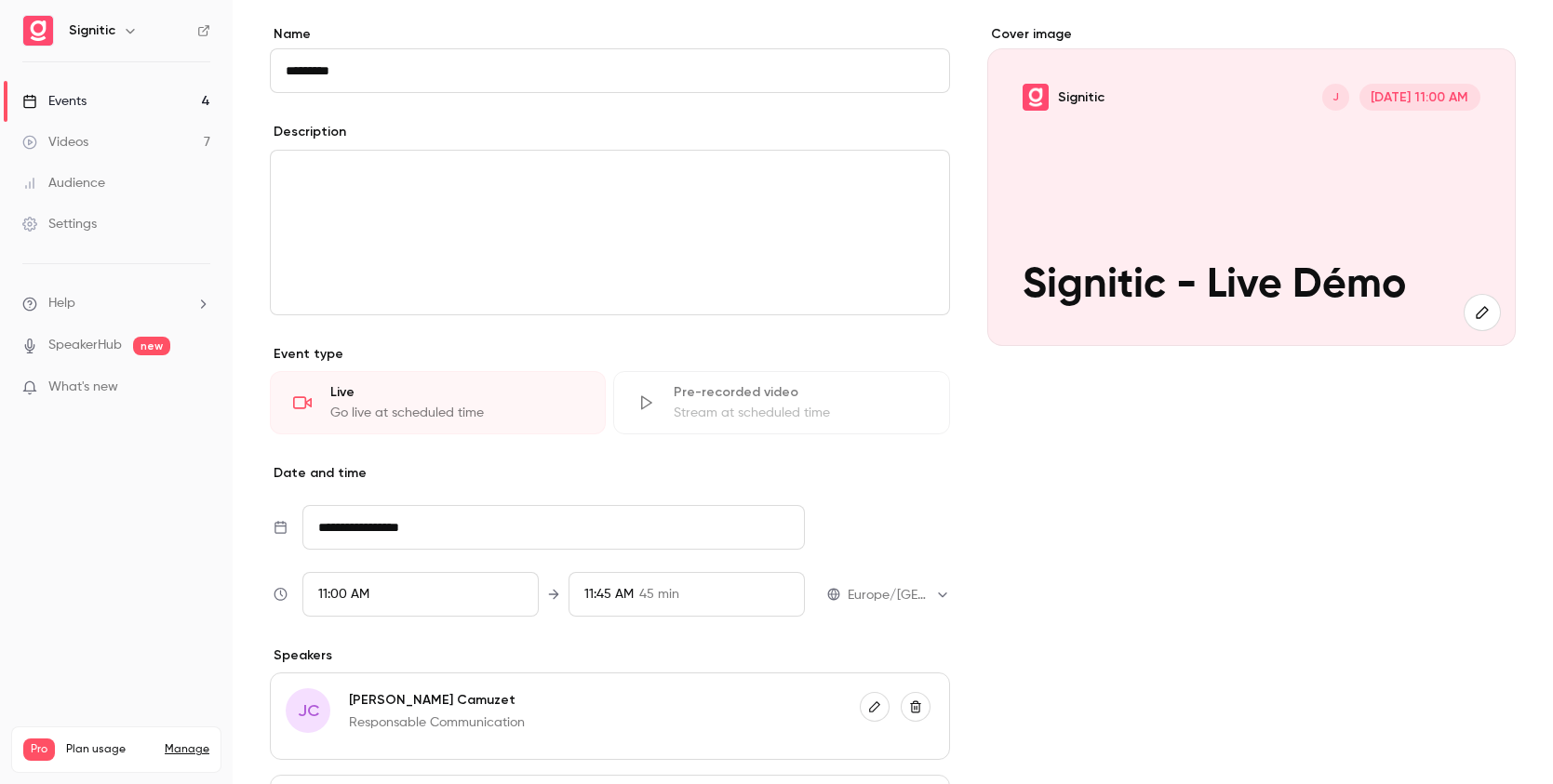 type on "**********" 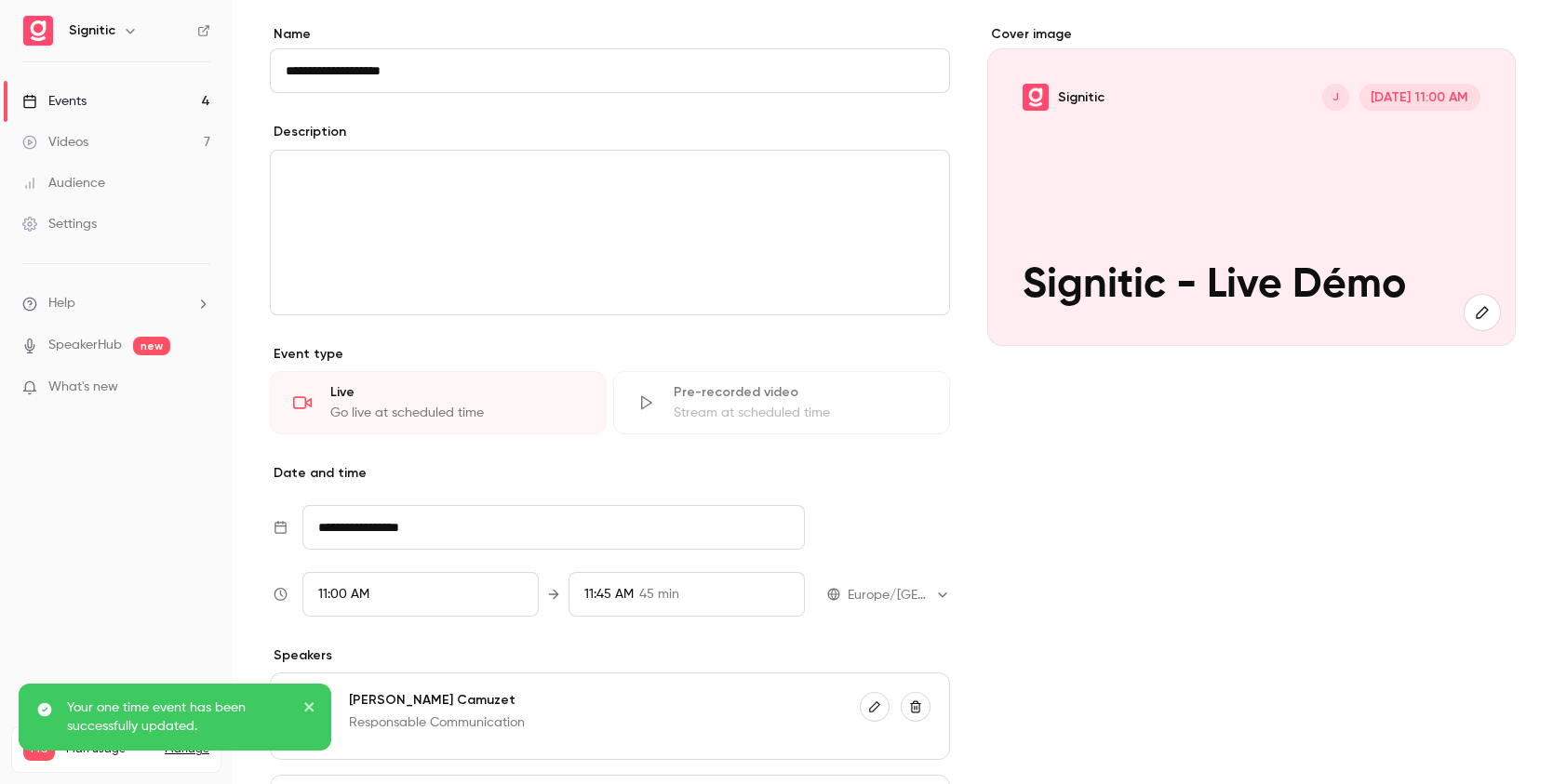 click on "Events" at bounding box center [54, 101] 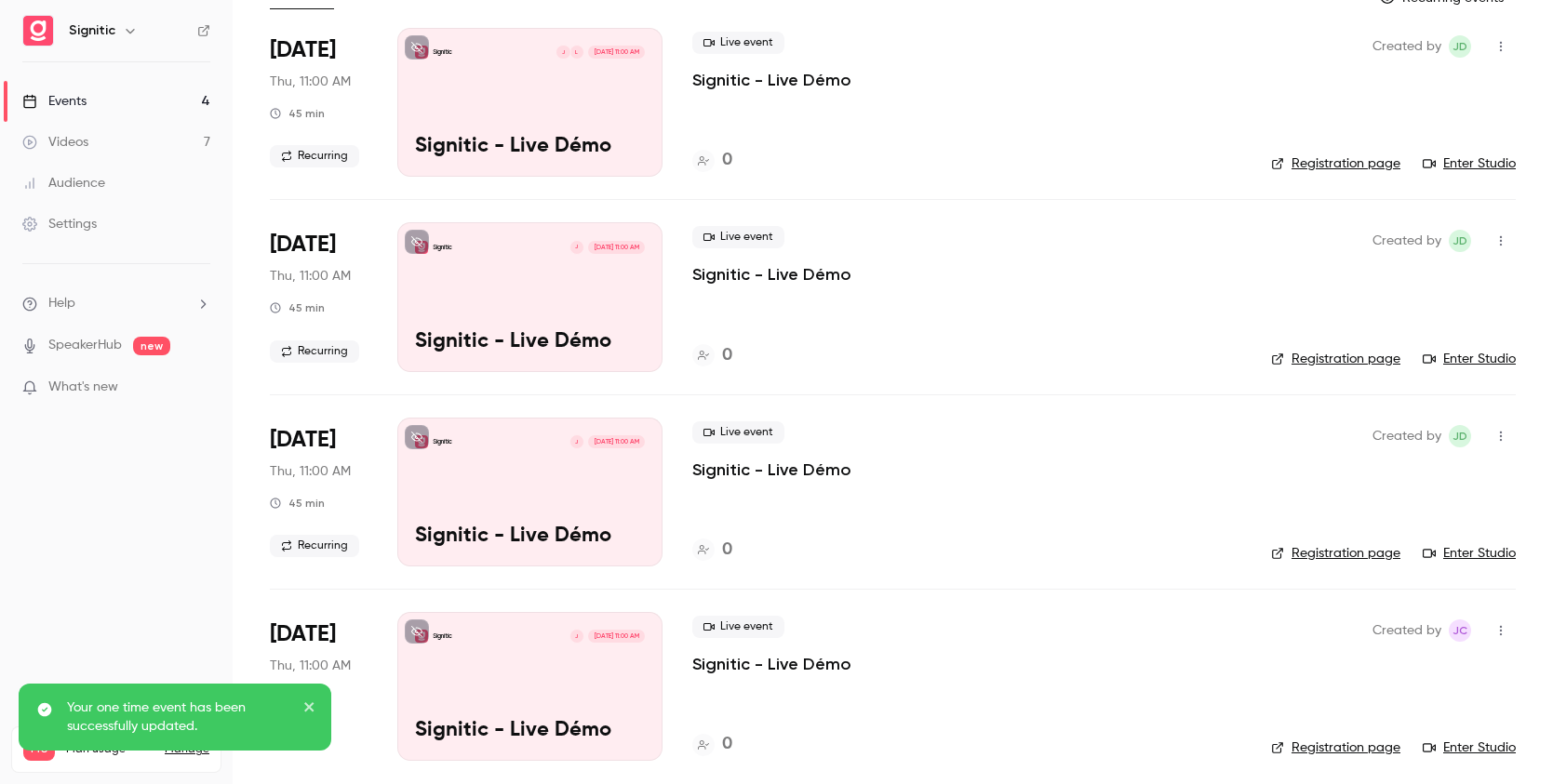 scroll, scrollTop: 142, scrollLeft: 0, axis: vertical 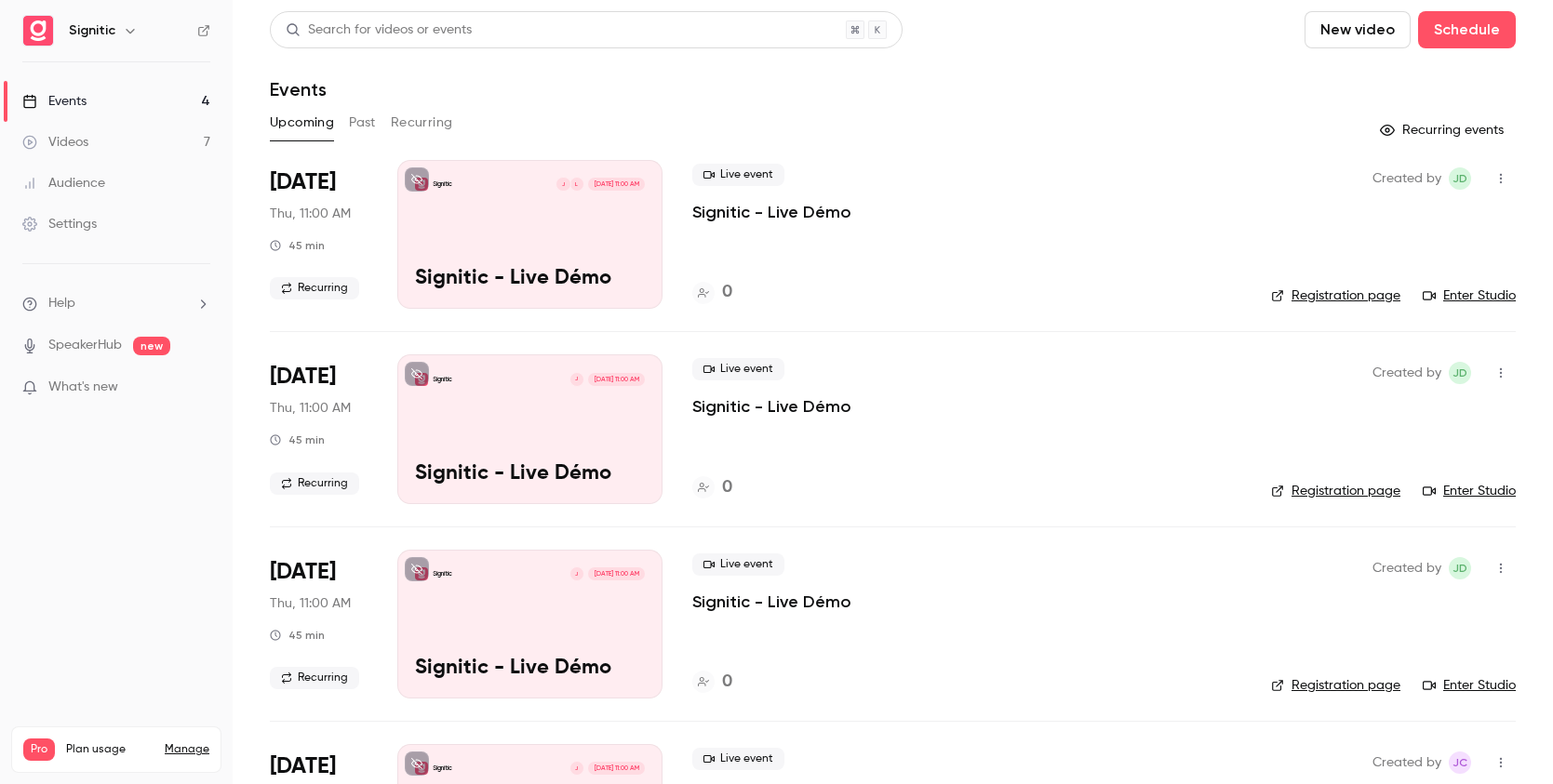 click on "Recurring events" at bounding box center (1443, 130) 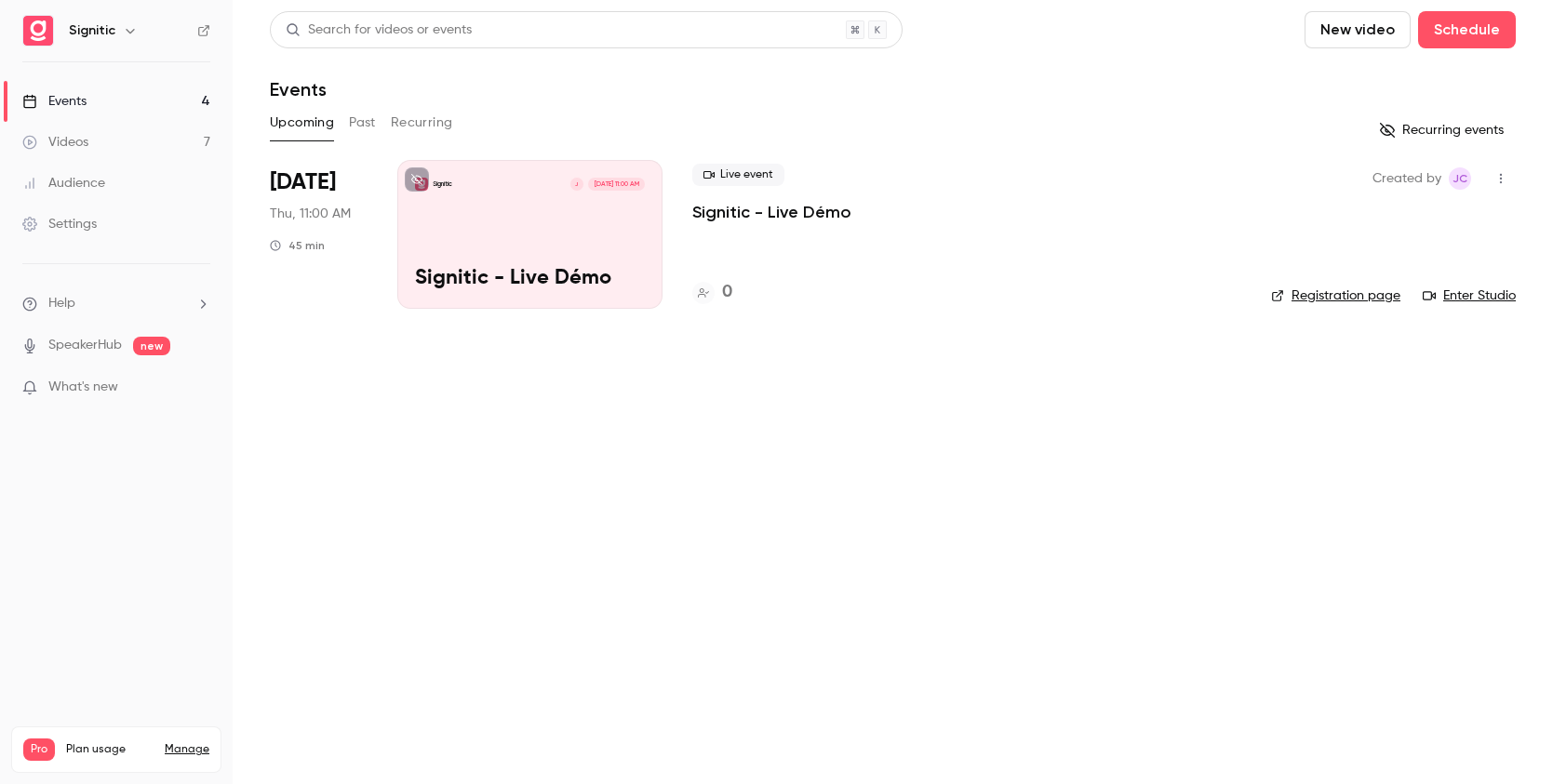 click on "Recurring events" at bounding box center (1443, 130) 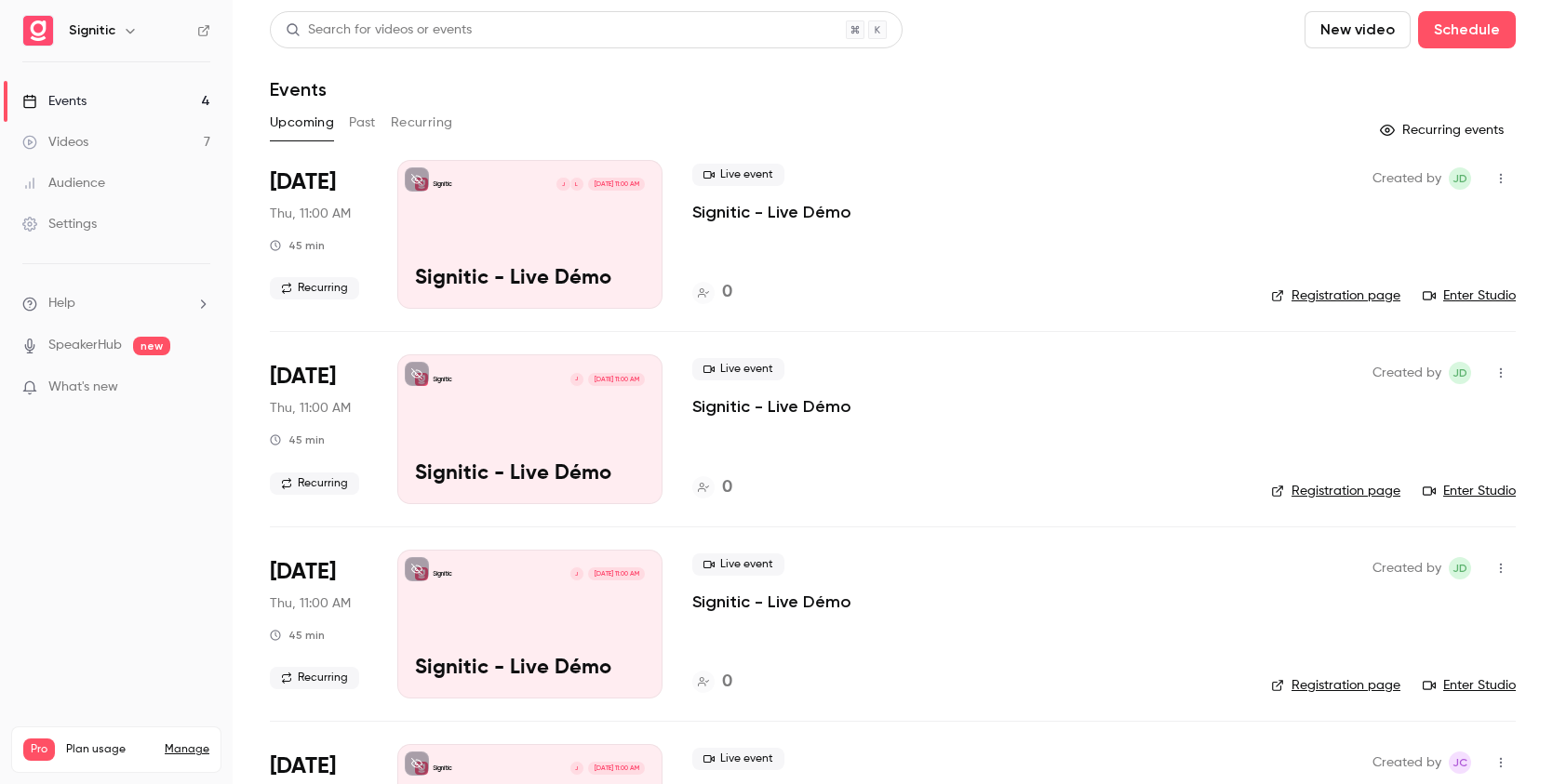 click on "Recurring" at bounding box center [422, 123] 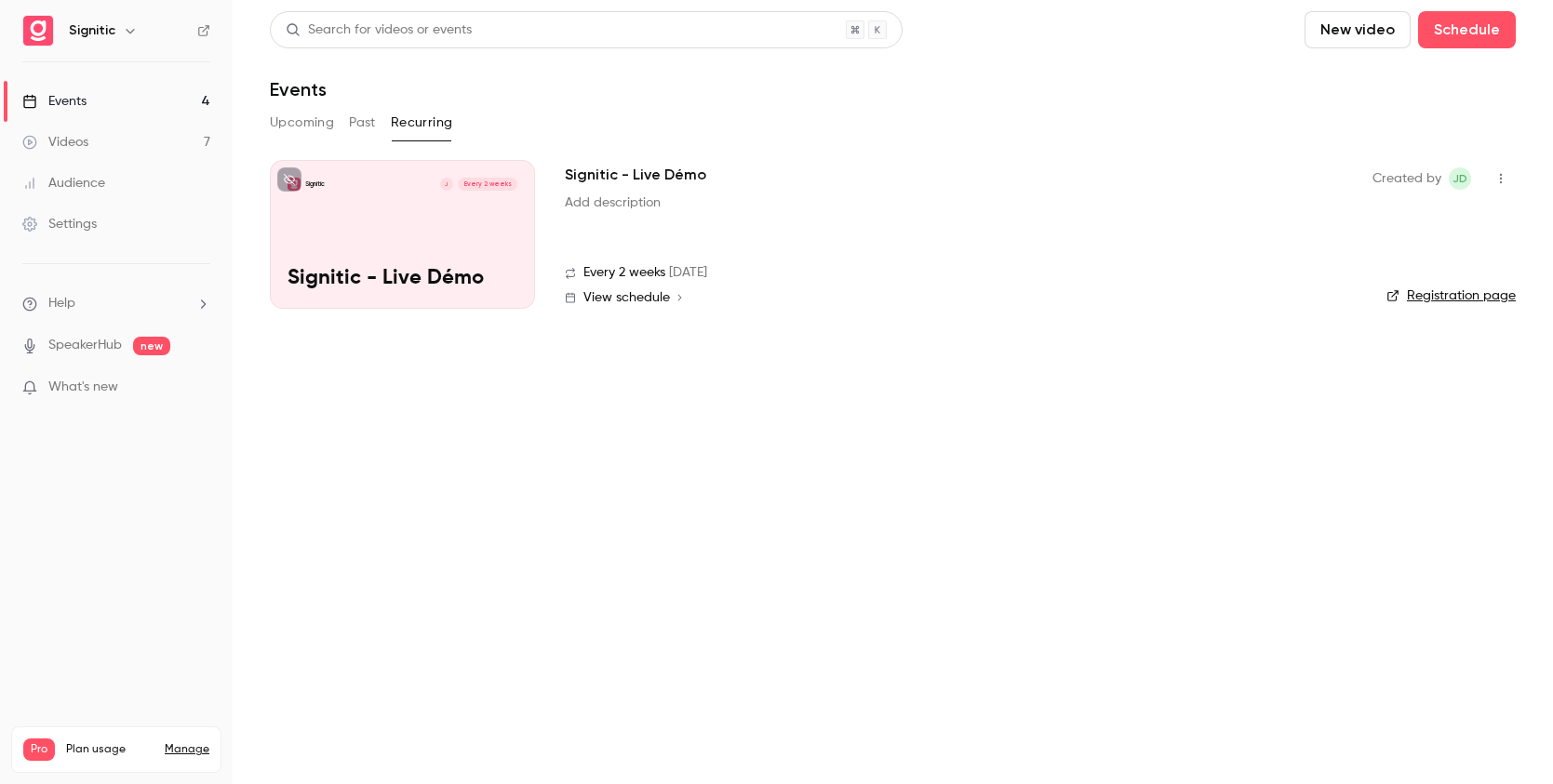click on "Signitic J Every 2 weeks Signitic - Live Démo" at bounding box center (402, 234) 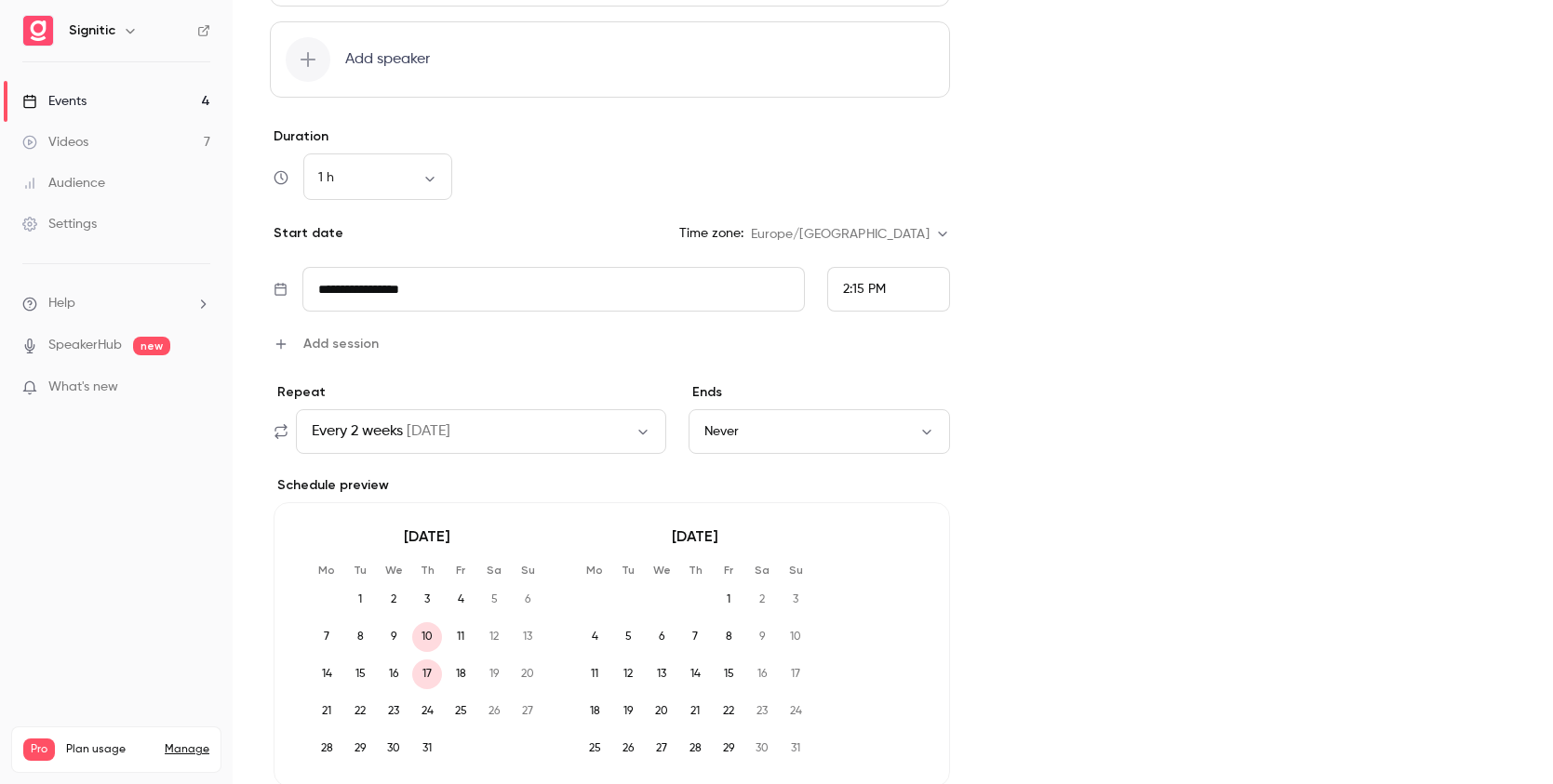 scroll, scrollTop: 716, scrollLeft: 0, axis: vertical 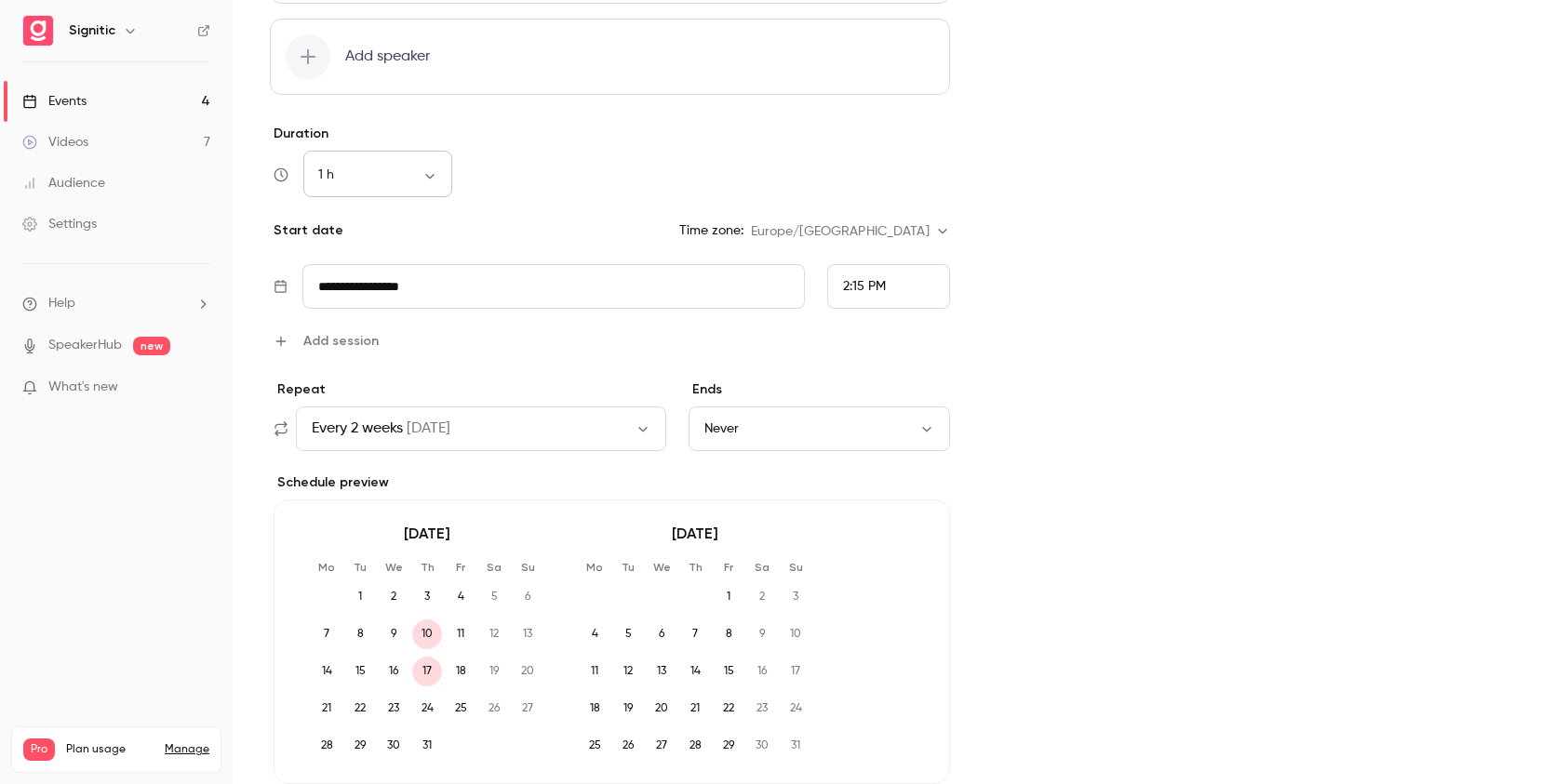 click on "**********" at bounding box center [776, 392] 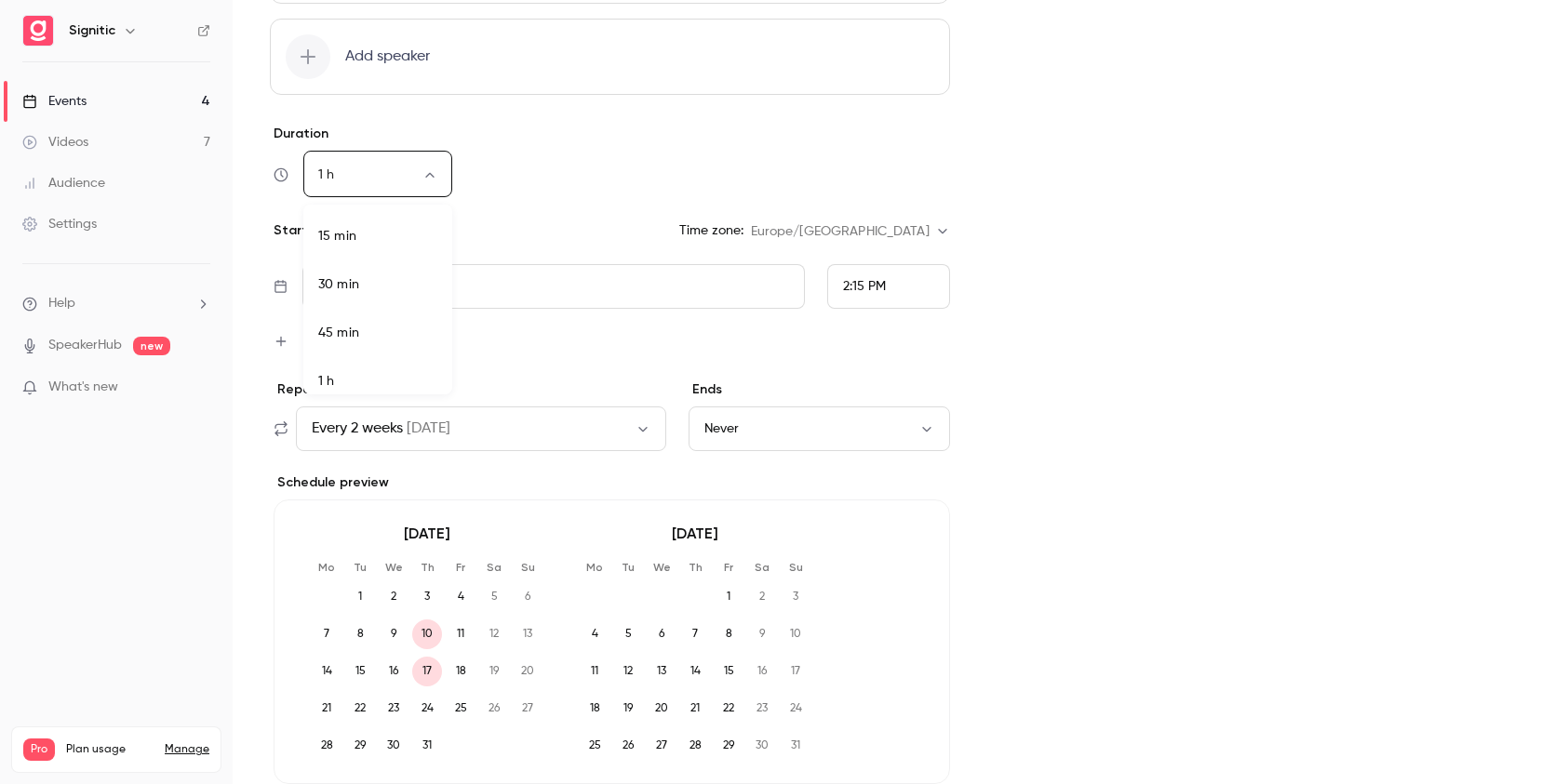 scroll, scrollTop: 11, scrollLeft: 0, axis: vertical 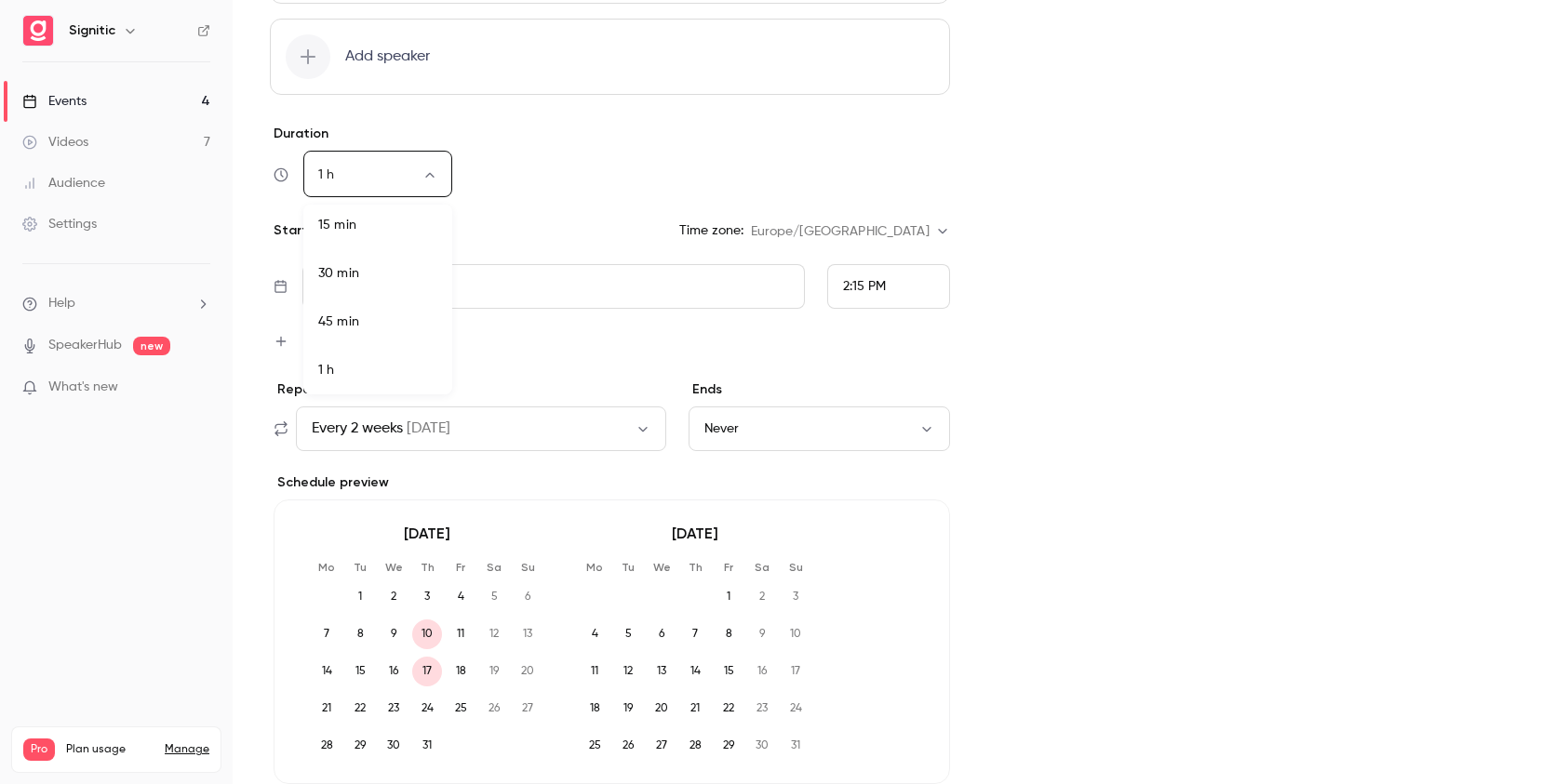 click on "45 min" at bounding box center (378, 322) 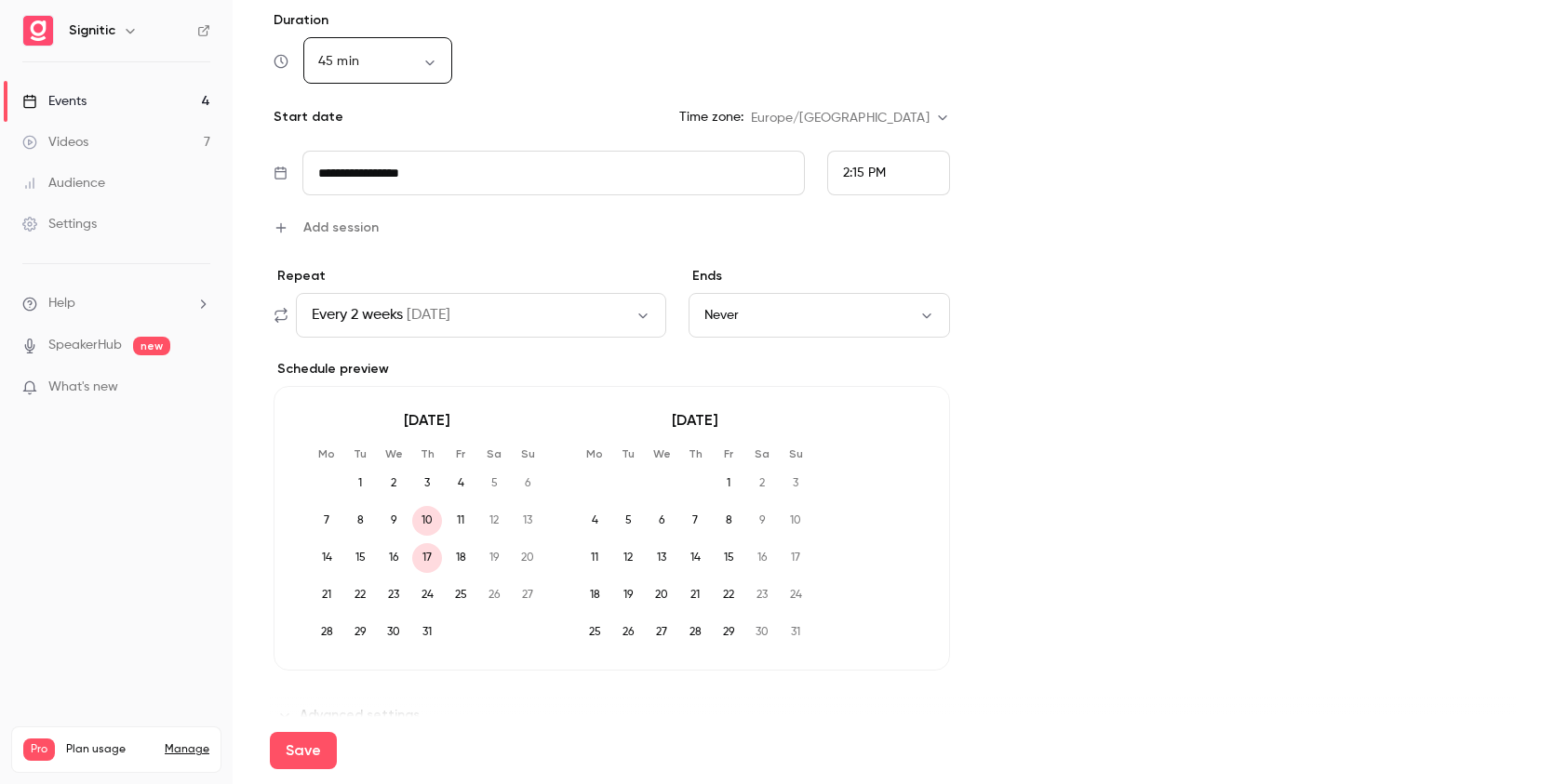scroll, scrollTop: 831, scrollLeft: 0, axis: vertical 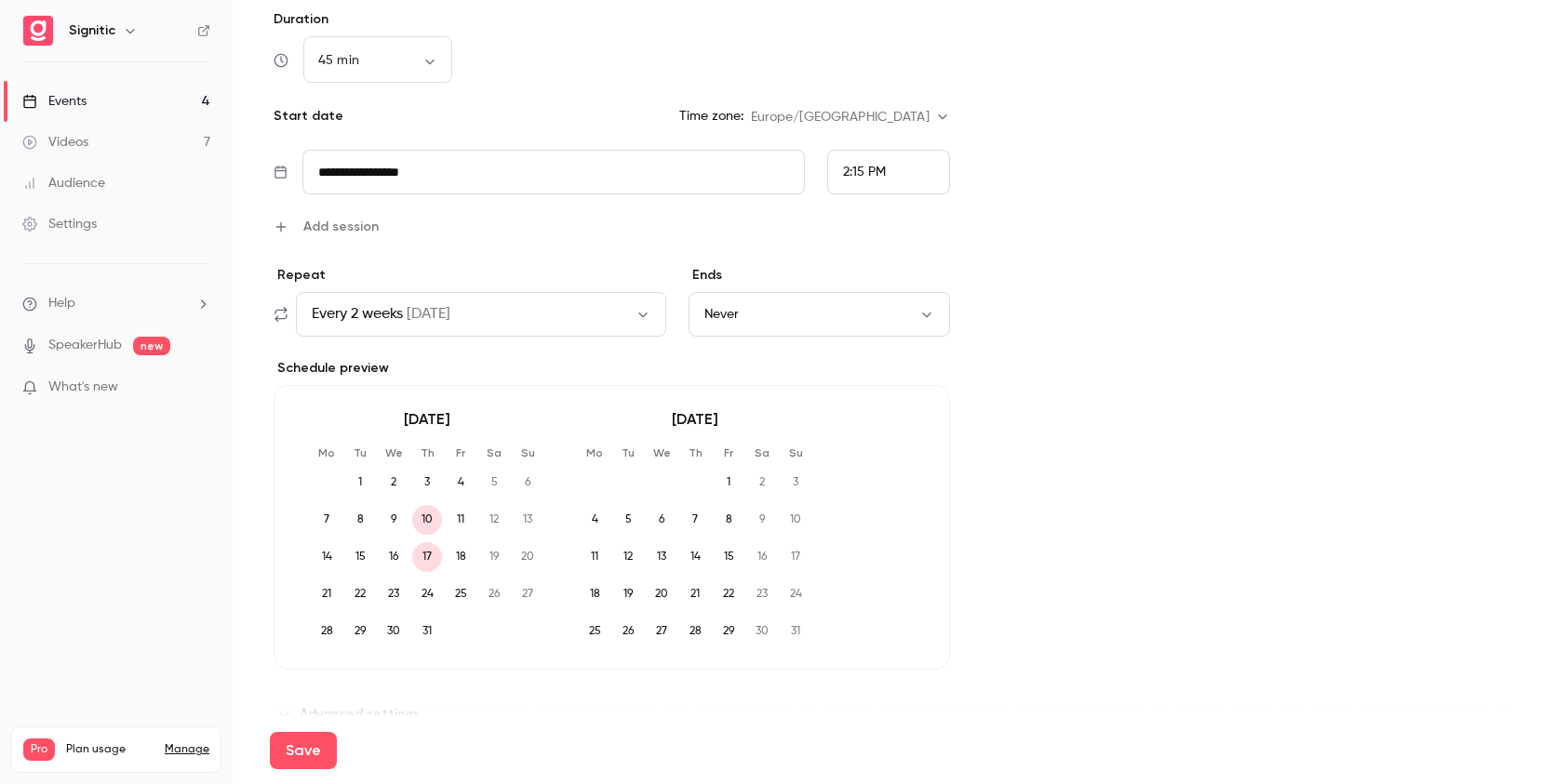 click 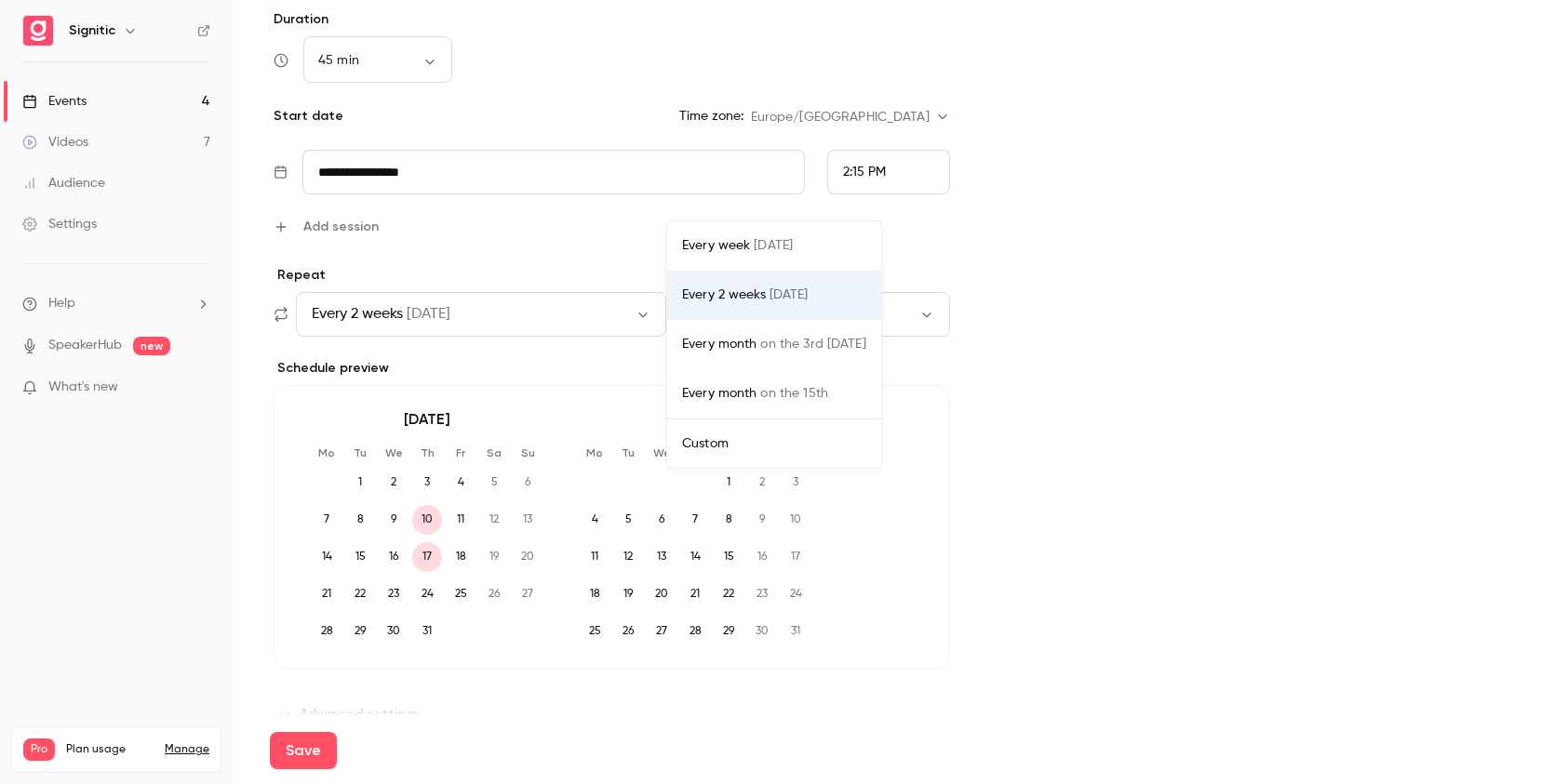 click on "on Thu" at bounding box center [773, 246] 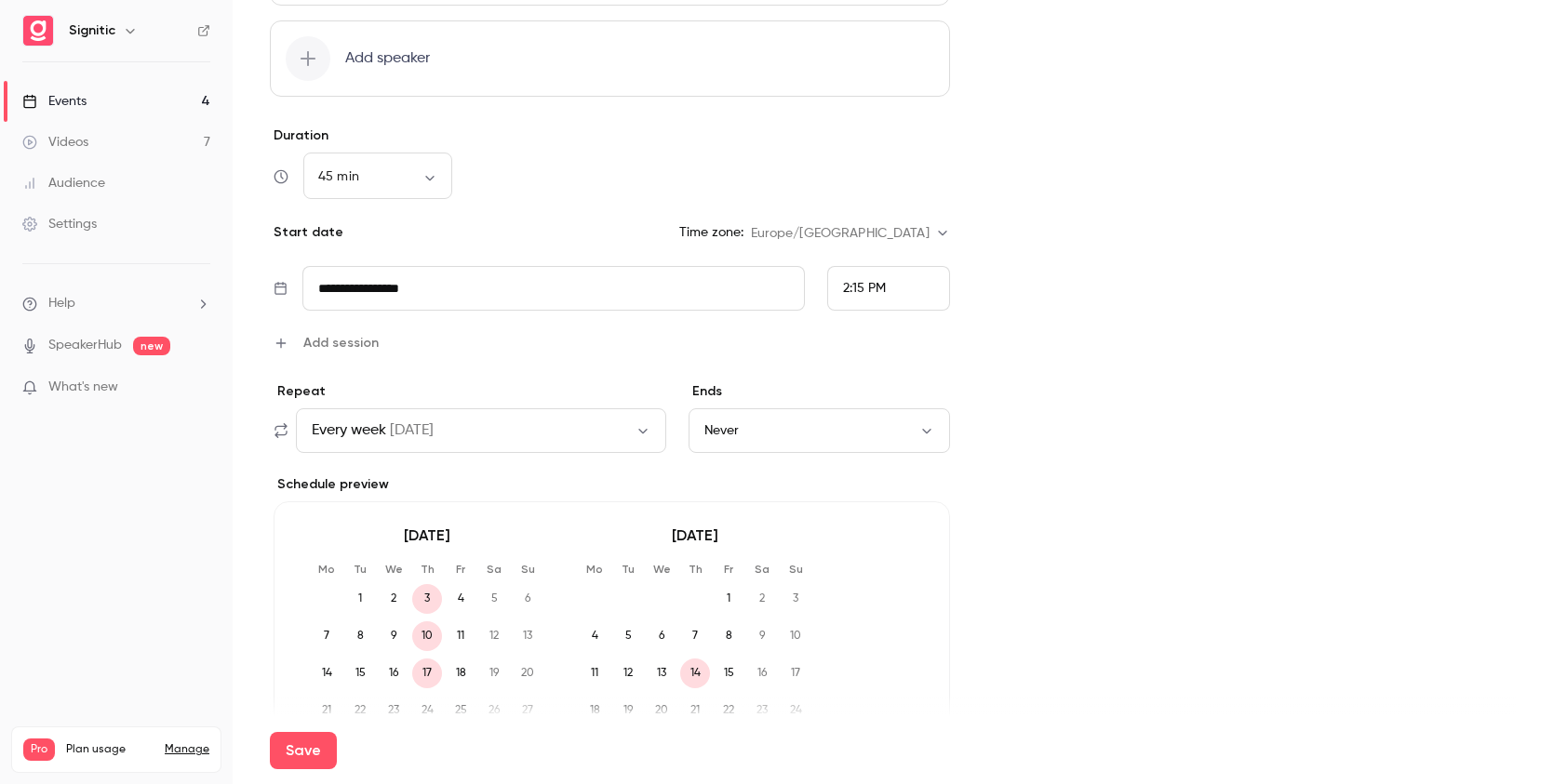scroll, scrollTop: 706, scrollLeft: 0, axis: vertical 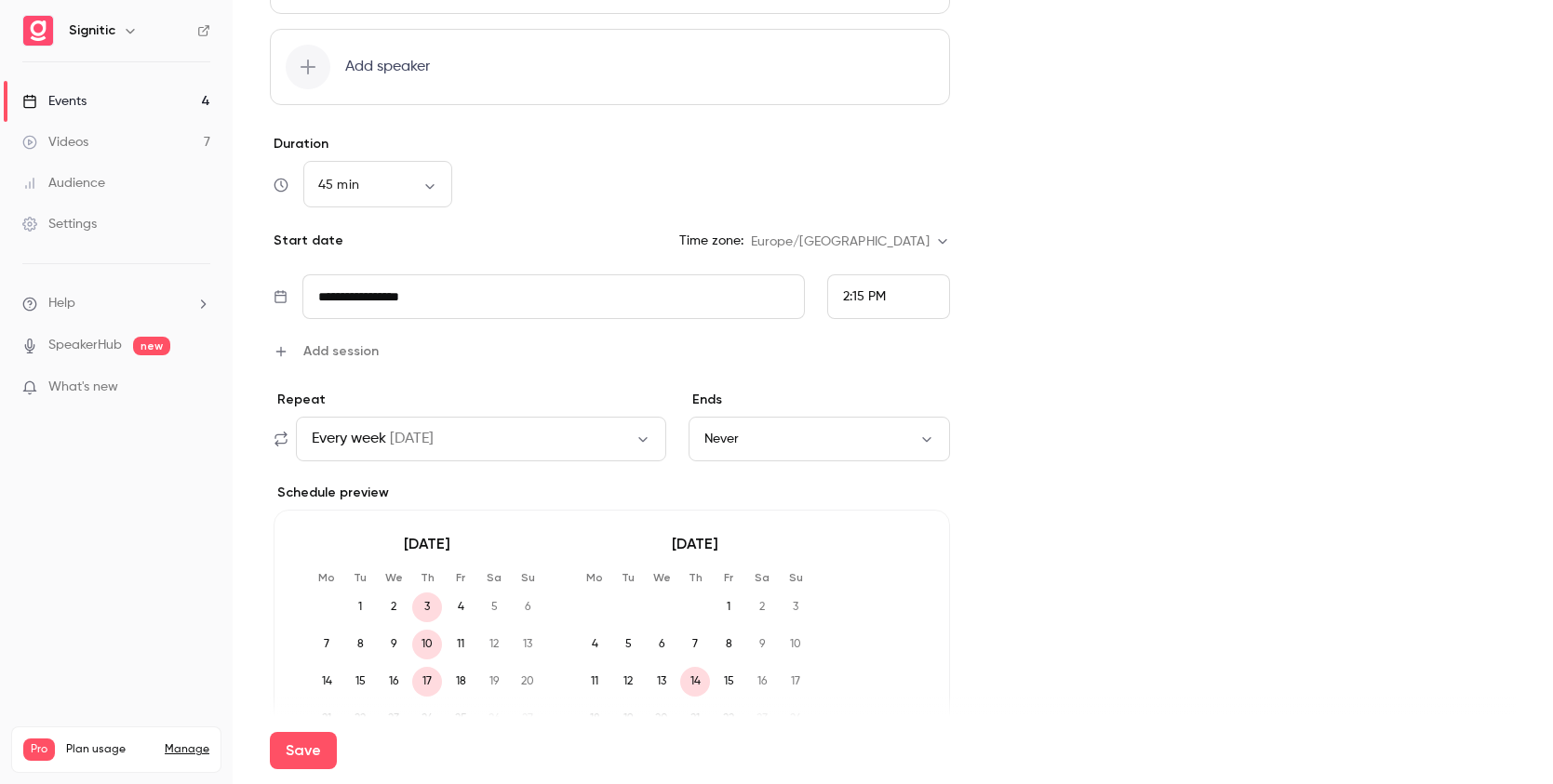 click on "2:15 PM" at bounding box center [864, 297] 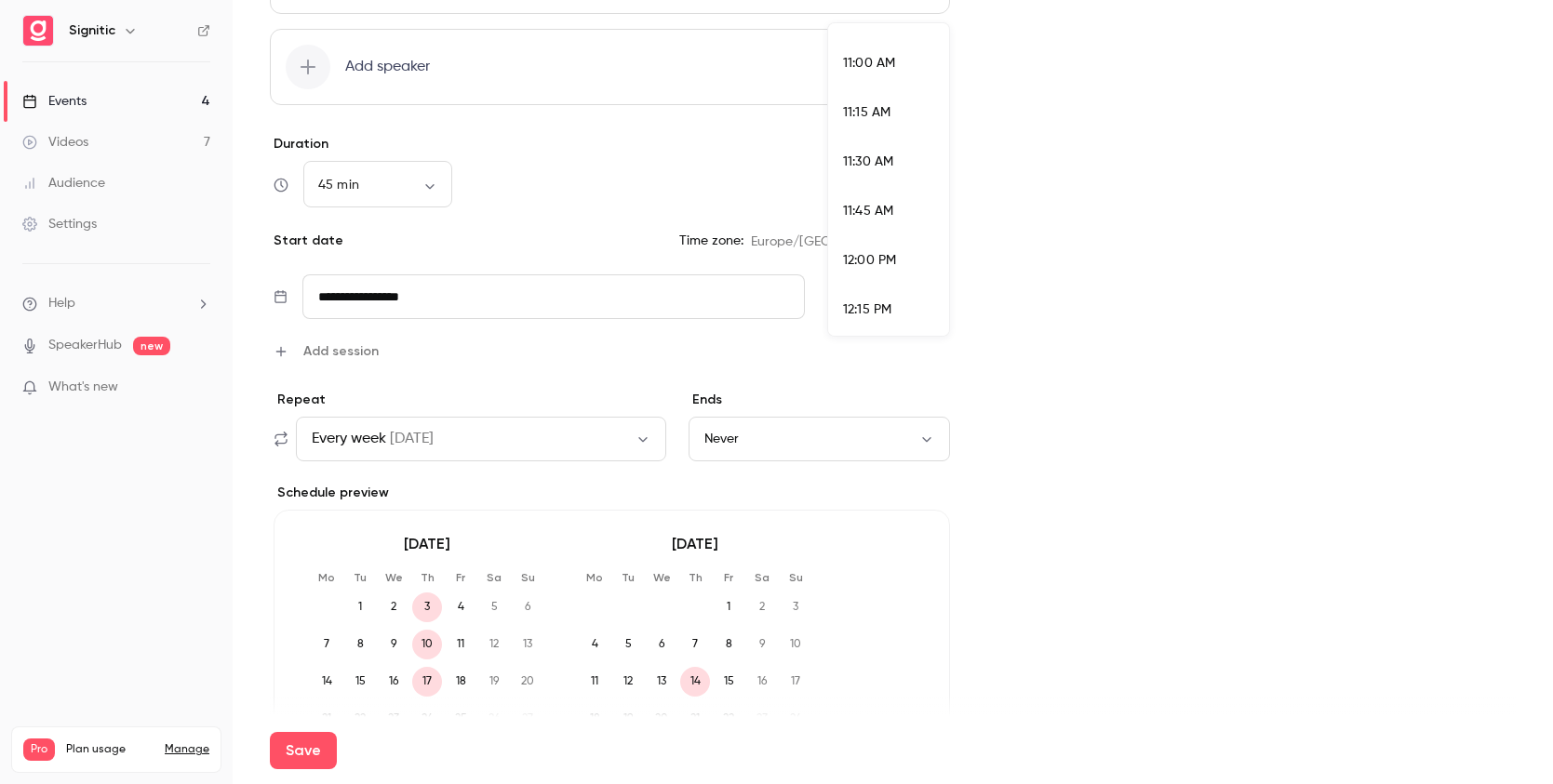 scroll, scrollTop: 2135, scrollLeft: 0, axis: vertical 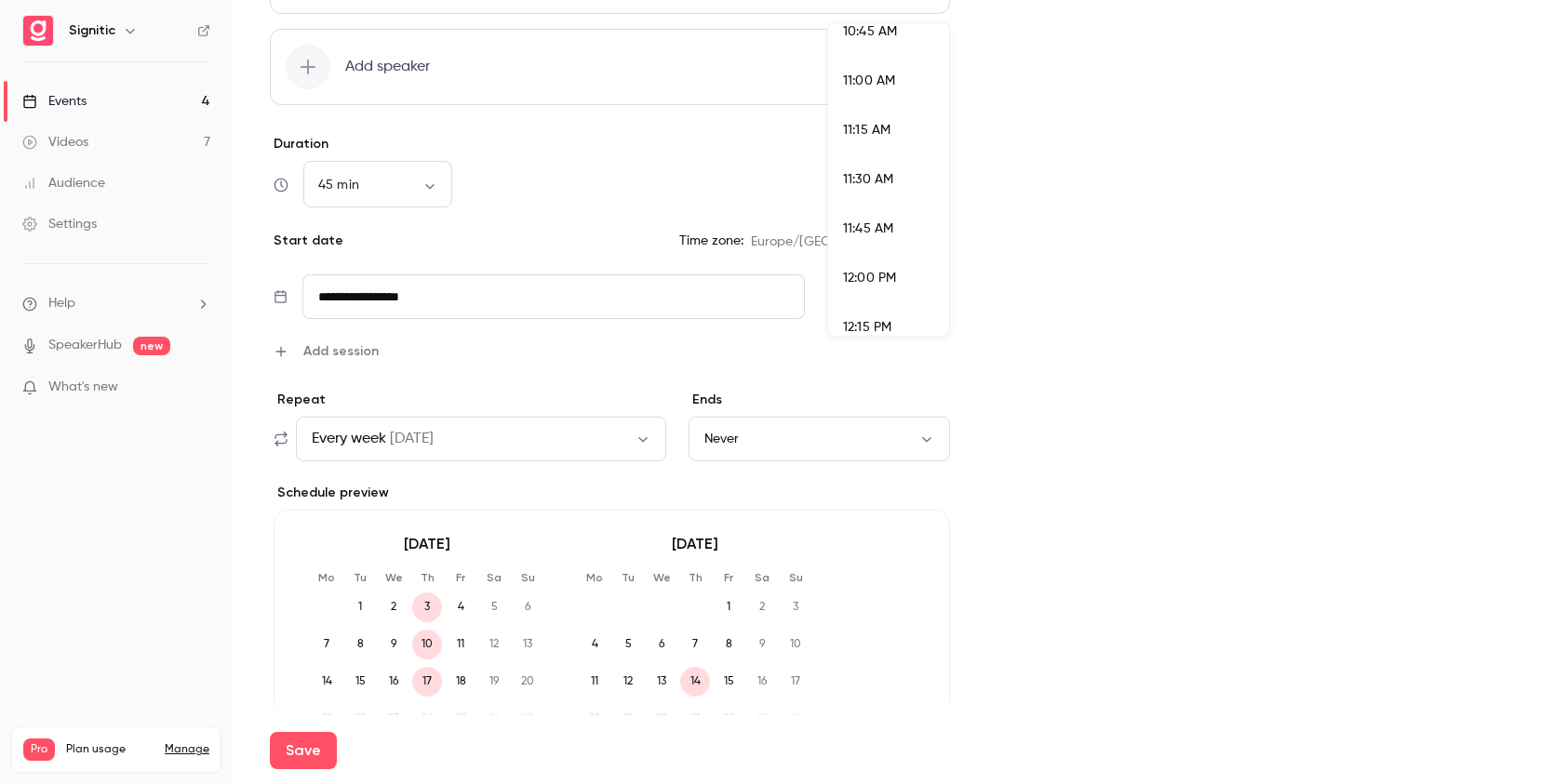click on "11:00 AM" at bounding box center (869, 81) 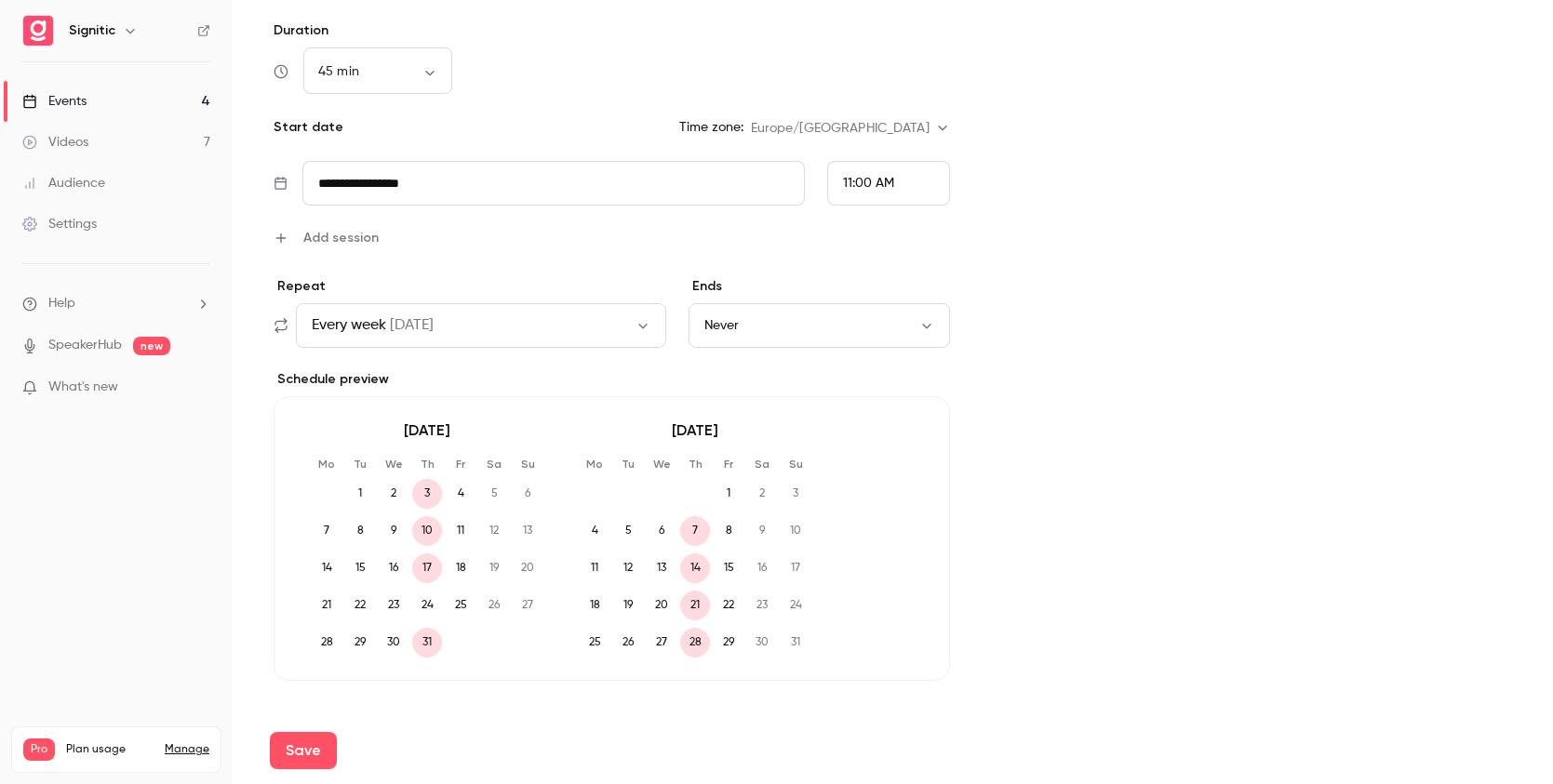 scroll, scrollTop: 872, scrollLeft: 0, axis: vertical 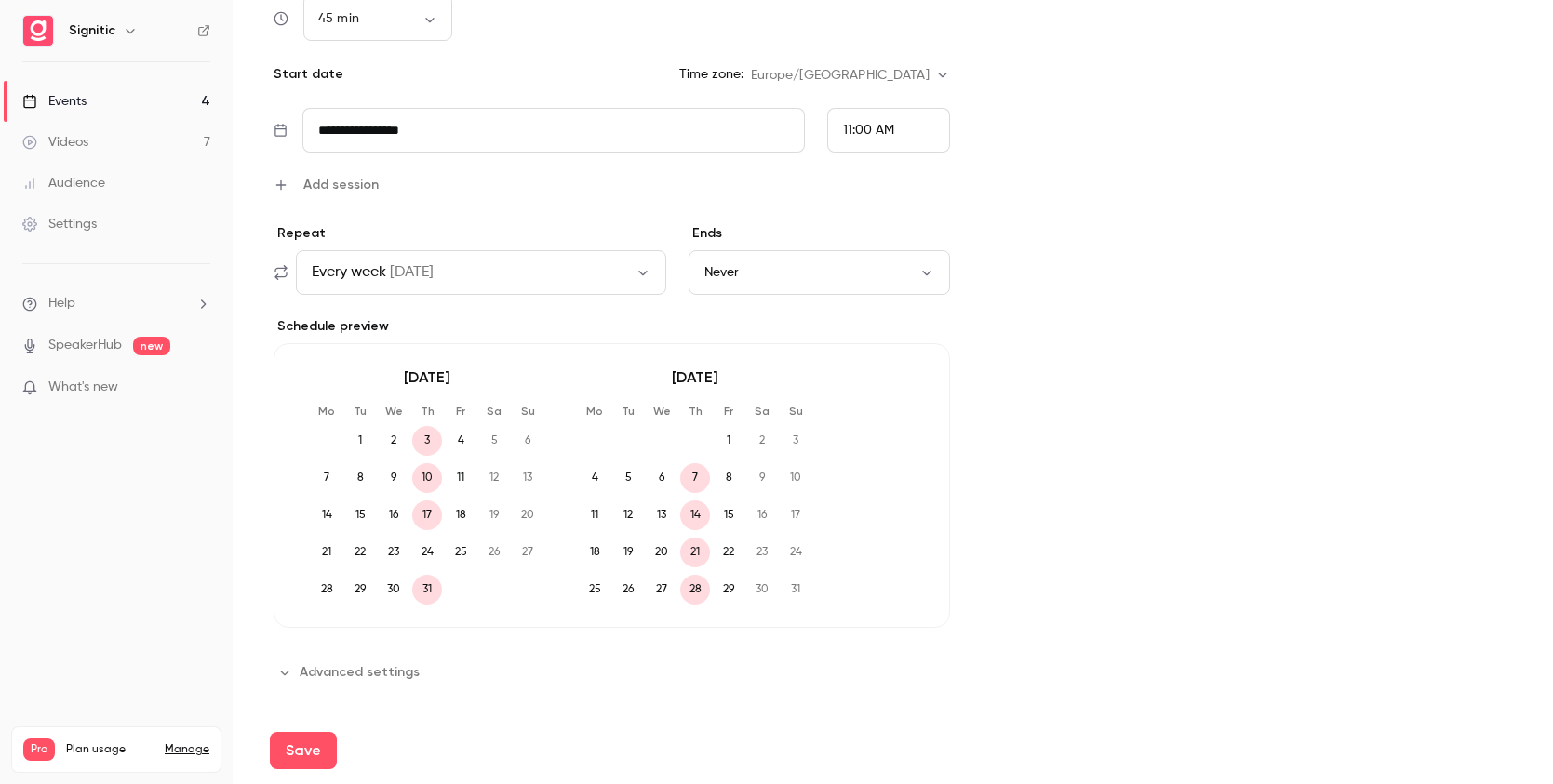 click on "Advanced settings" at bounding box center [350, 672] 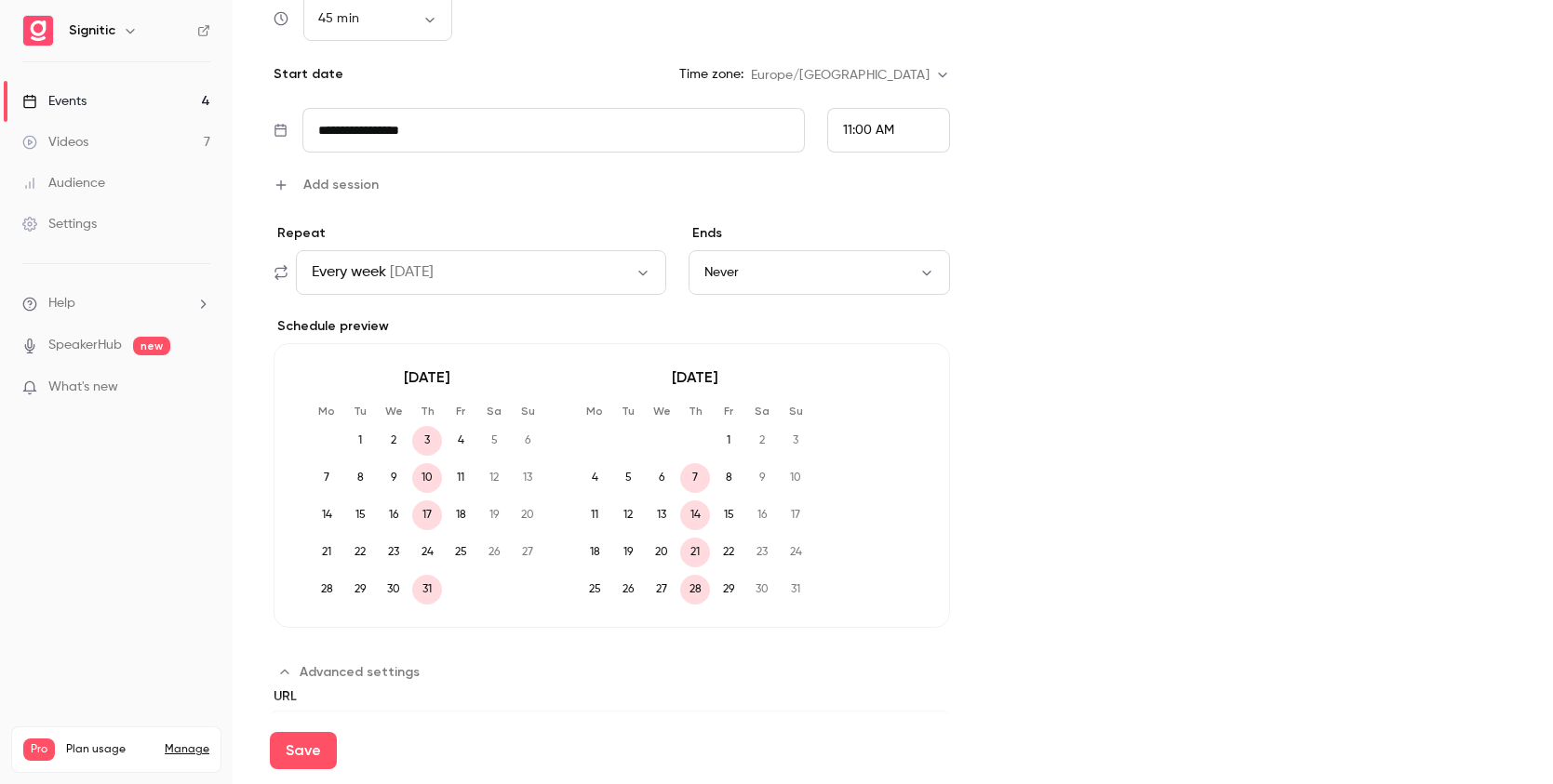 click on "3" at bounding box center (427, 441) 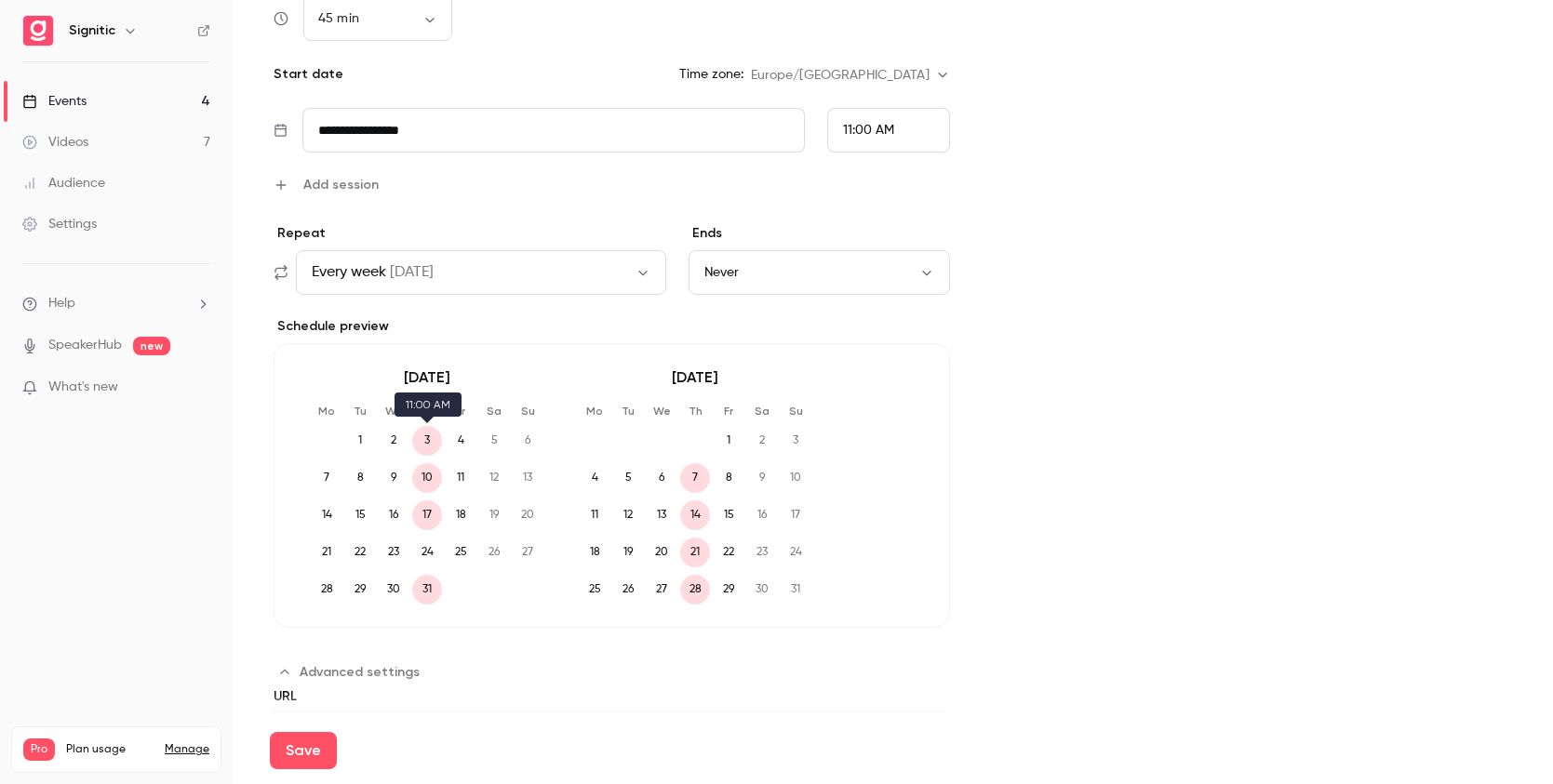click on "3" at bounding box center [427, 441] 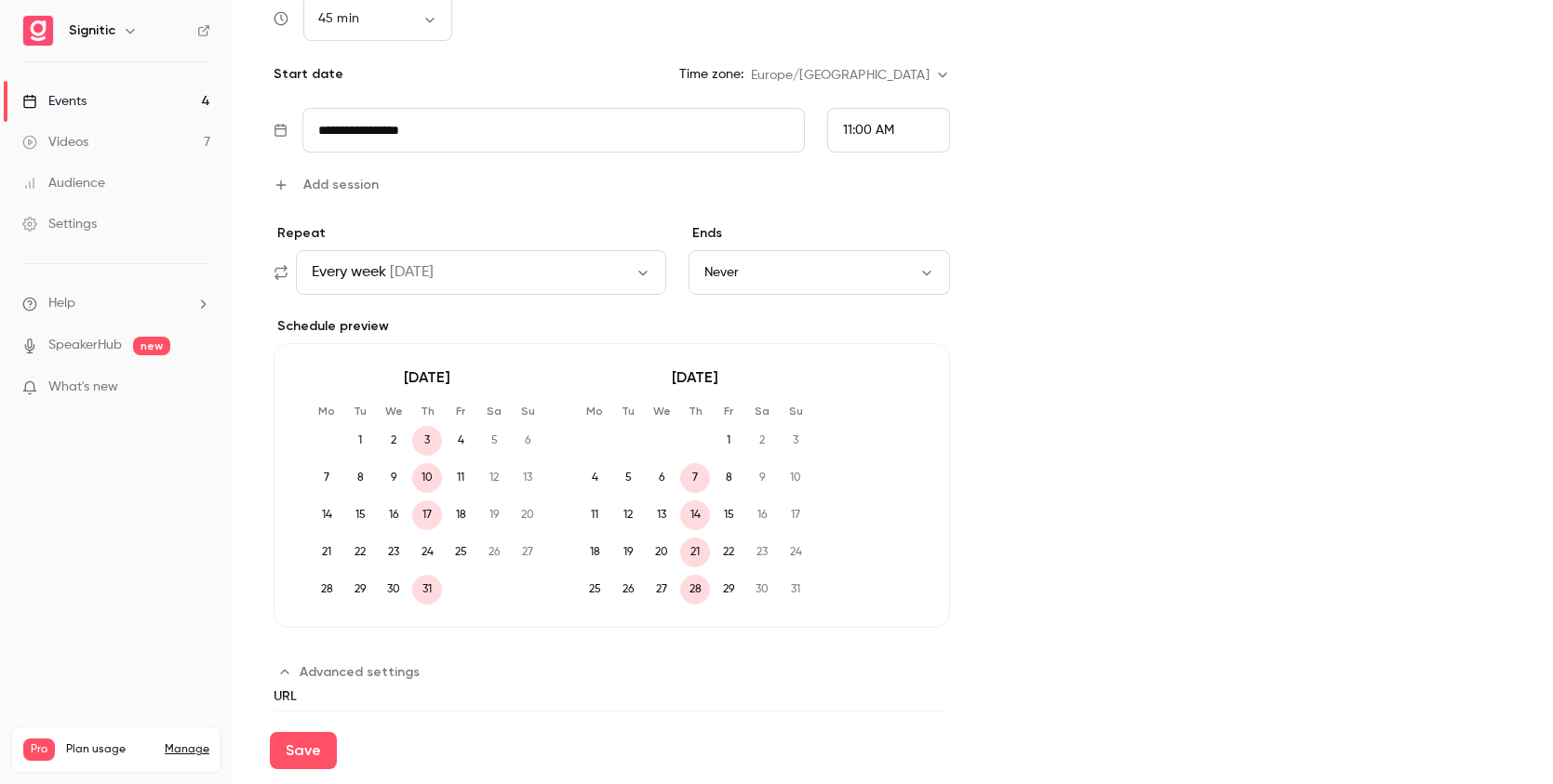 click on "10" at bounding box center [427, 478] 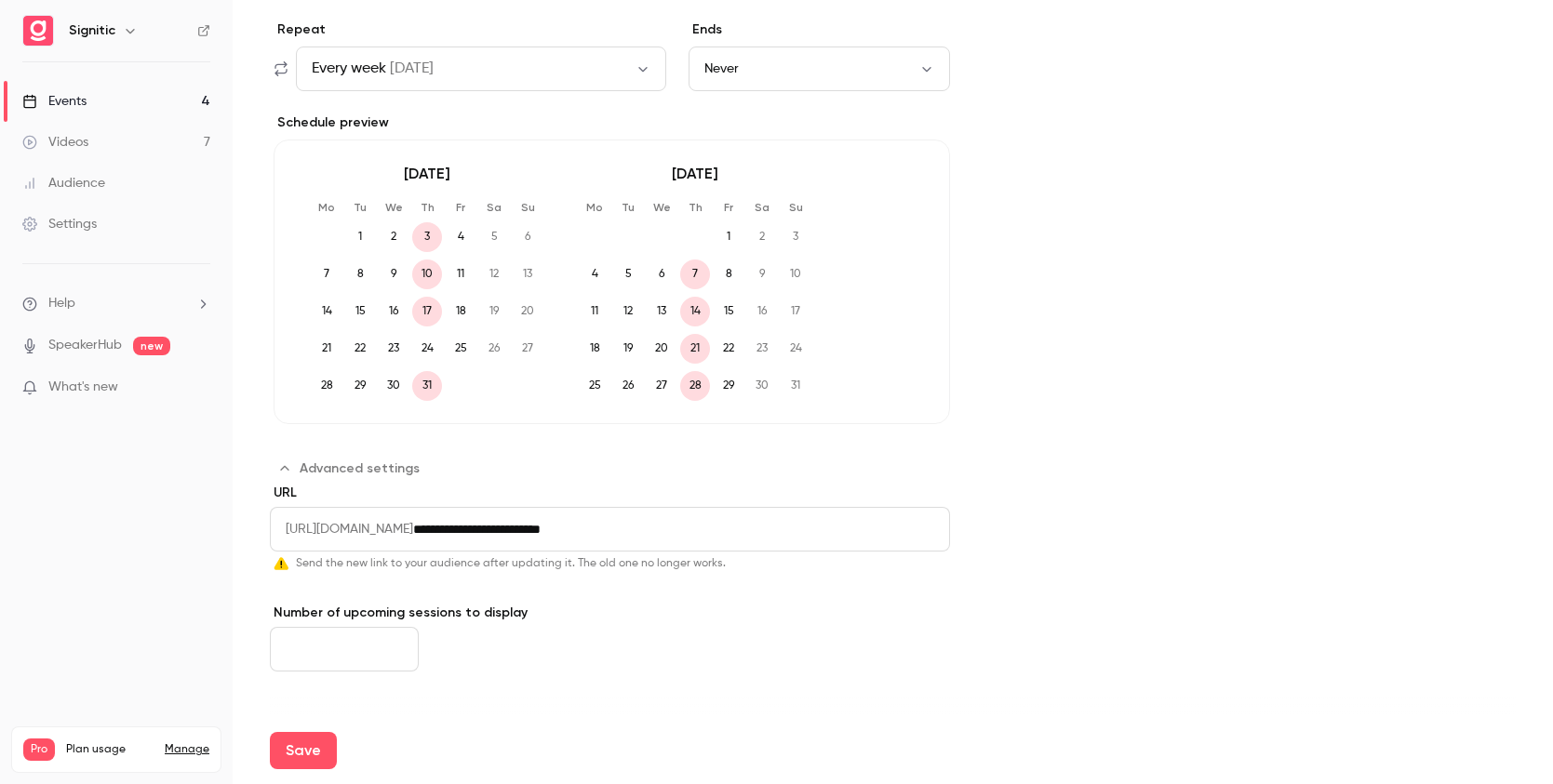 scroll, scrollTop: 1090, scrollLeft: 0, axis: vertical 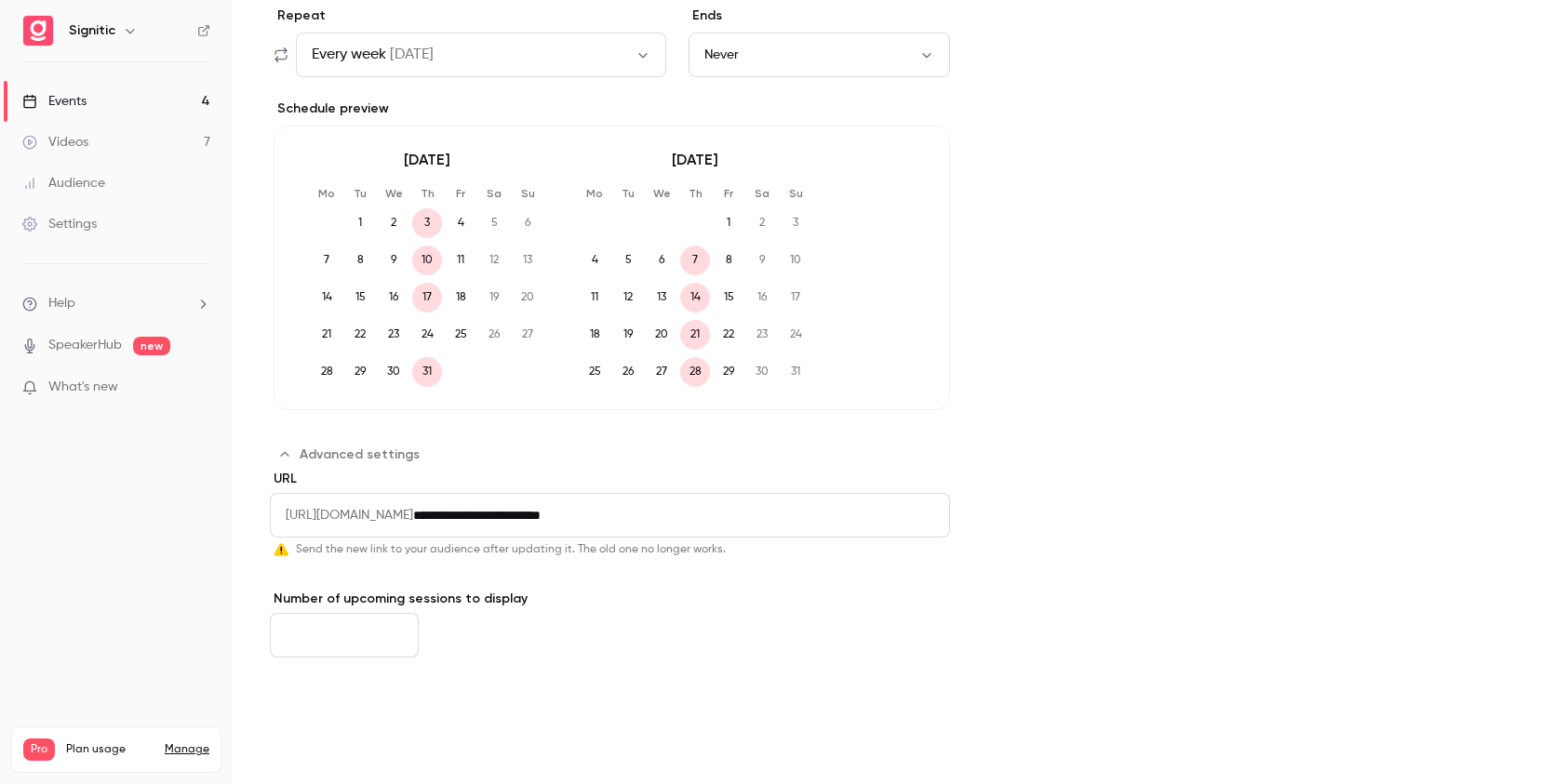 click on "Save" at bounding box center (303, 751) 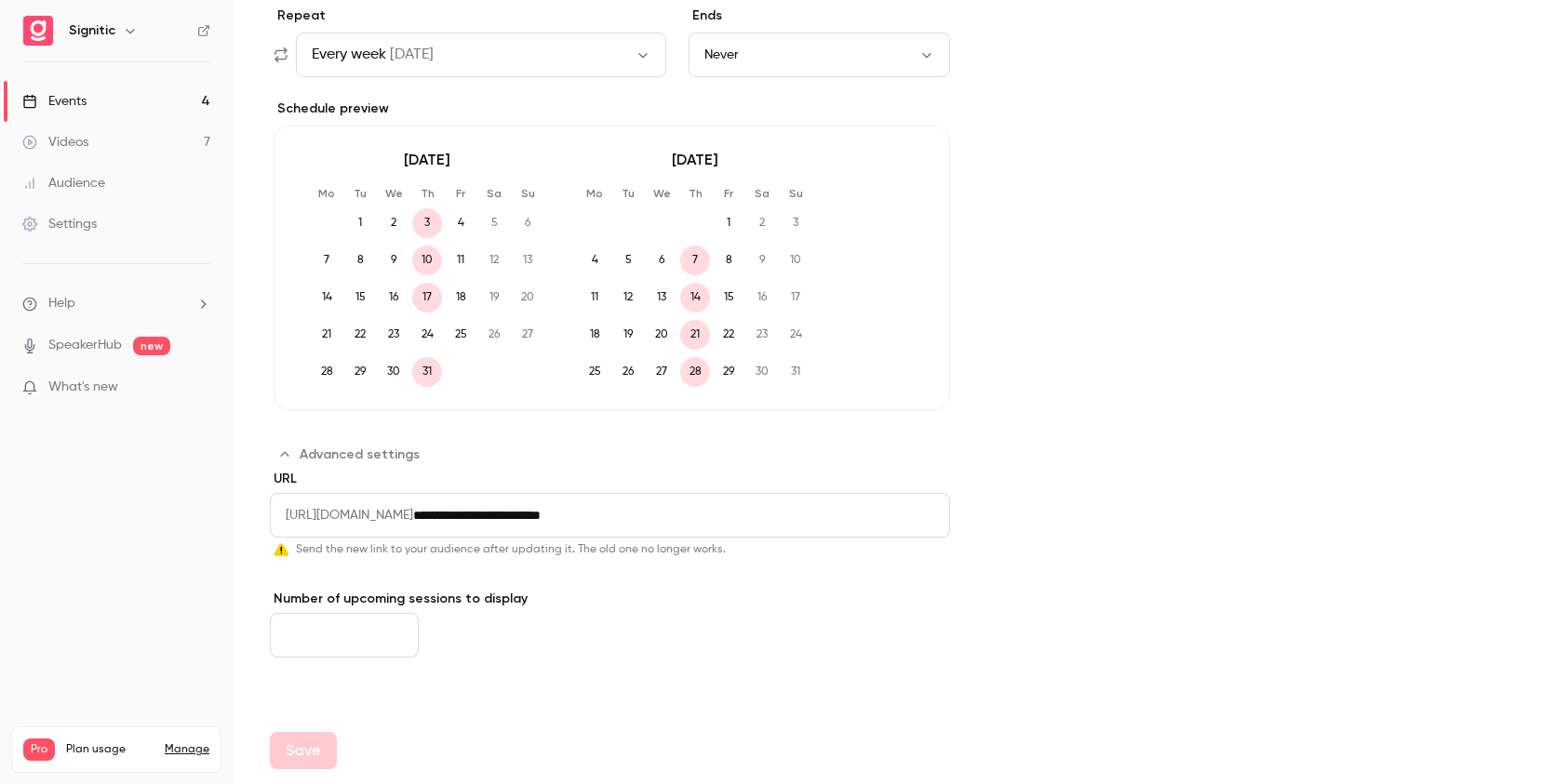 type on "**" 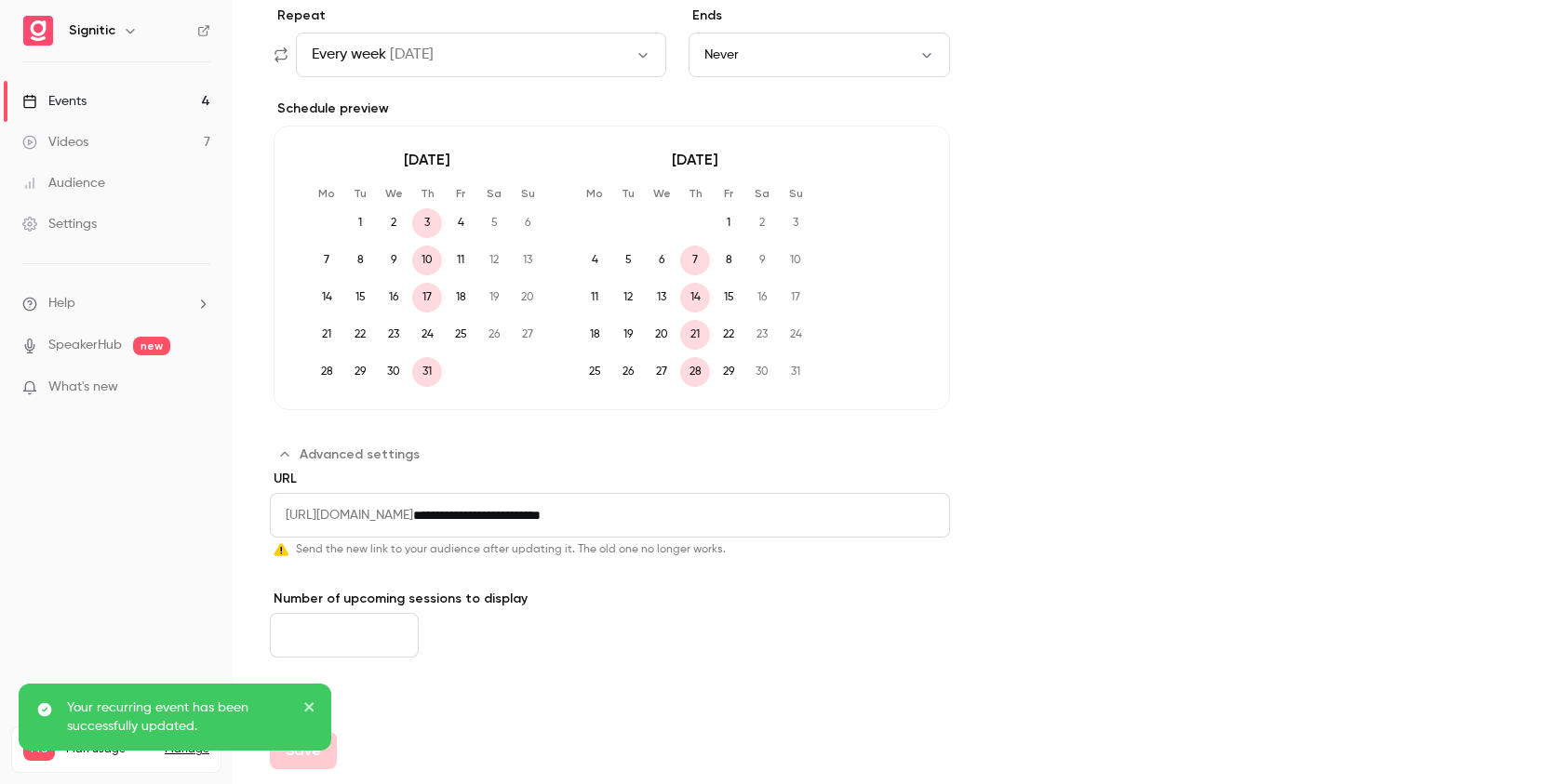 click on "Events" at bounding box center (54, 101) 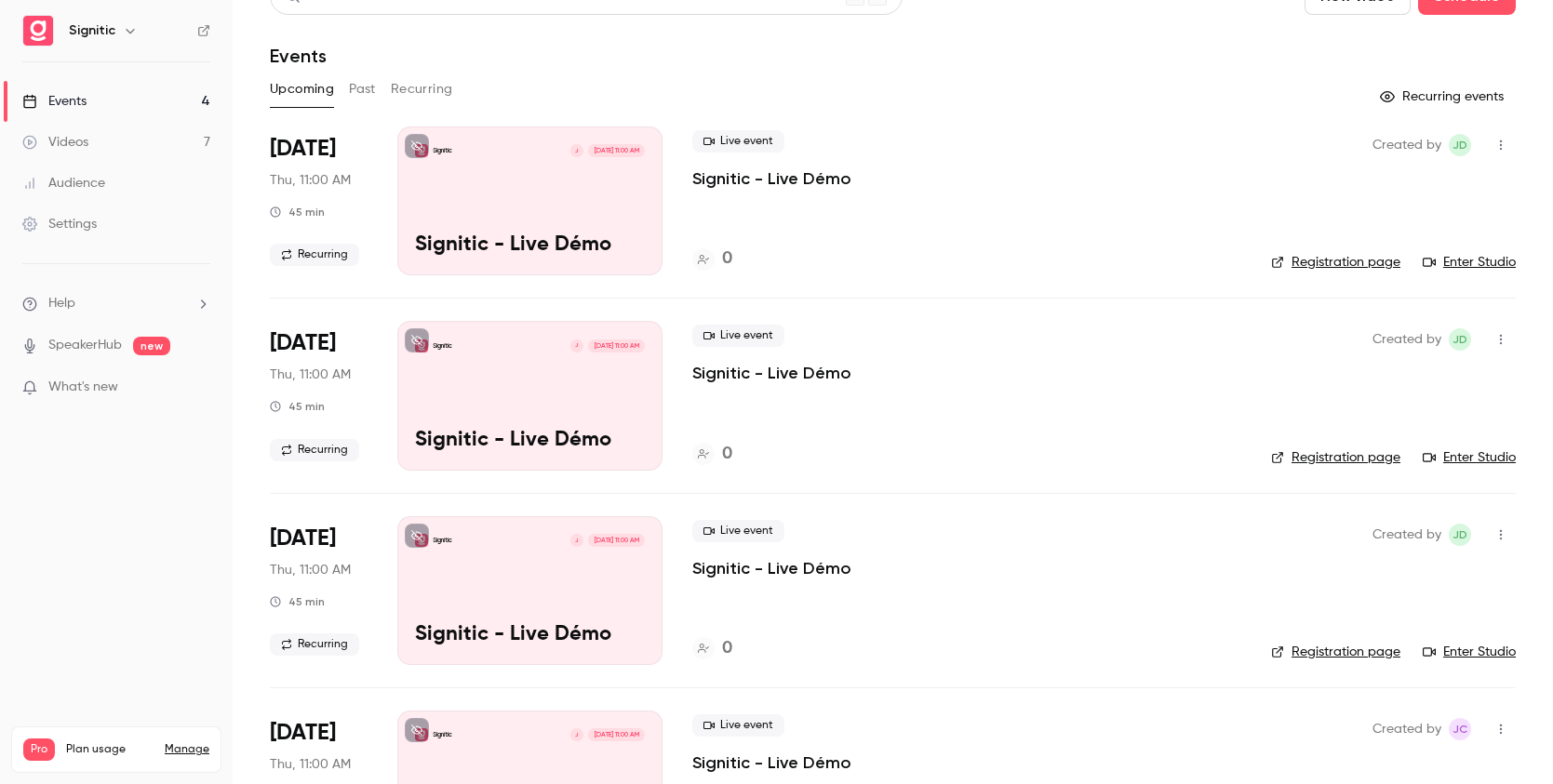 scroll, scrollTop: 0, scrollLeft: 0, axis: both 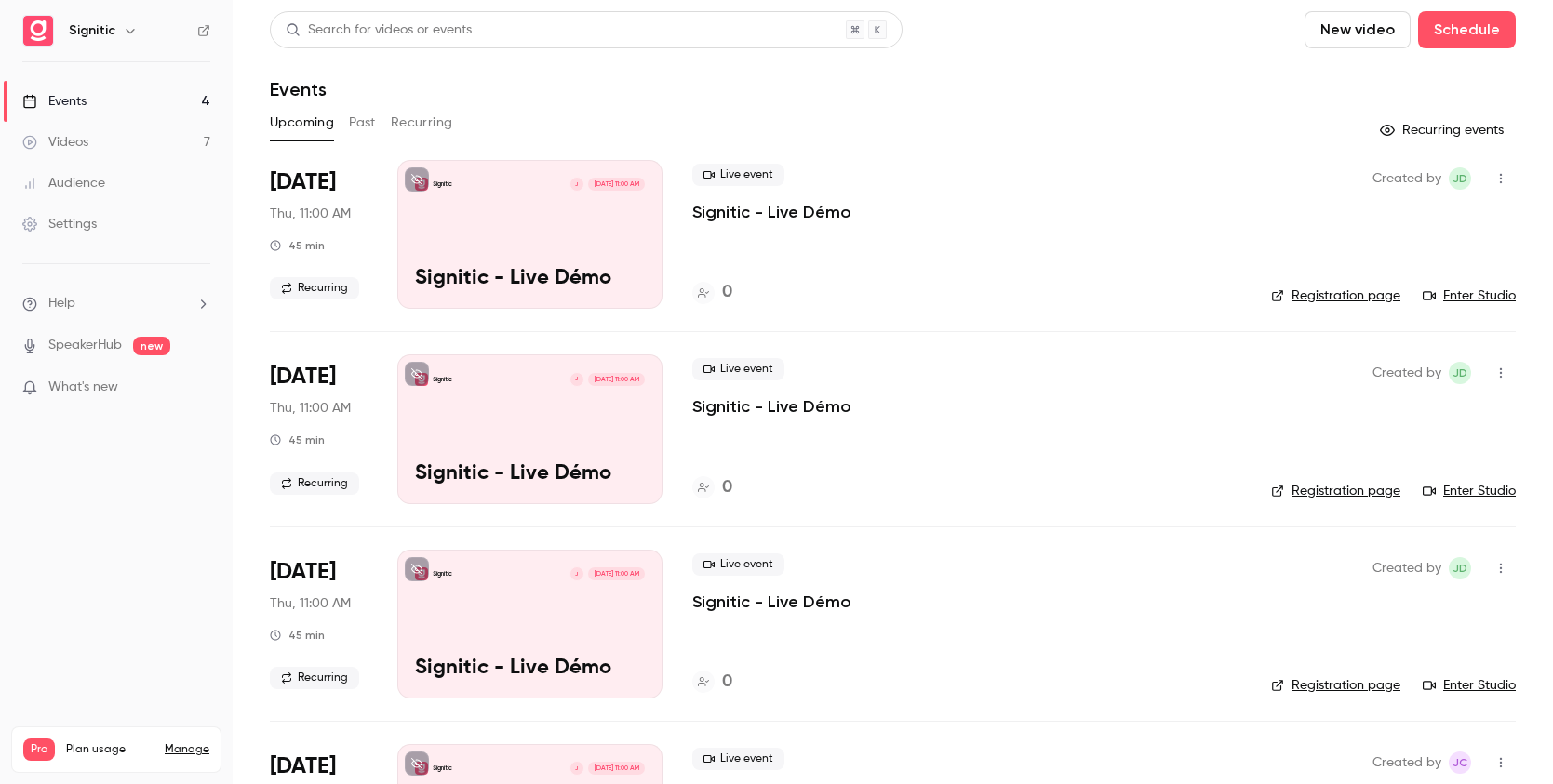 click 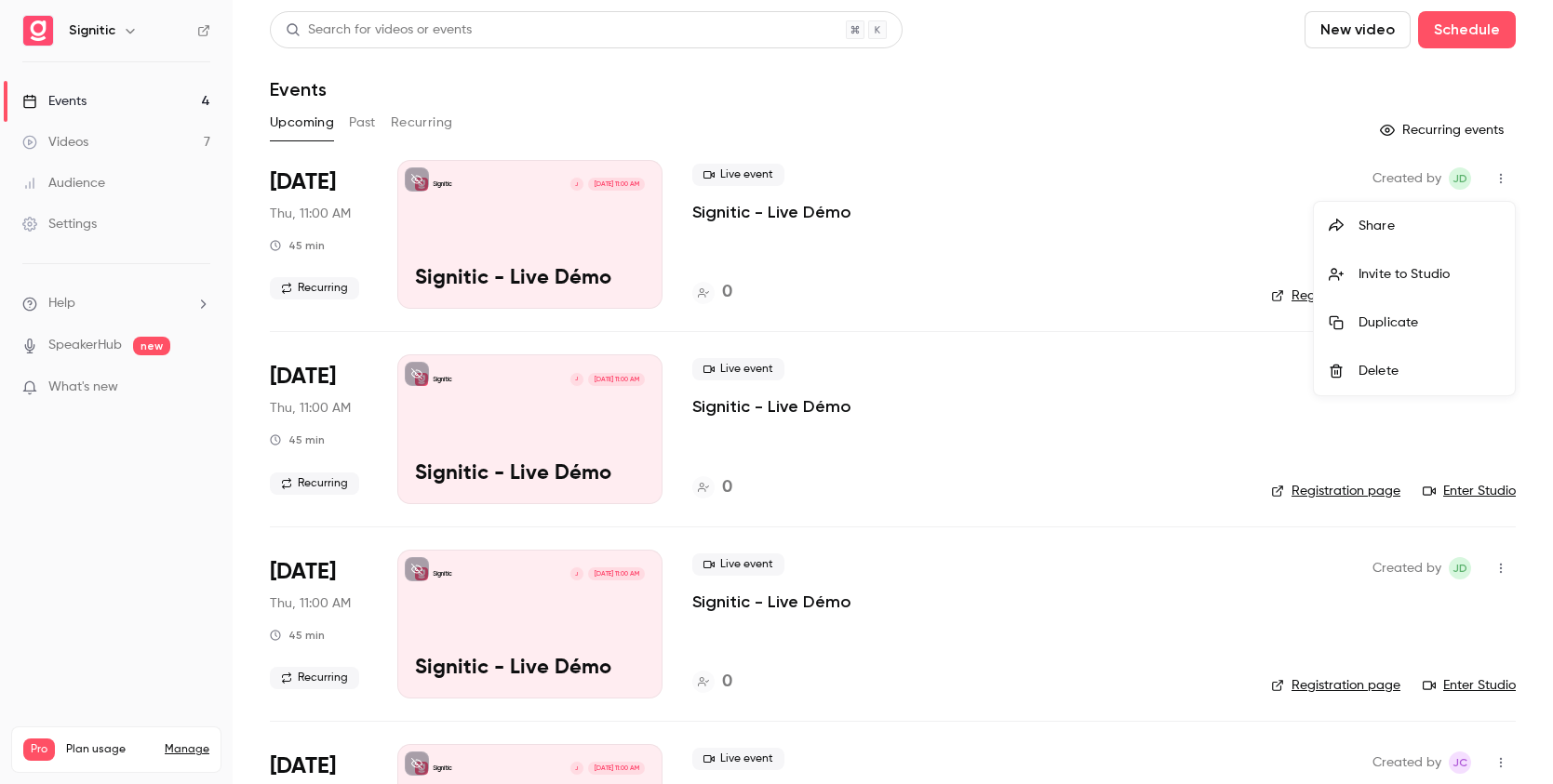 click on "Delete" at bounding box center [1429, 371] 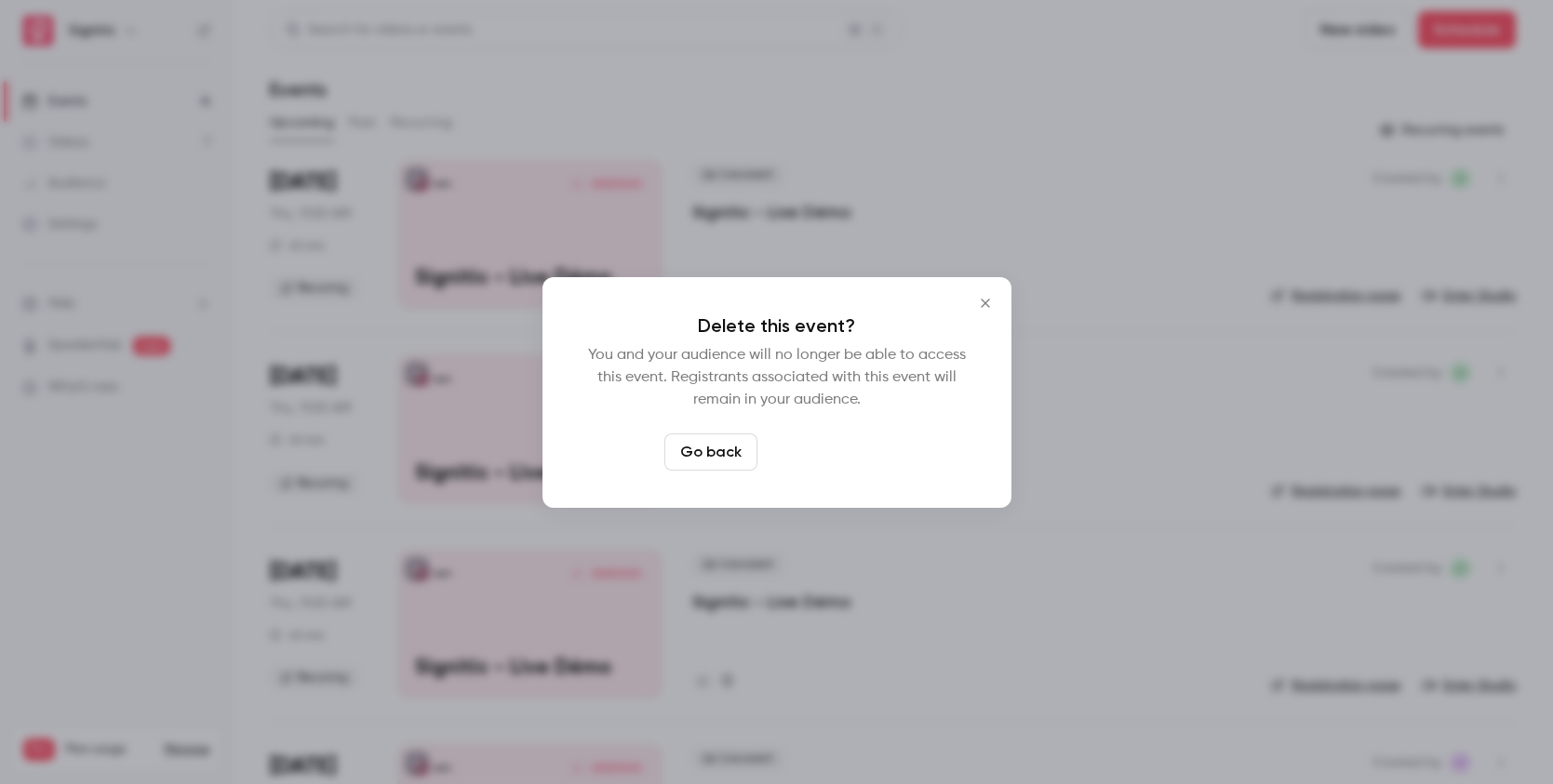 click on "Delete event" at bounding box center [827, 452] 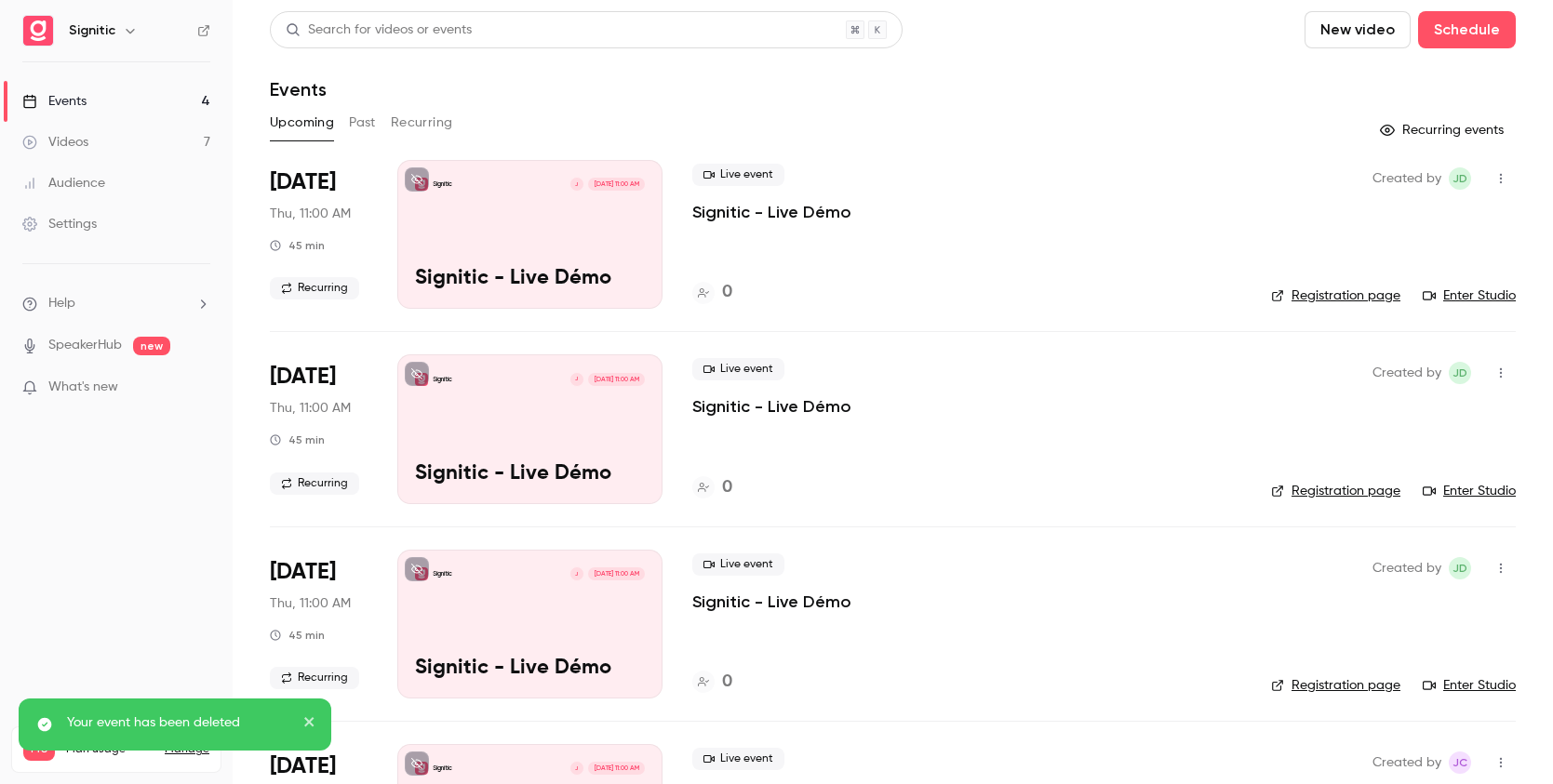 click at bounding box center [1501, 179] 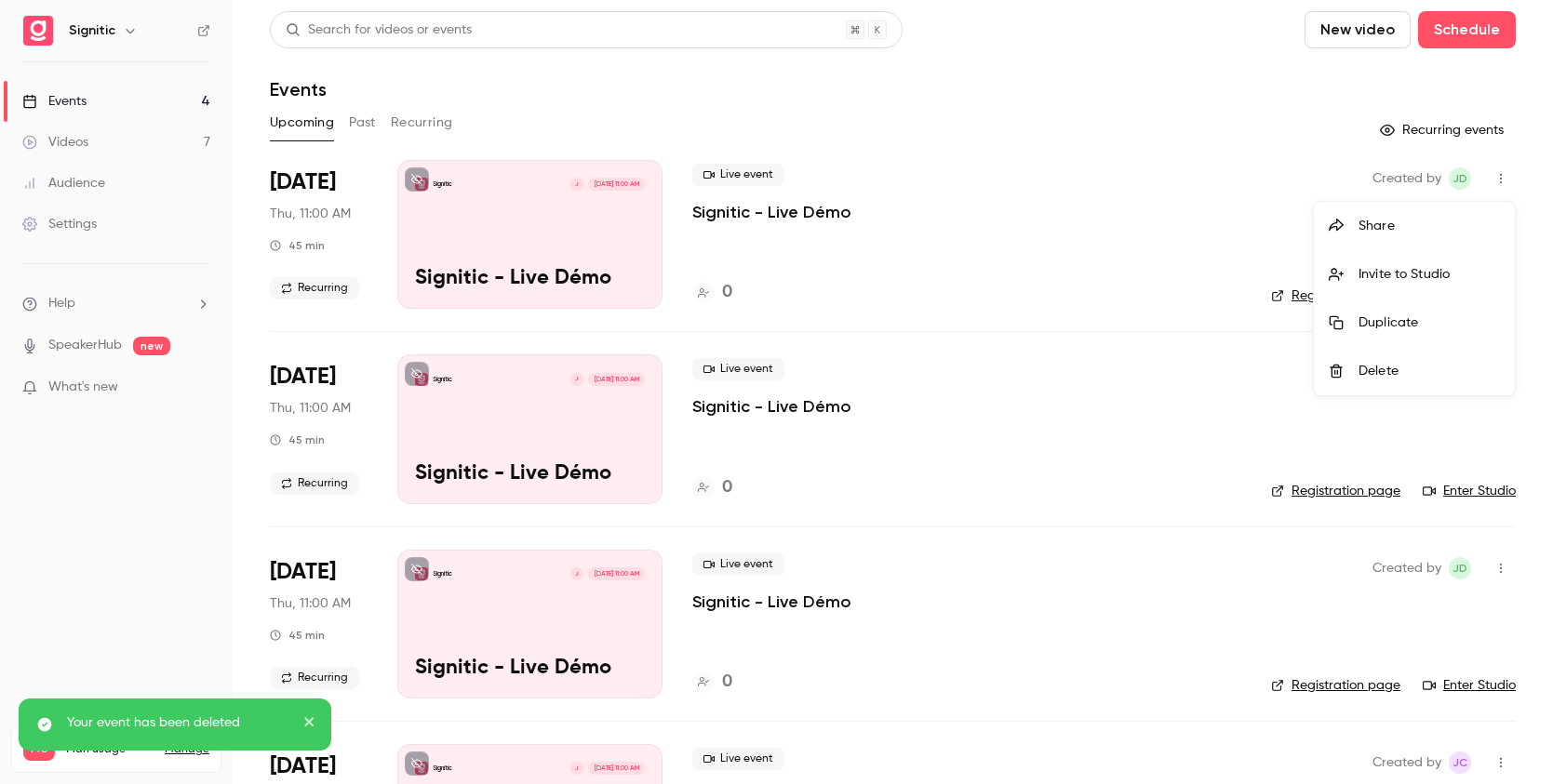 click on "Delete" at bounding box center [1429, 371] 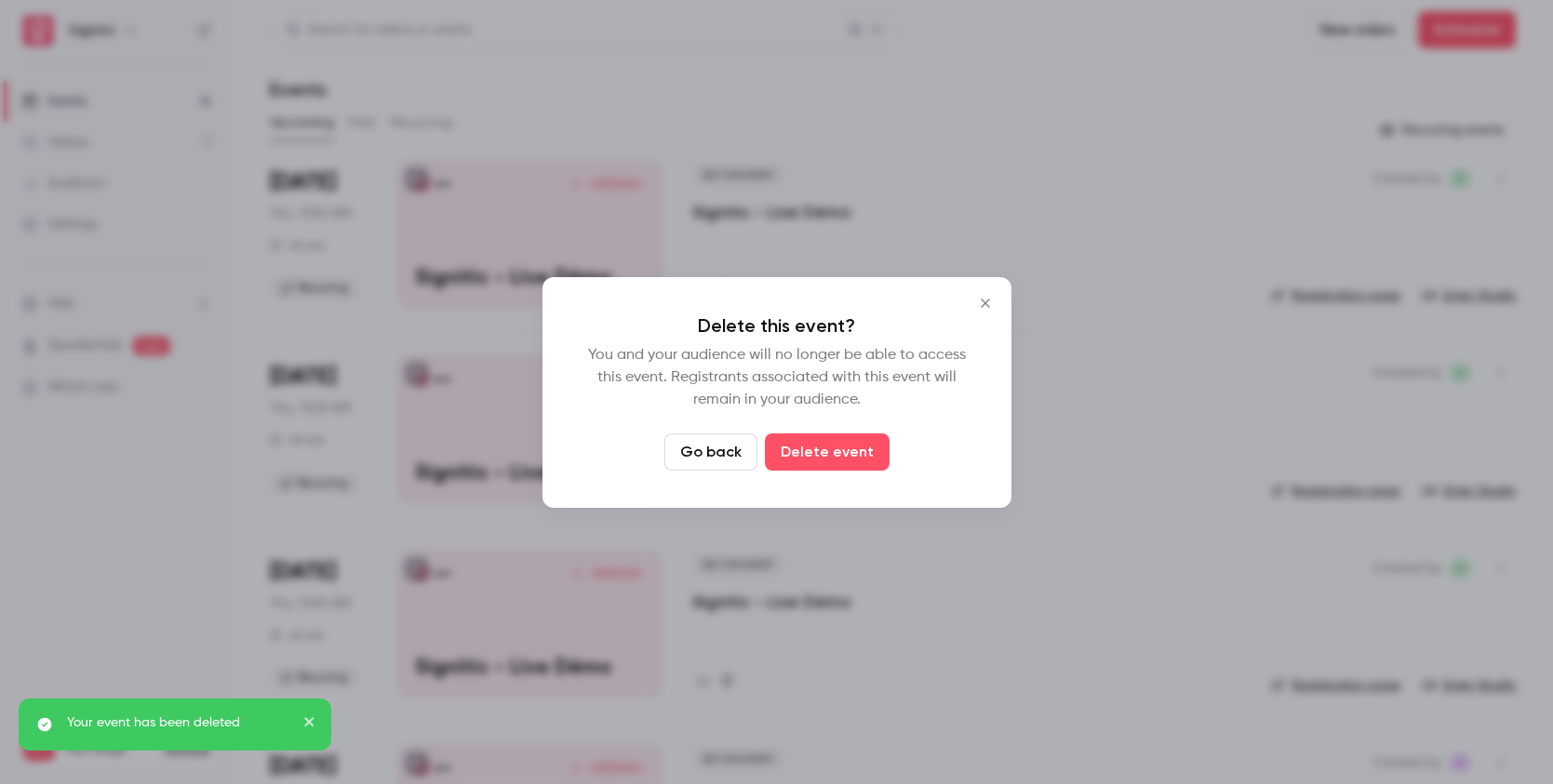 click on "Go back Delete event" at bounding box center (777, 452) 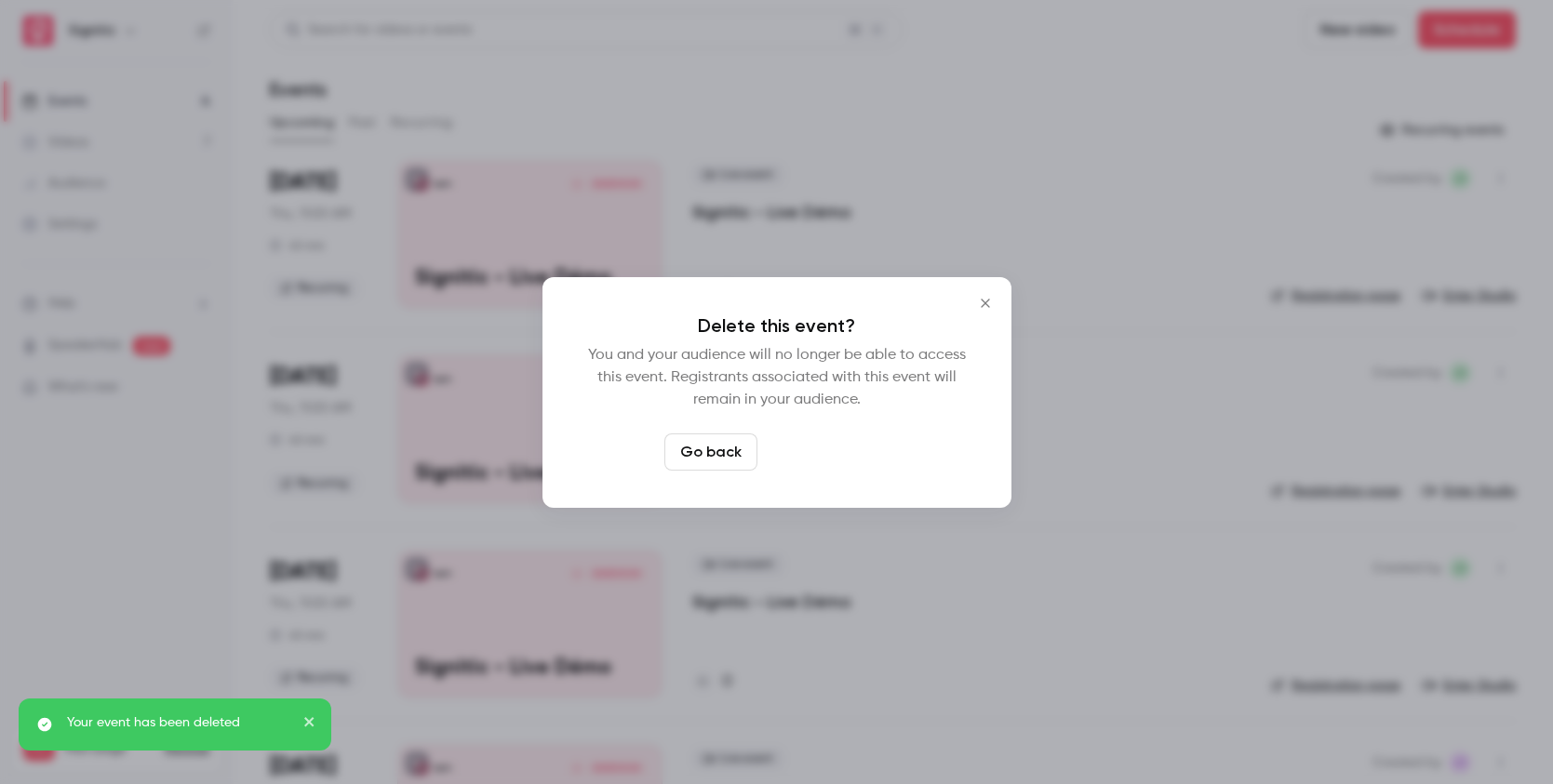 click on "Delete event" at bounding box center [827, 452] 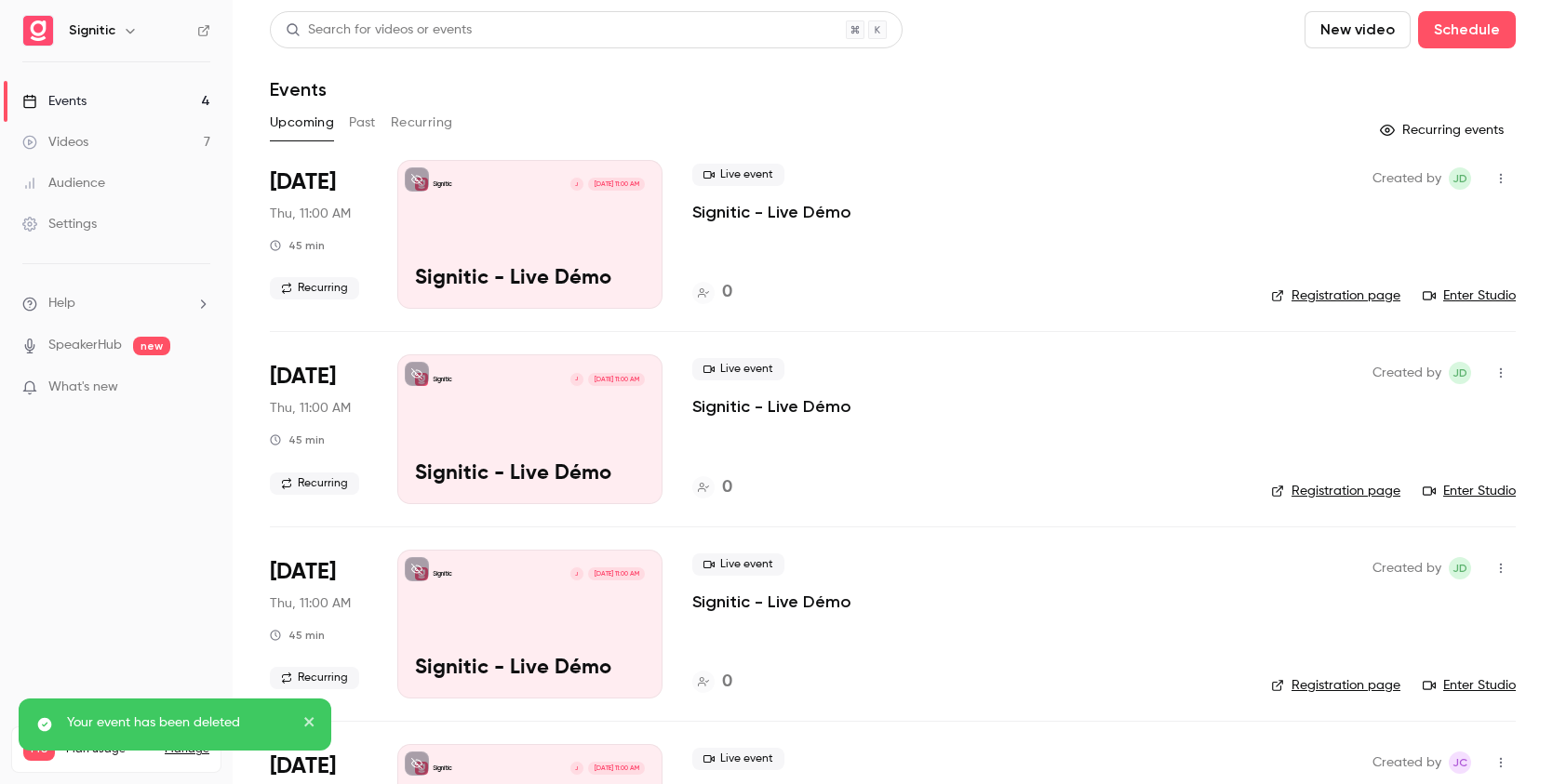 click 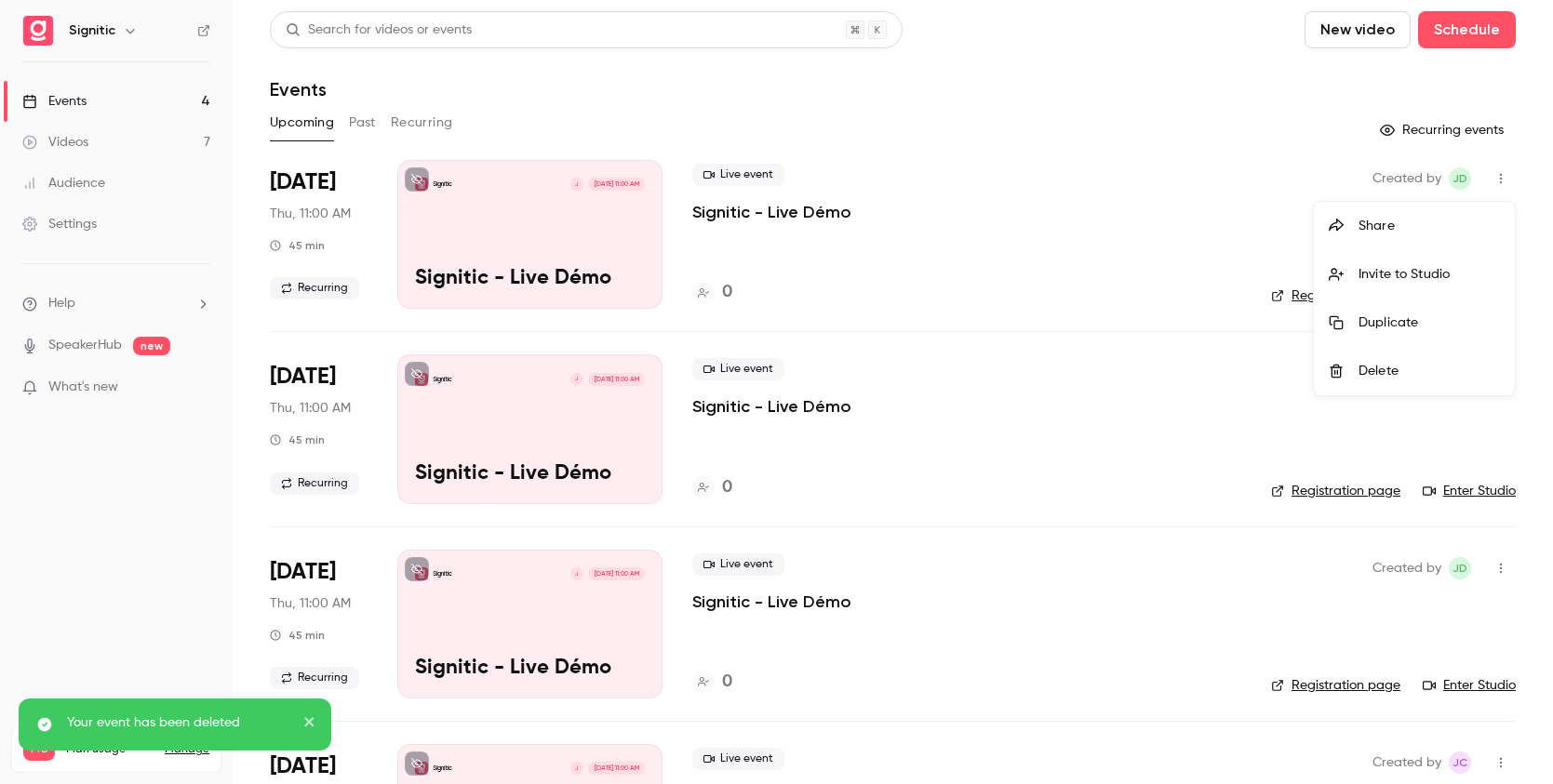 click on "Delete" at bounding box center [1429, 371] 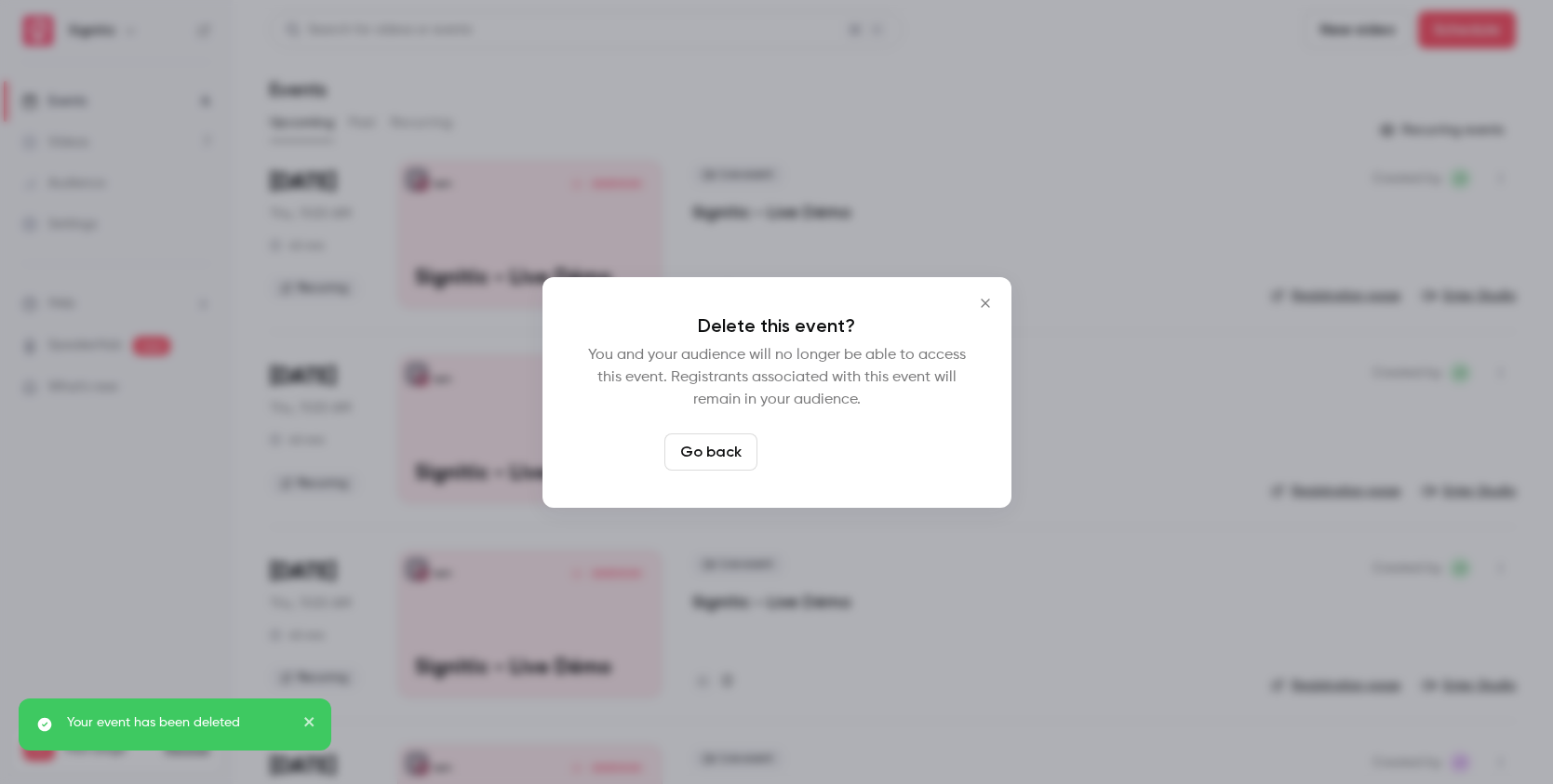 click on "Delete event" at bounding box center (827, 452) 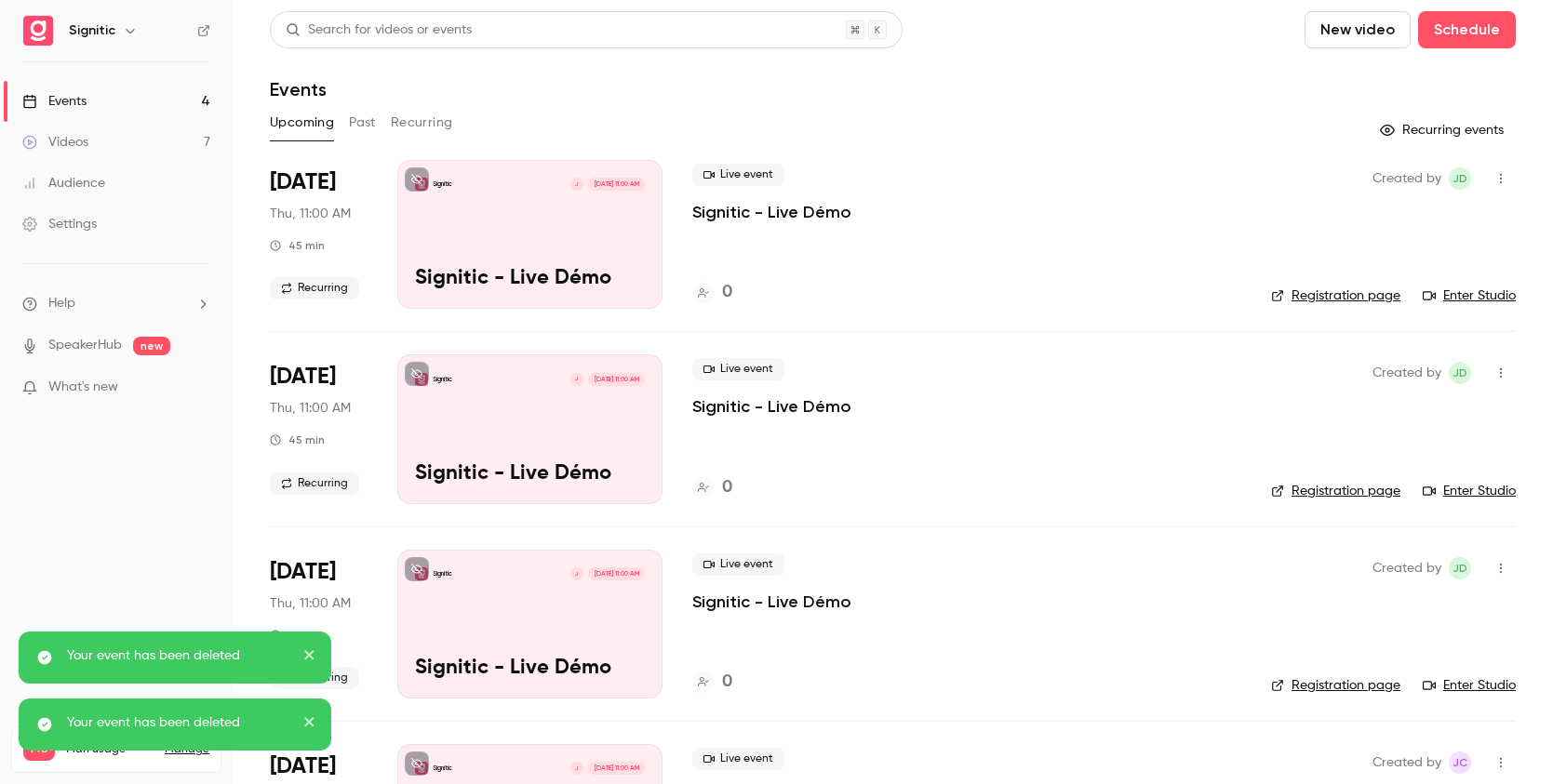 click 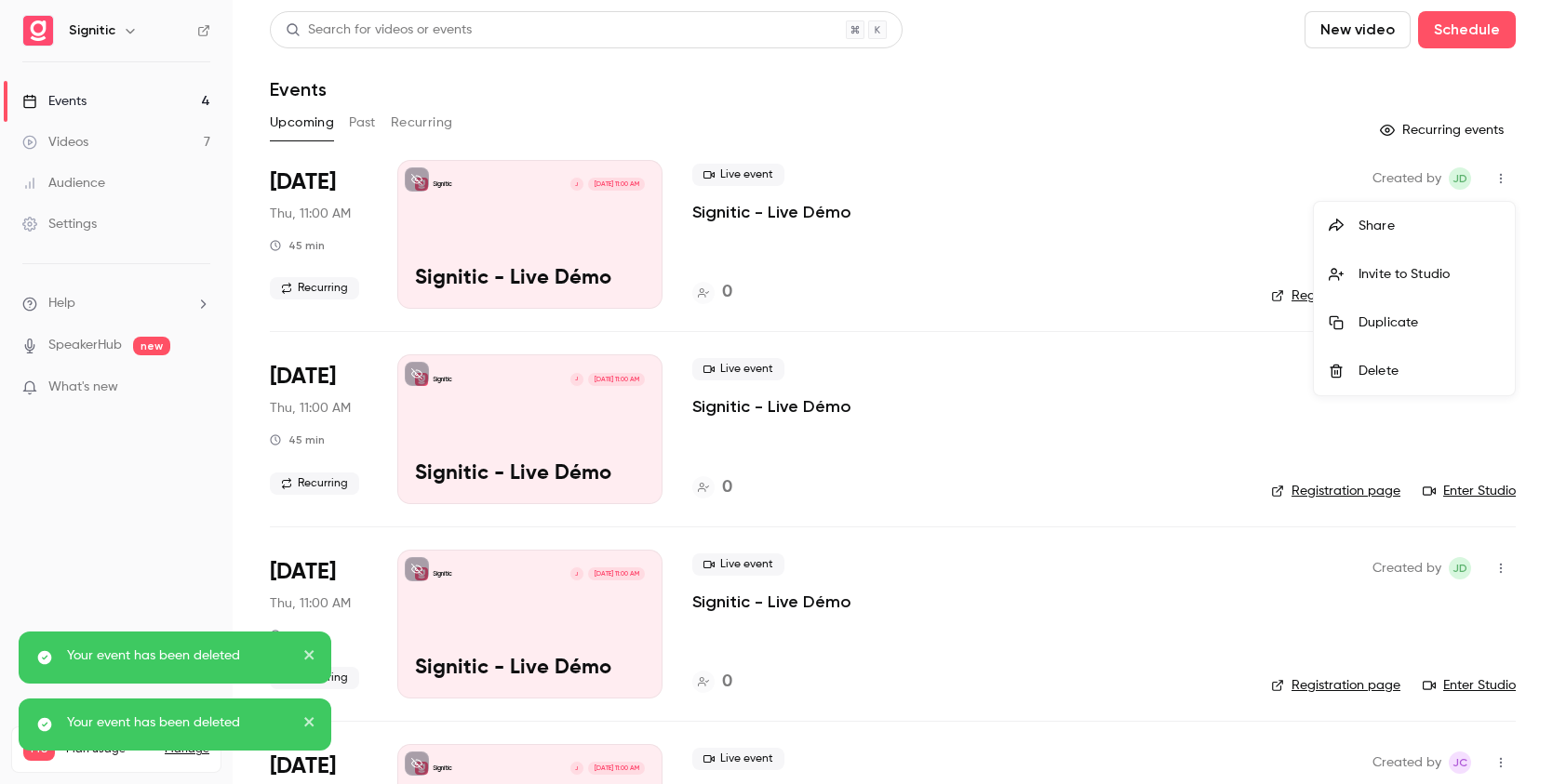 click on "Delete" at bounding box center [1429, 371] 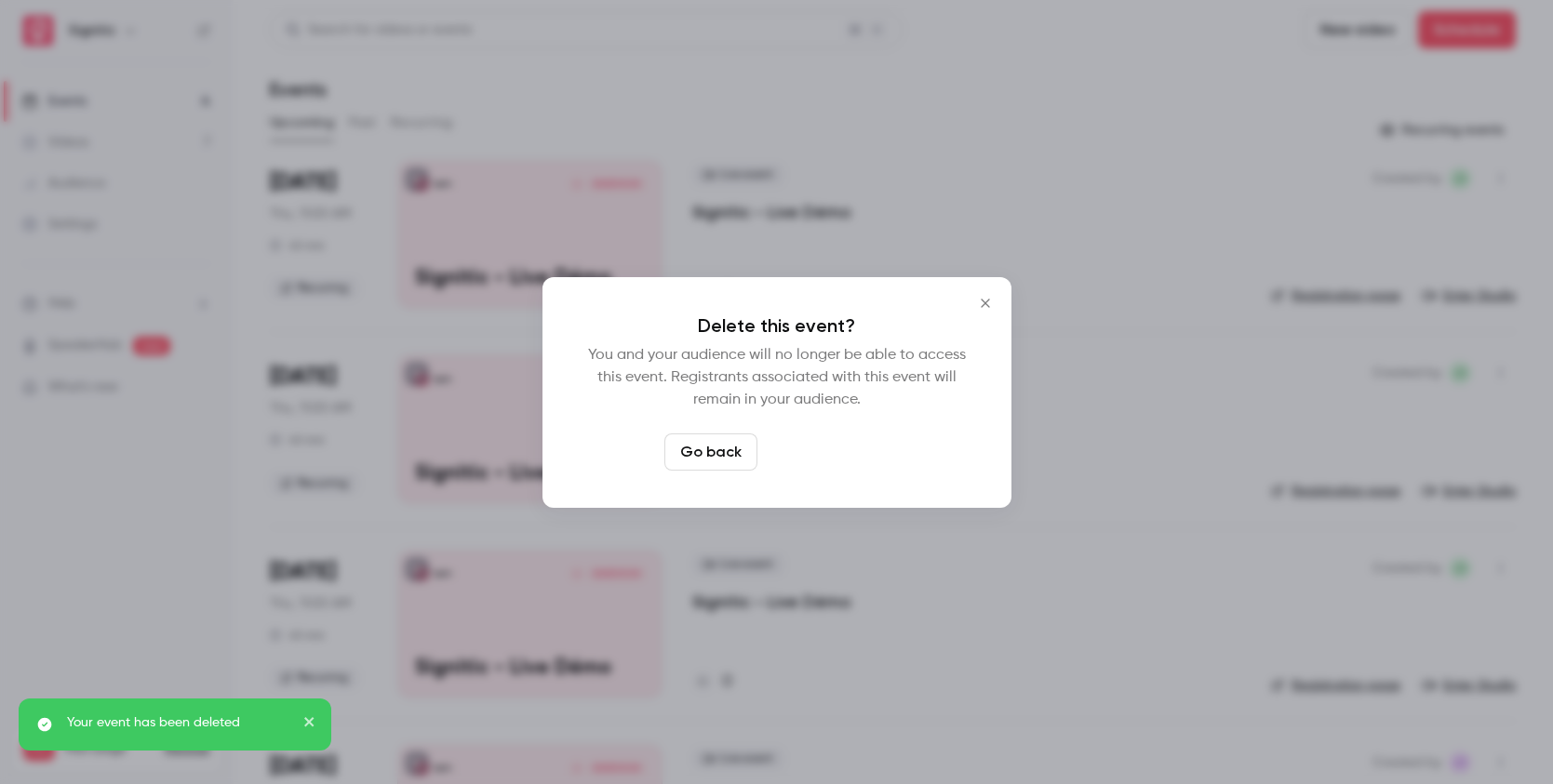 click on "Delete event" at bounding box center [827, 452] 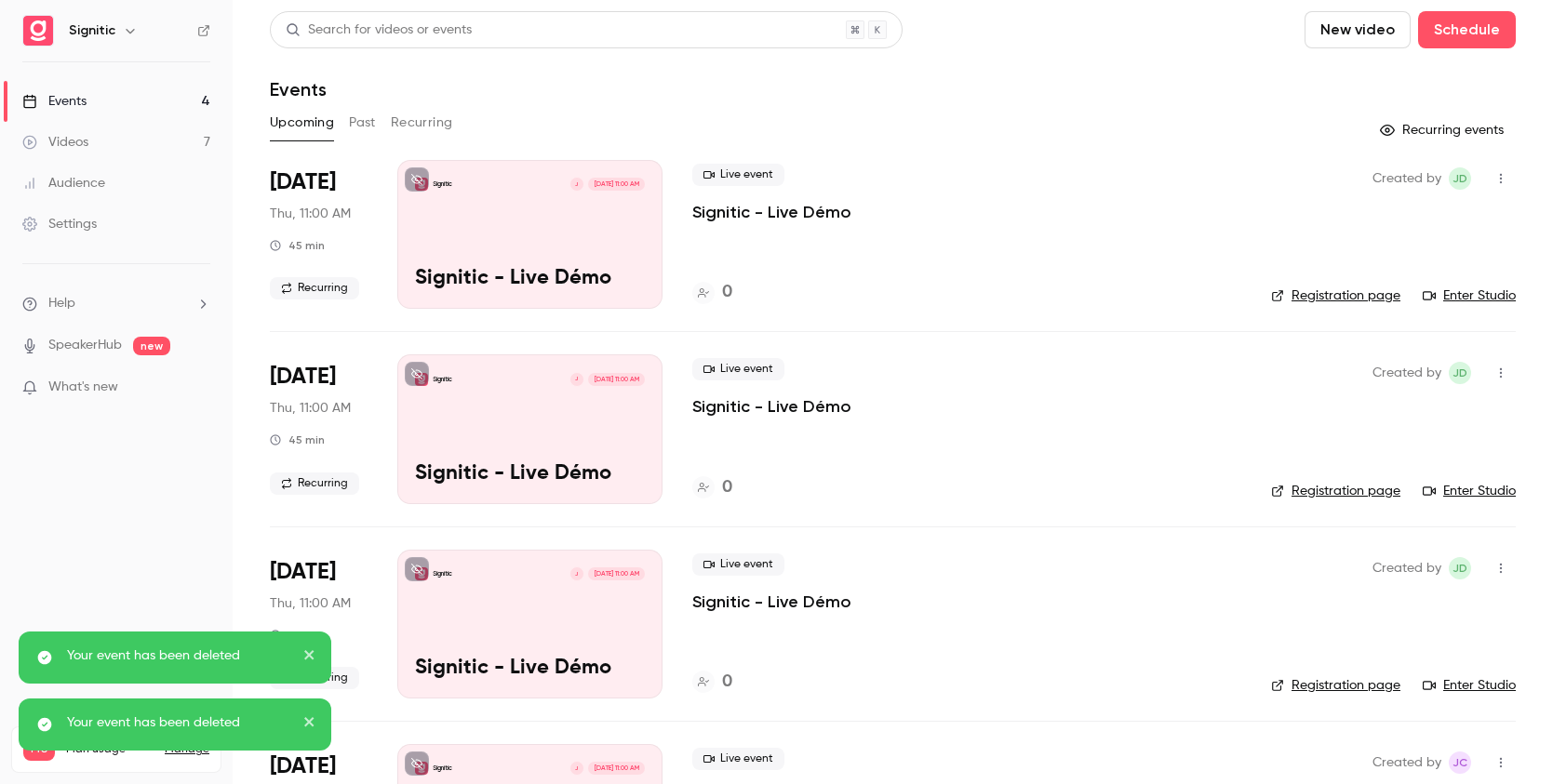 click 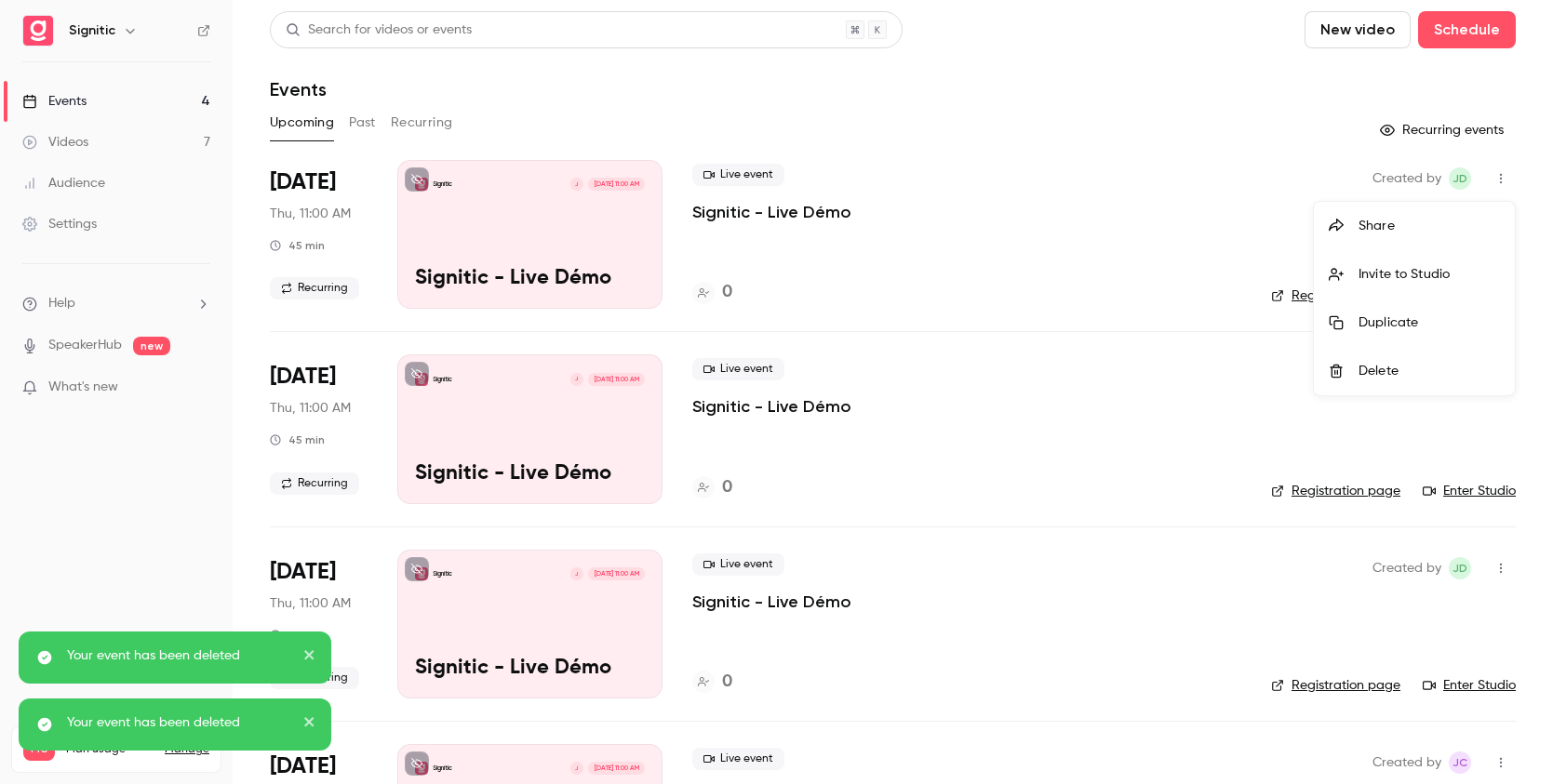 click on "Delete" at bounding box center [1429, 371] 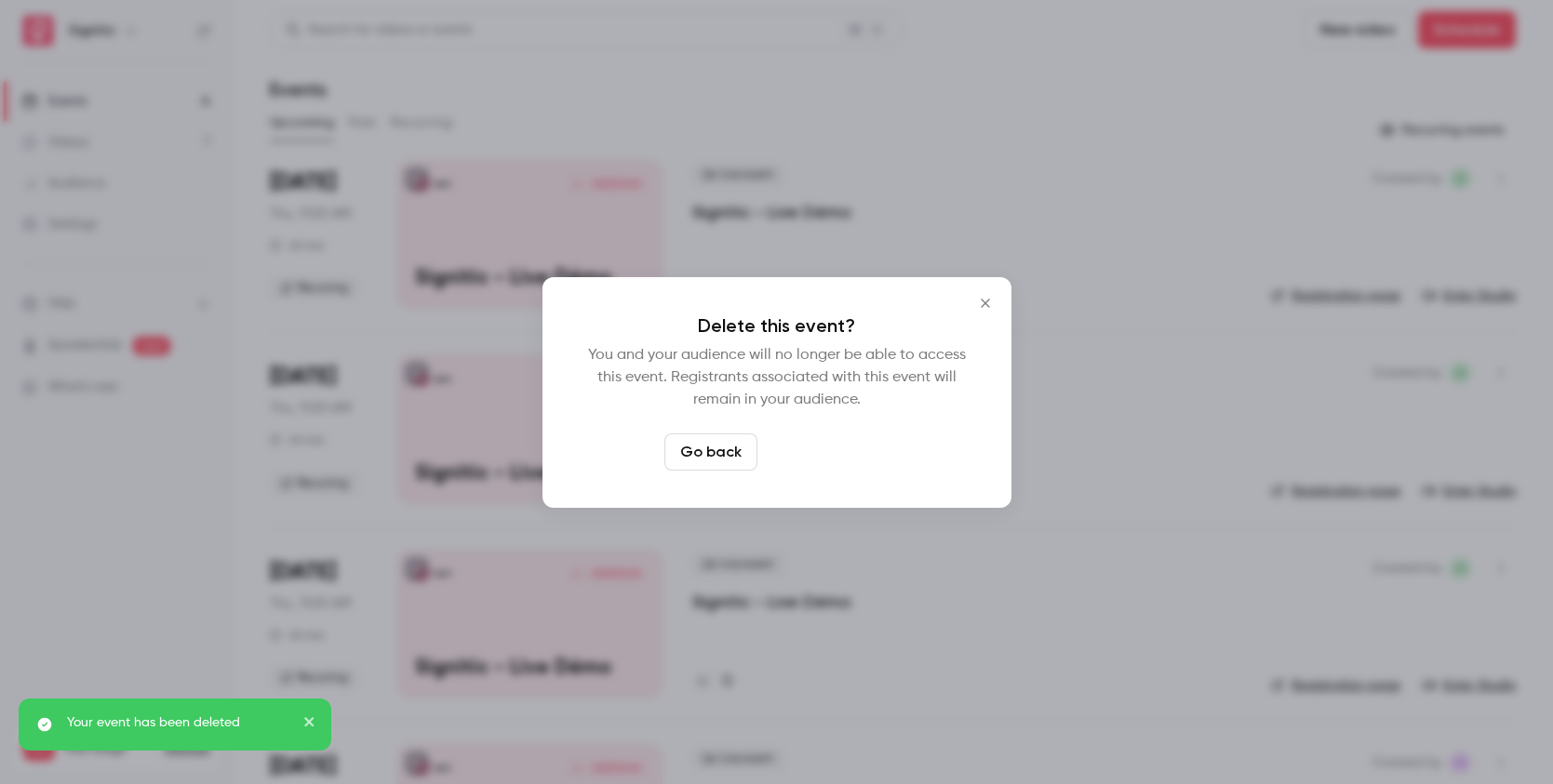 click on "Delete event" at bounding box center (827, 452) 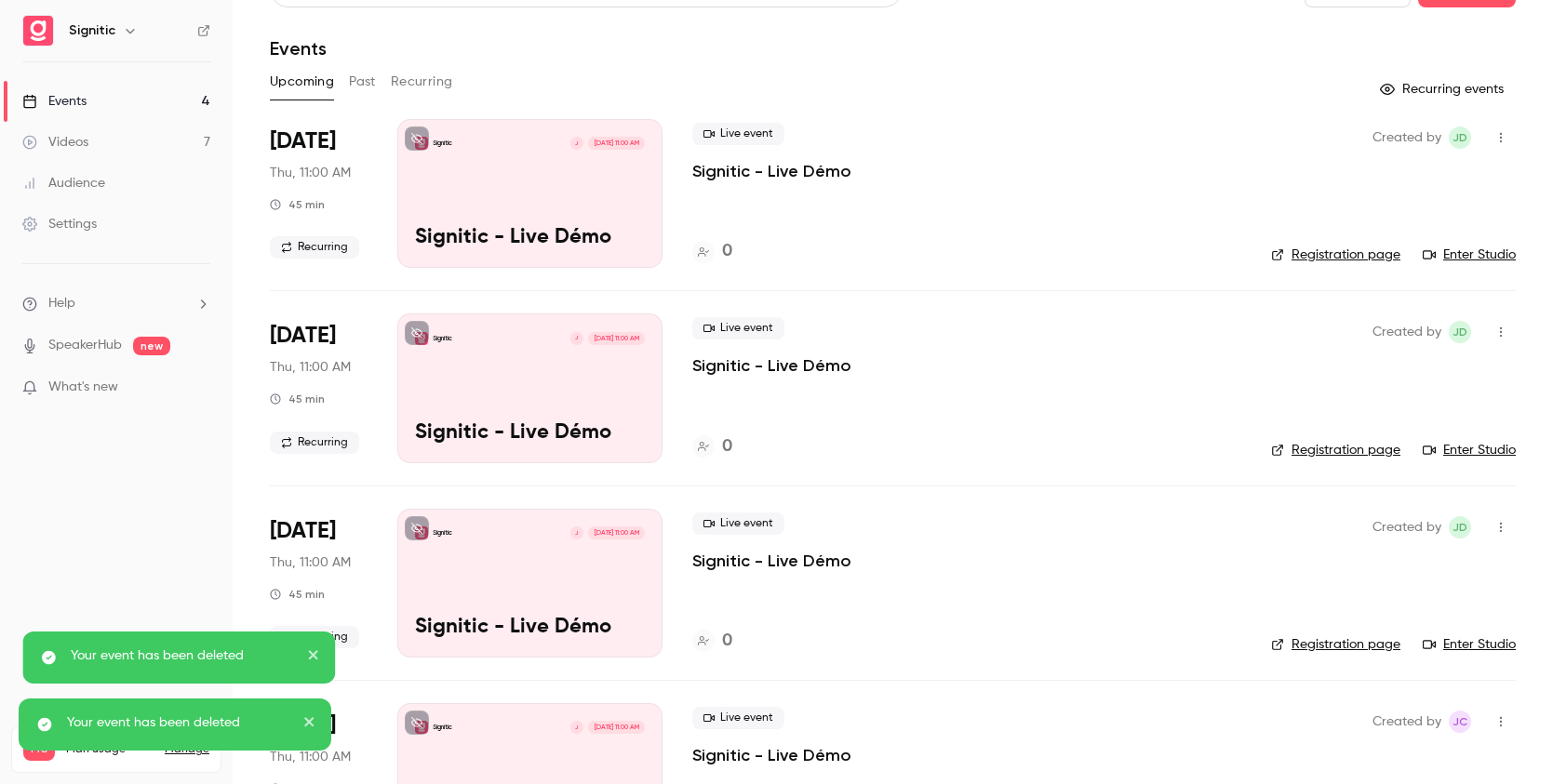 scroll, scrollTop: 47, scrollLeft: 0, axis: vertical 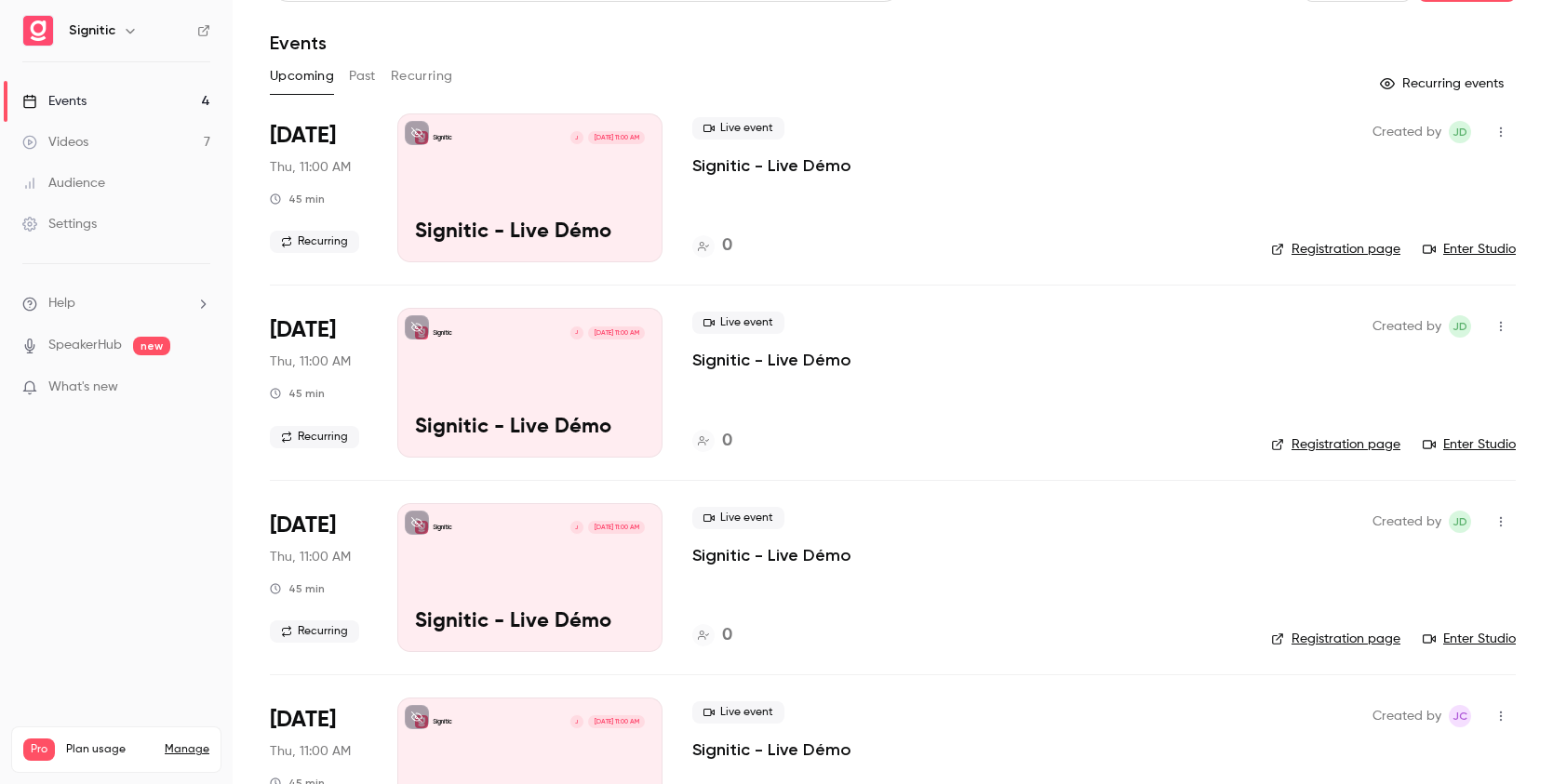 click 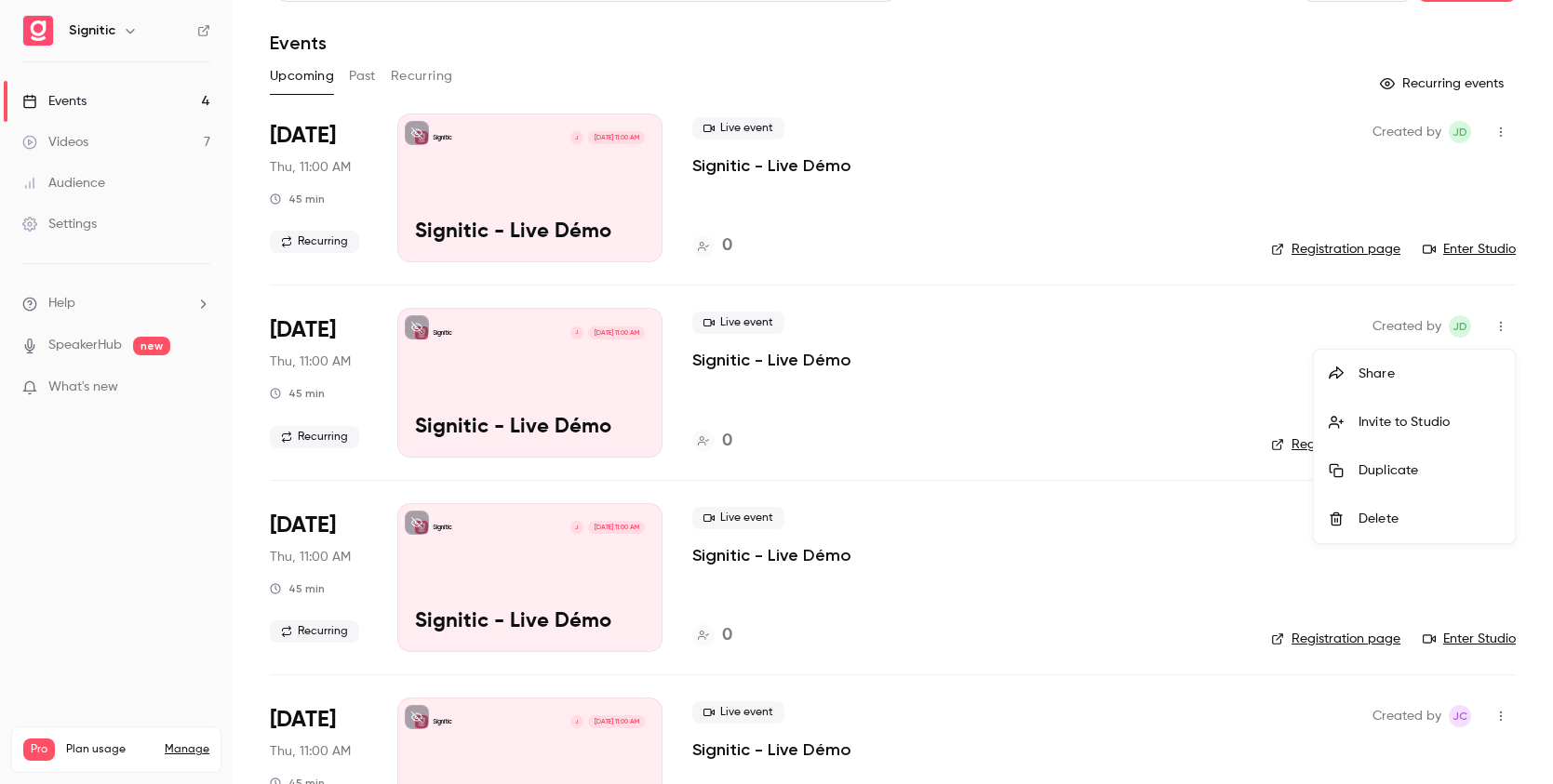 click on "Delete" at bounding box center [1429, 519] 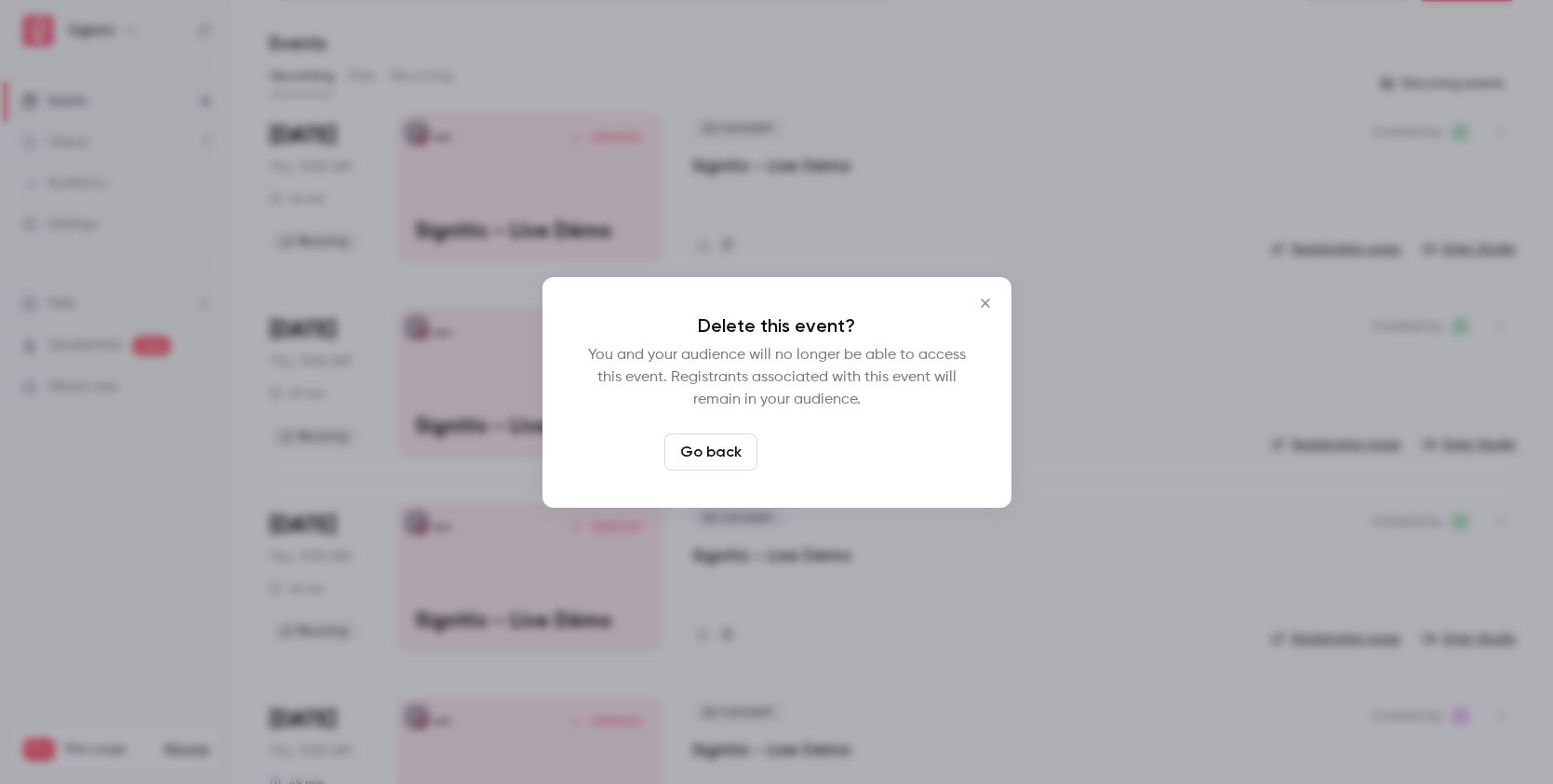 click on "Delete event" at bounding box center [827, 452] 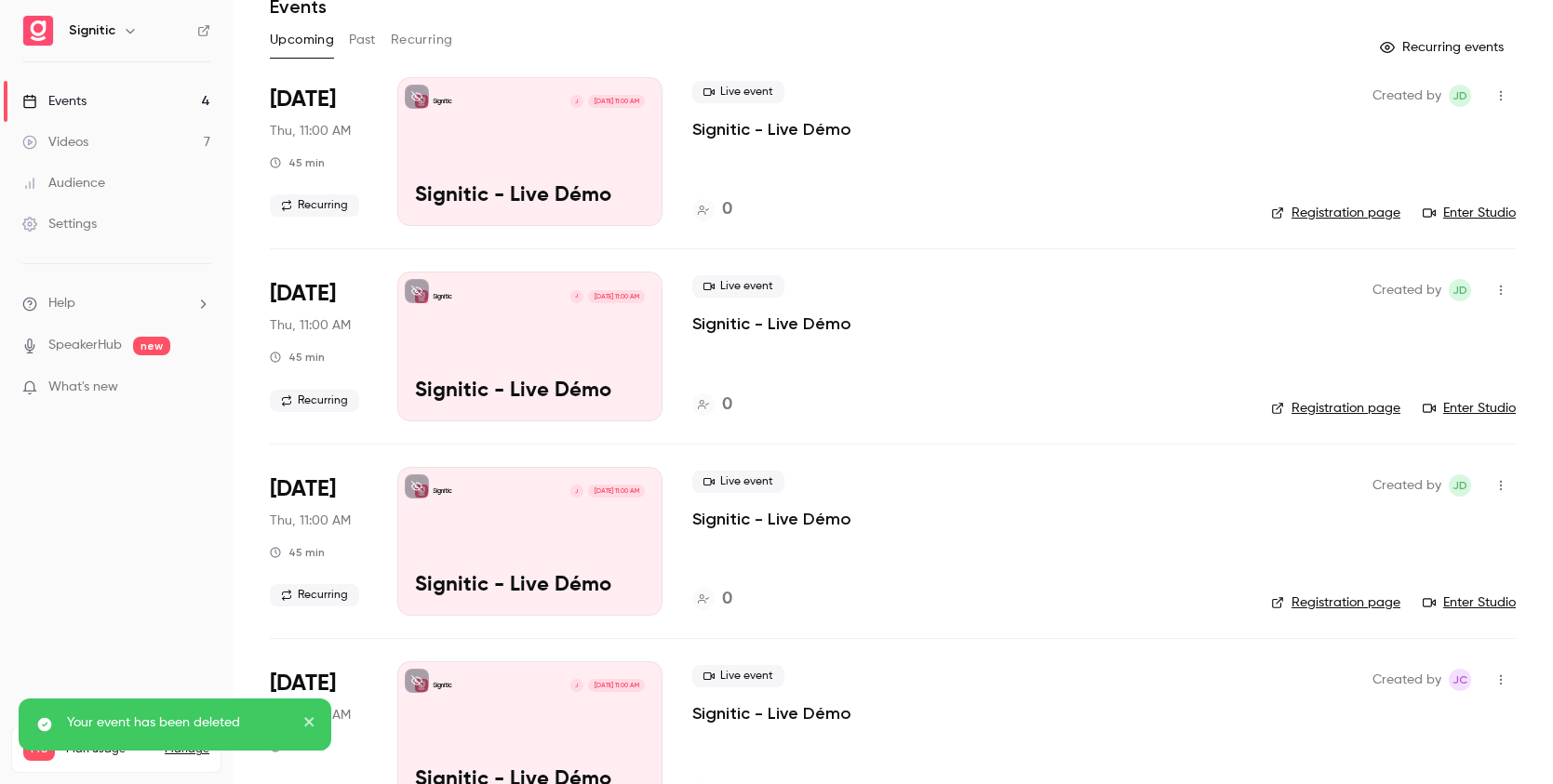 scroll, scrollTop: 84, scrollLeft: 0, axis: vertical 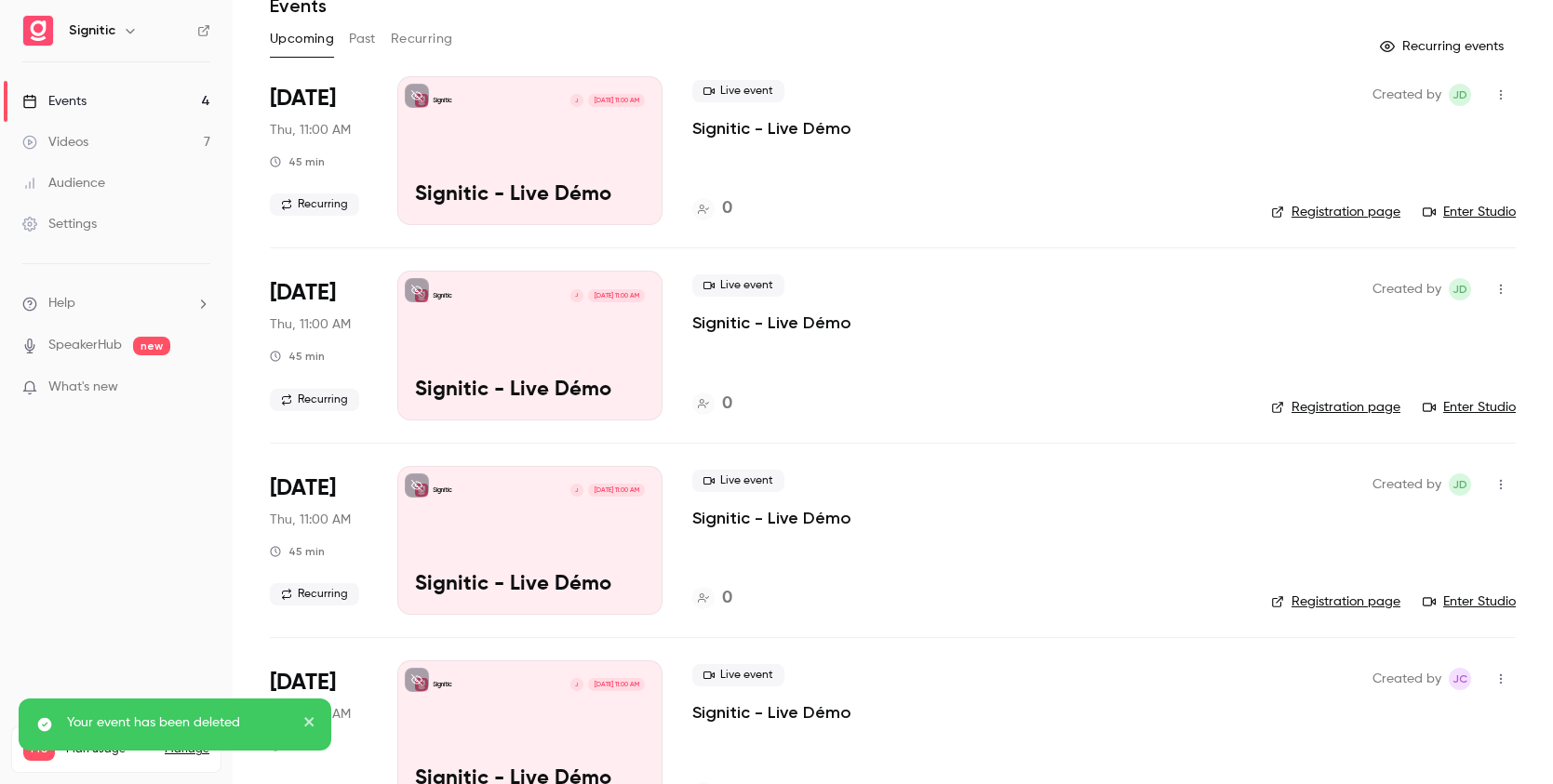 click 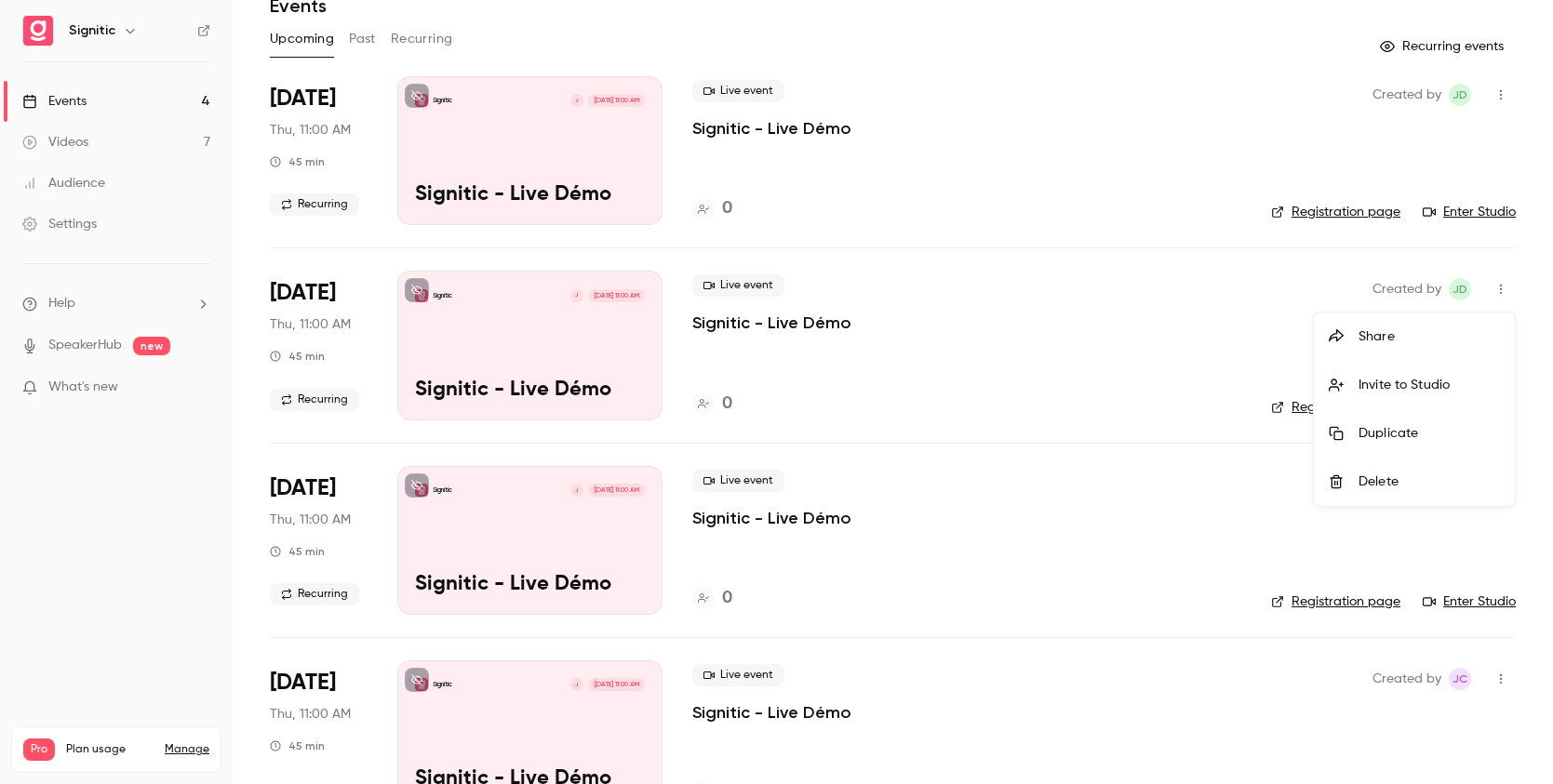 click on "Delete" at bounding box center [1429, 482] 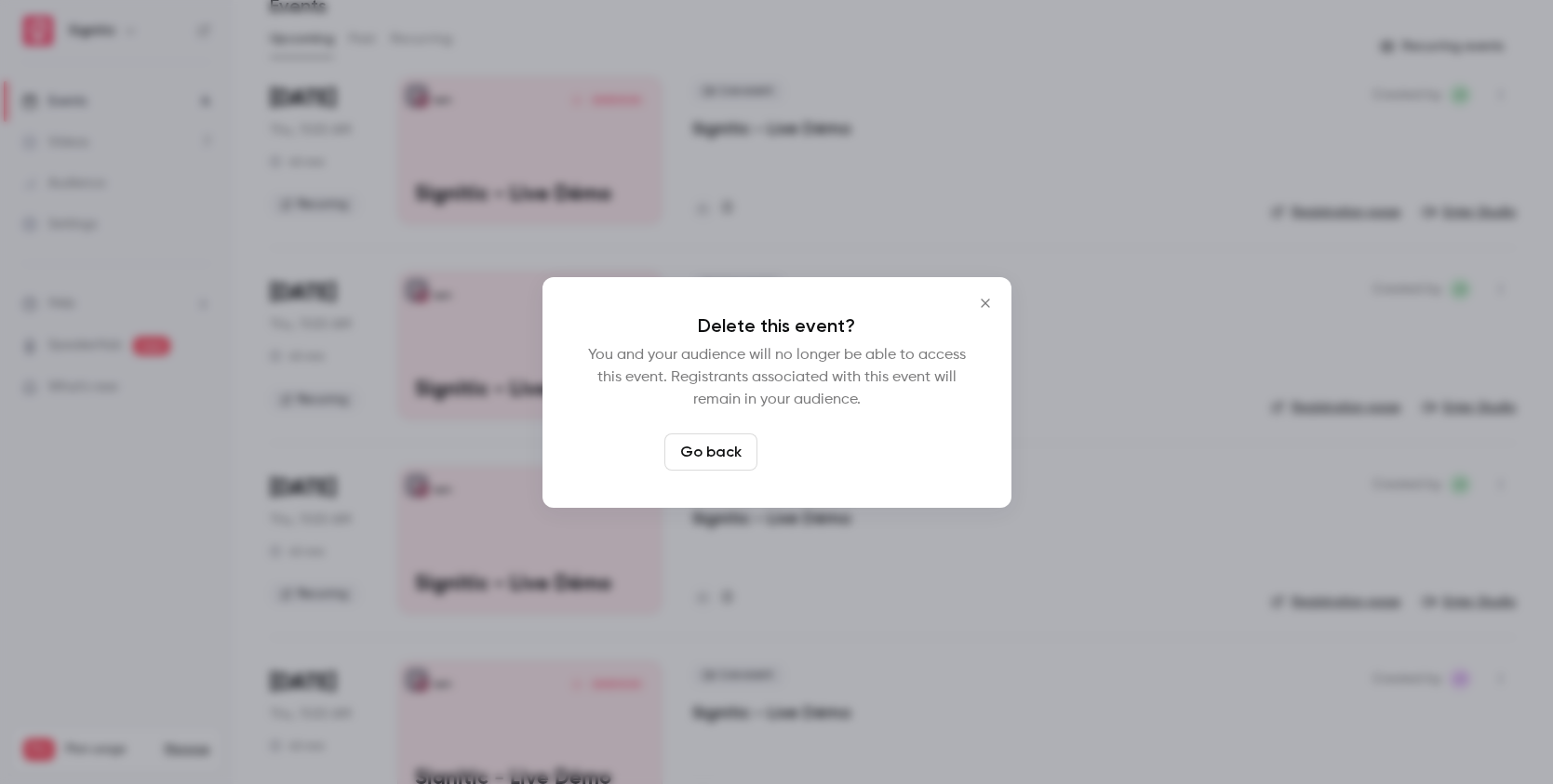 click on "Delete event" at bounding box center [827, 452] 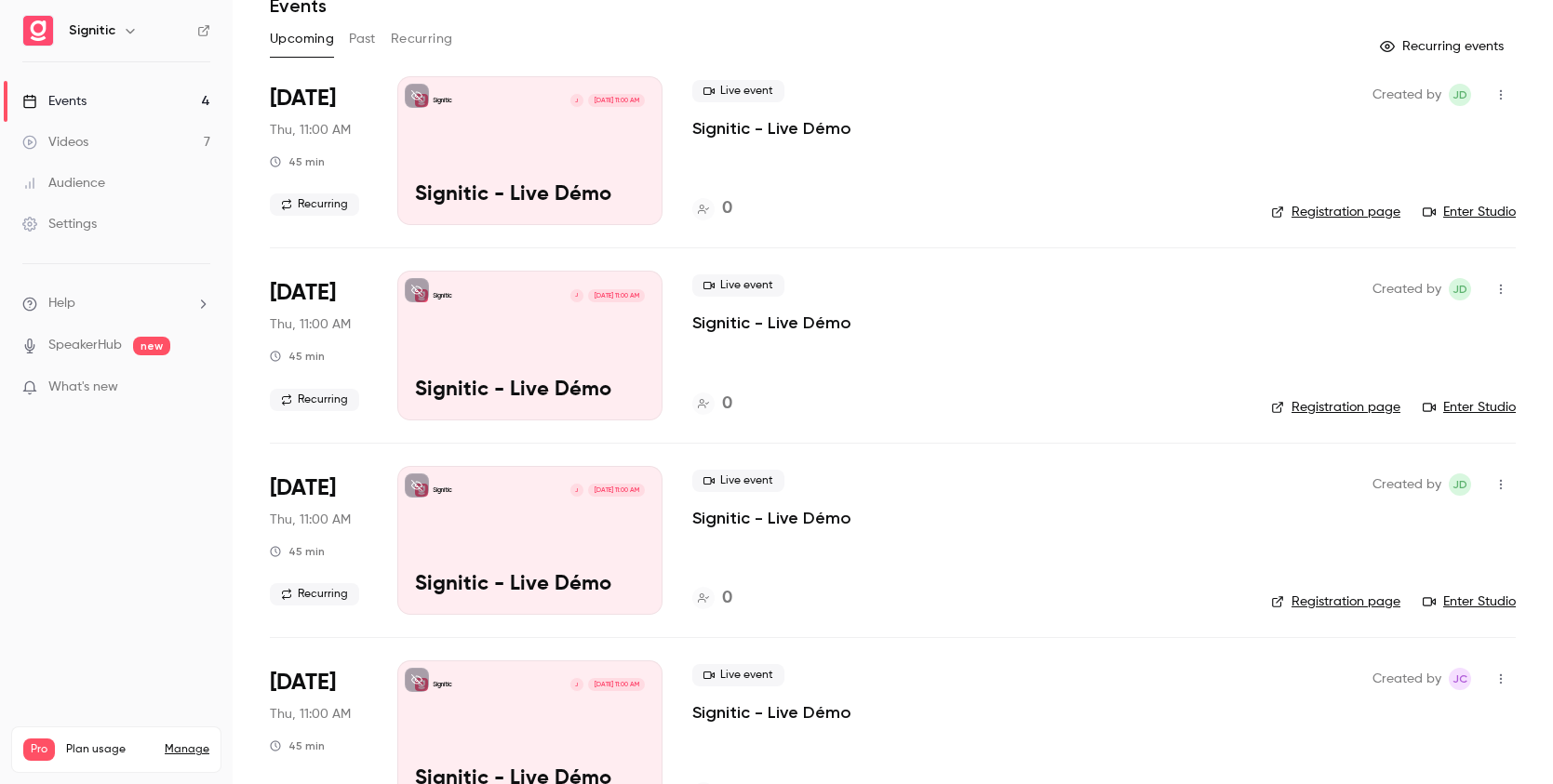 click on "Signitic J Sep 4, 11:00 AM Signitic - Live Démo" at bounding box center [529, 151] 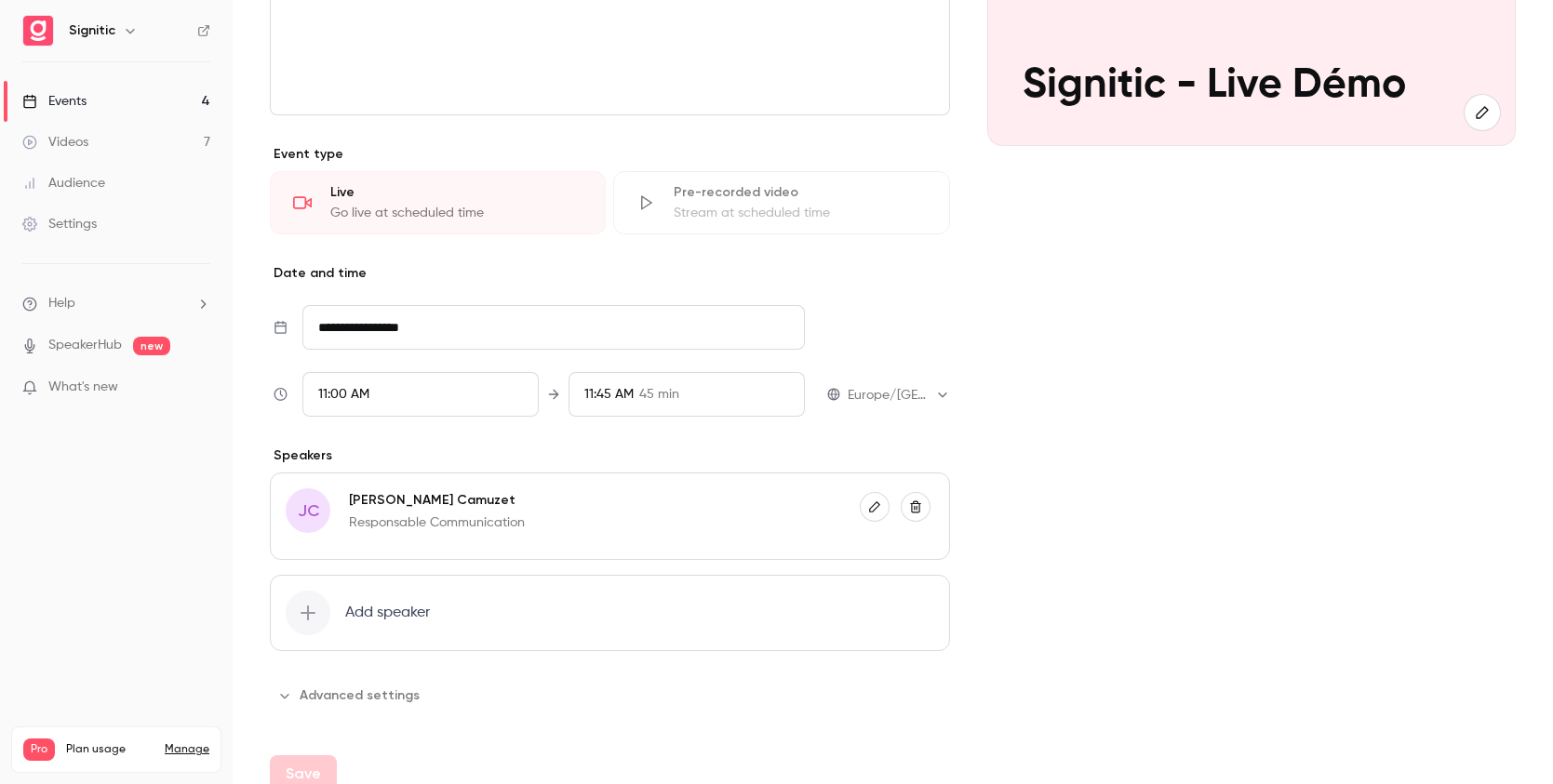 scroll, scrollTop: 365, scrollLeft: 0, axis: vertical 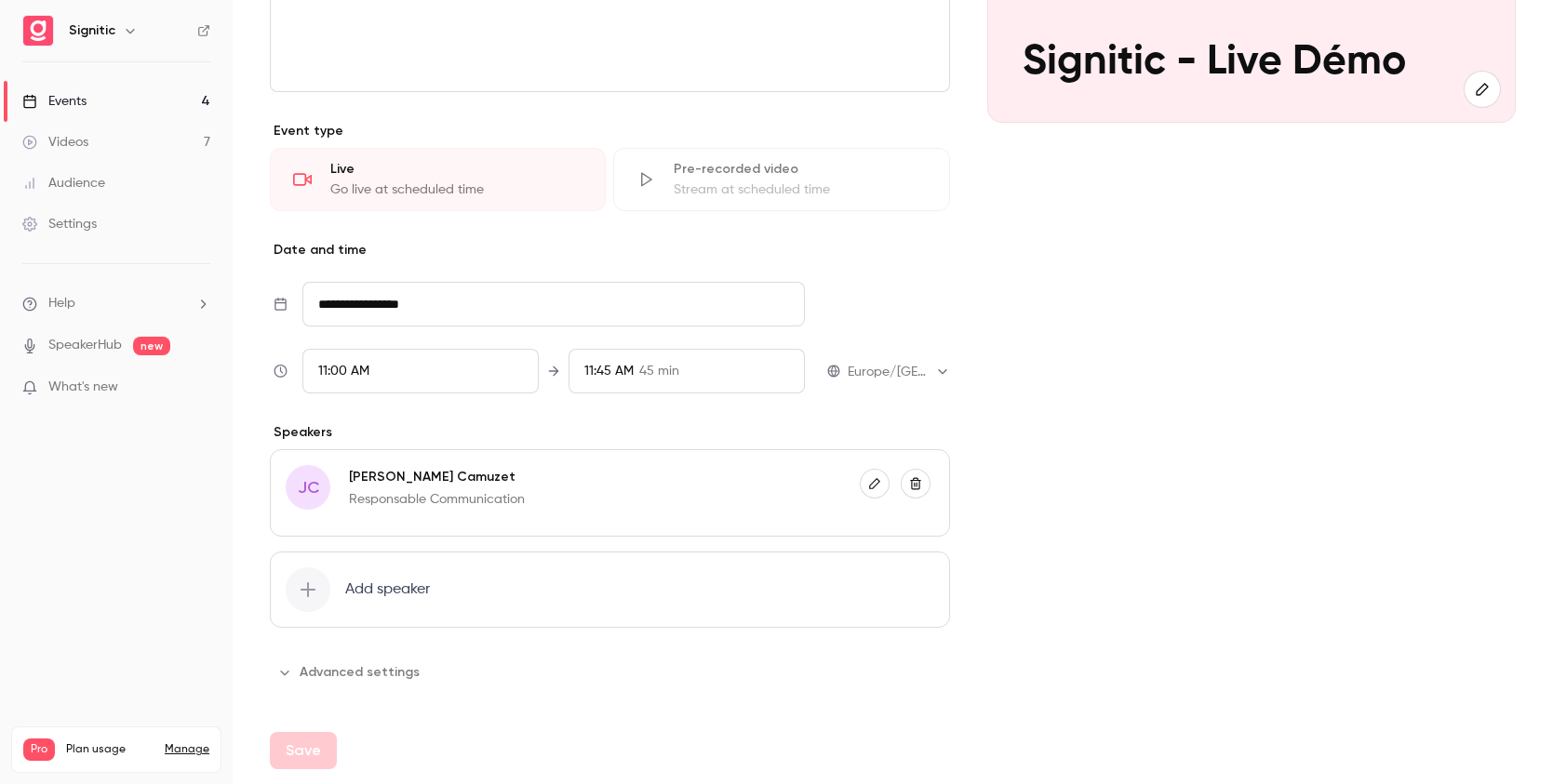 click 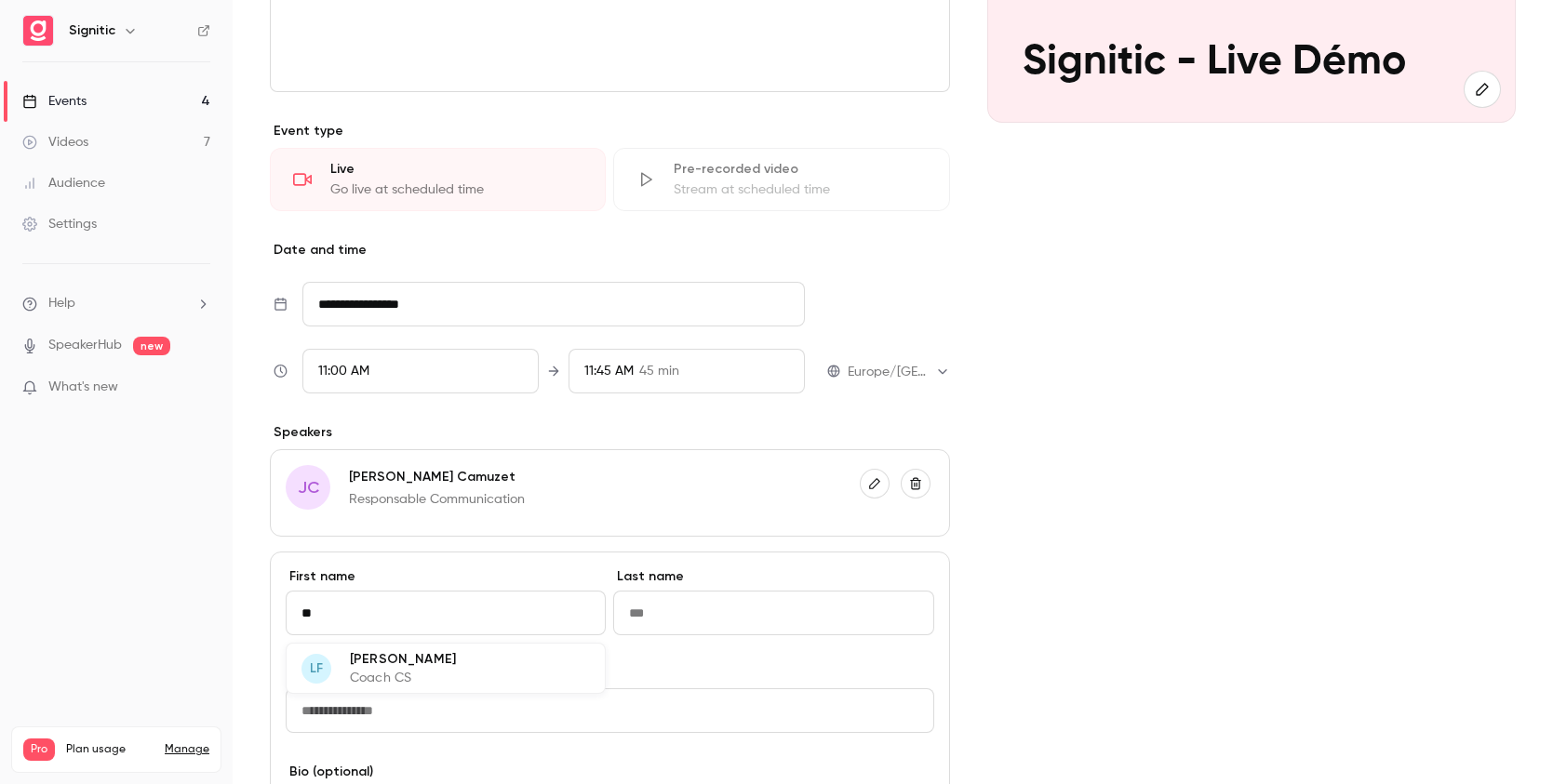 click on "Lisa Foglino" at bounding box center [403, 658] 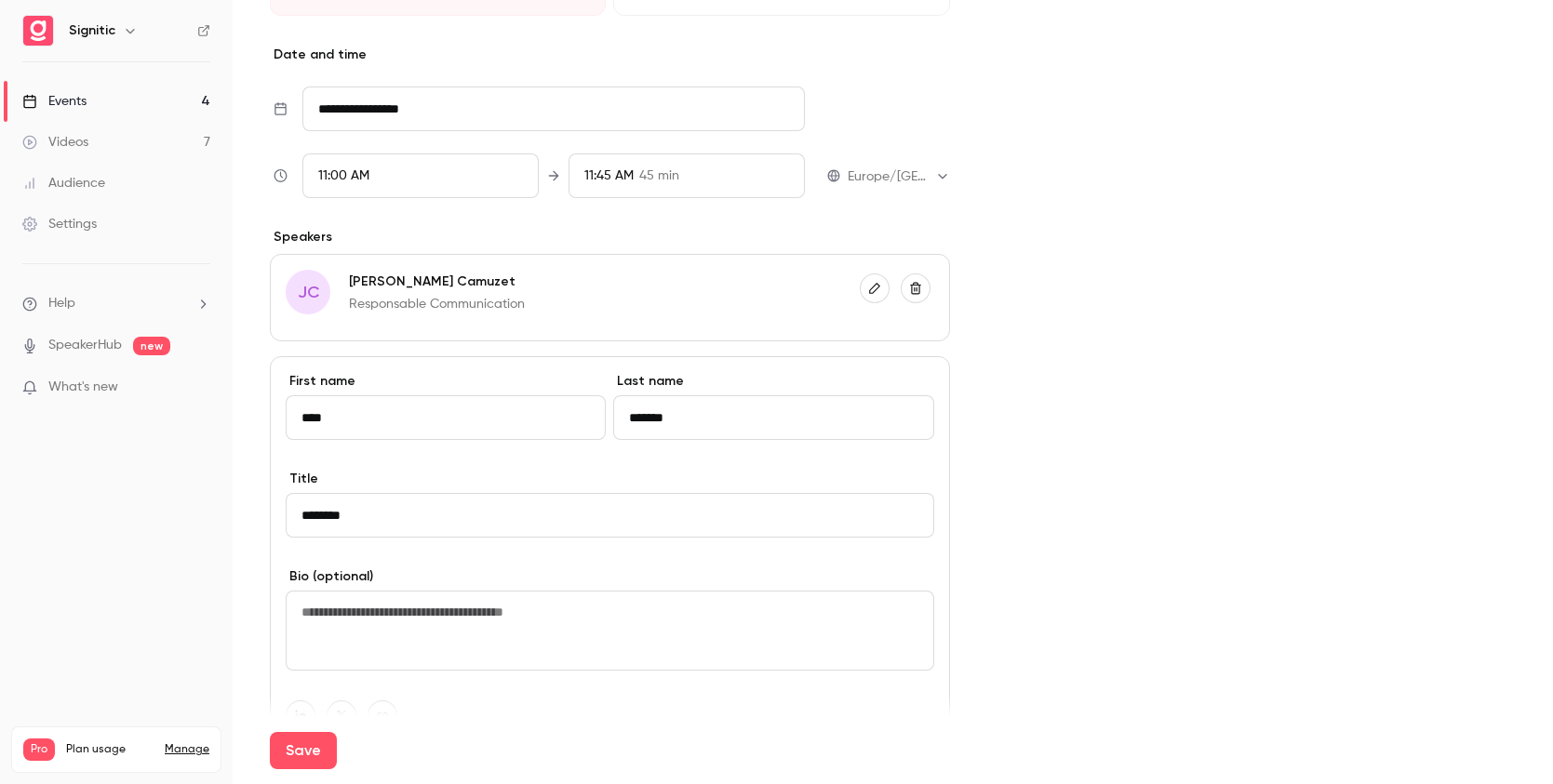 scroll, scrollTop: 565, scrollLeft: 0, axis: vertical 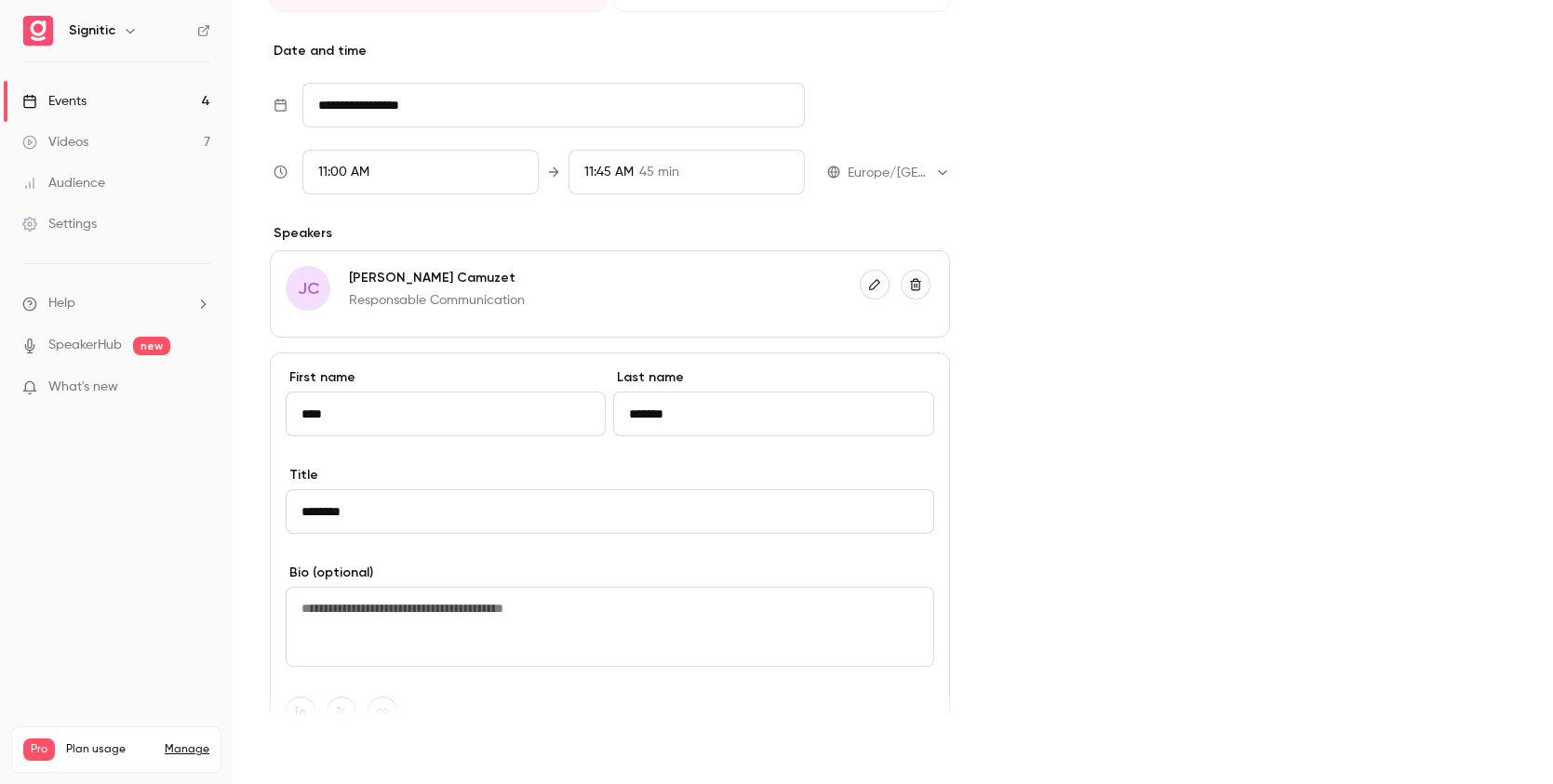 type on "****" 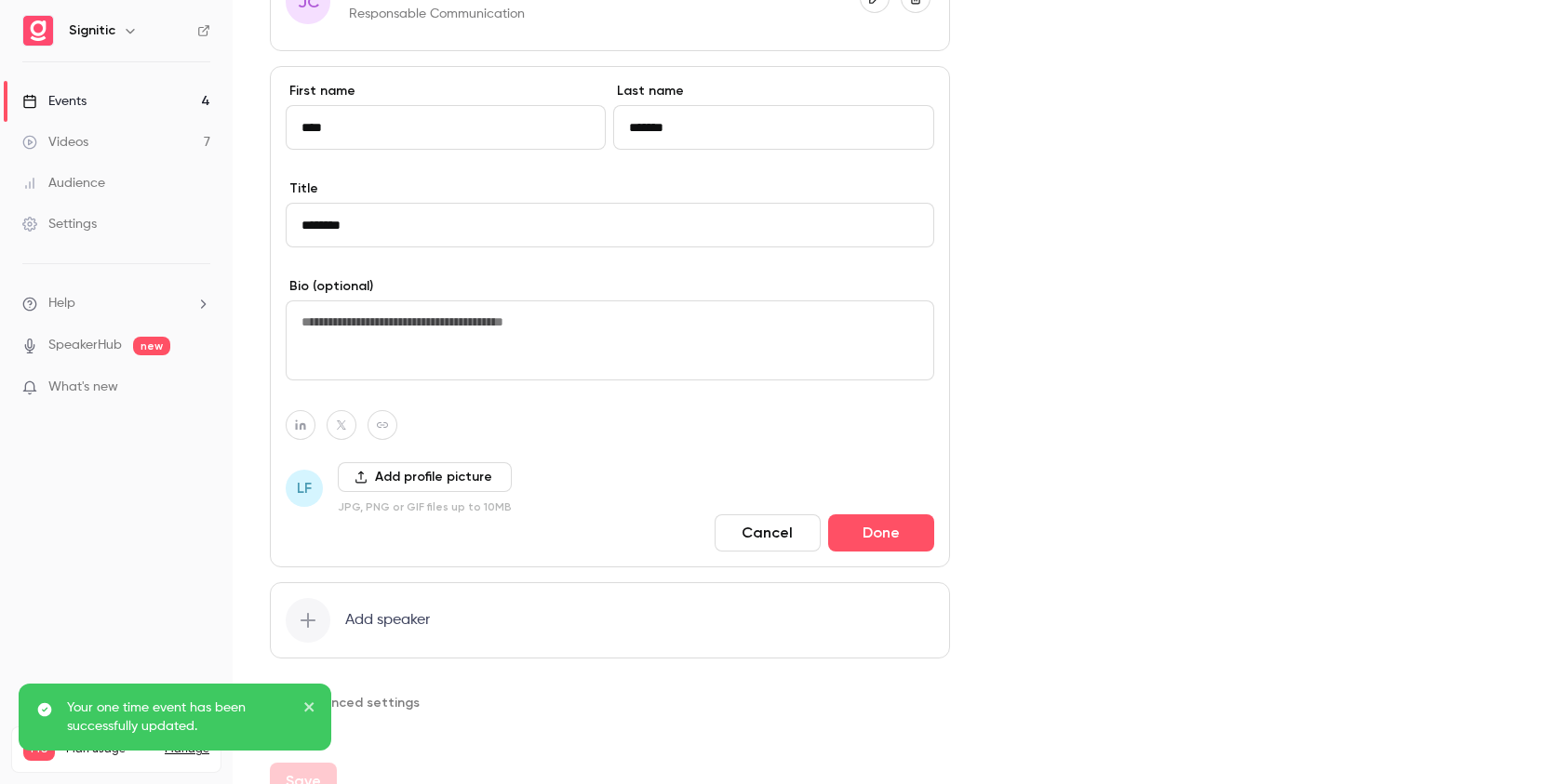 scroll, scrollTop: 882, scrollLeft: 0, axis: vertical 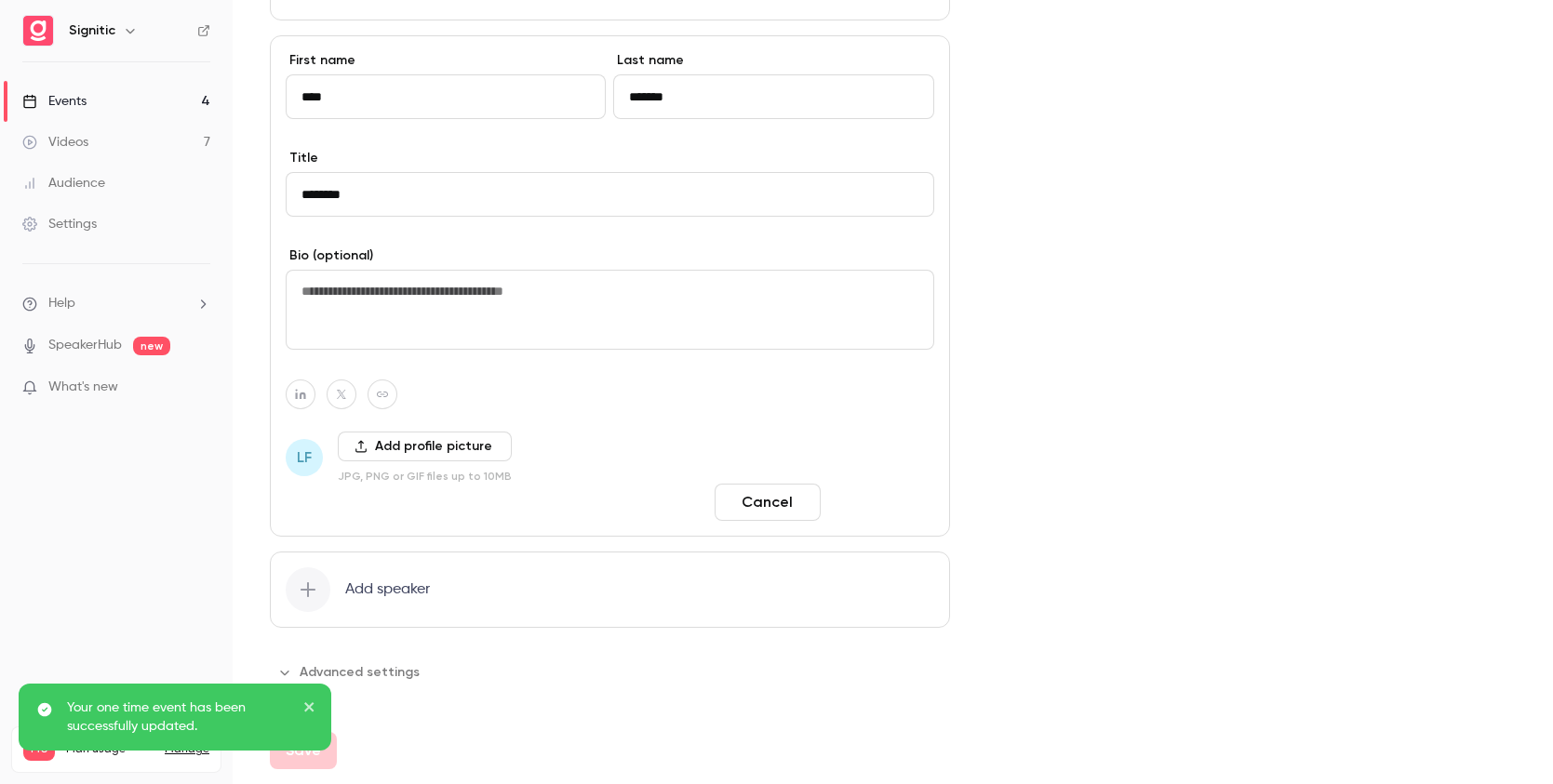 click on "Done" at bounding box center (881, 502) 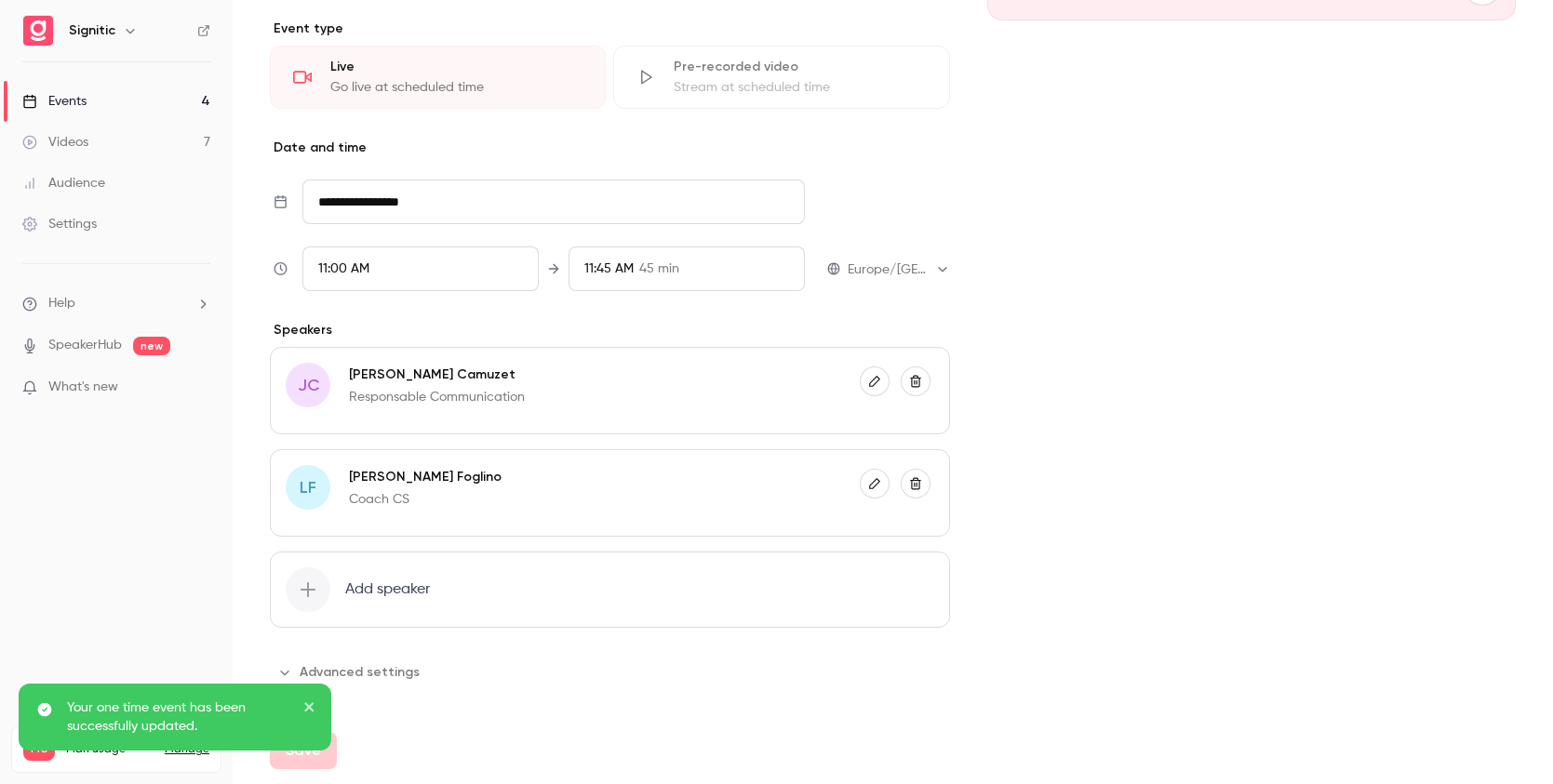scroll, scrollTop: 468, scrollLeft: 0, axis: vertical 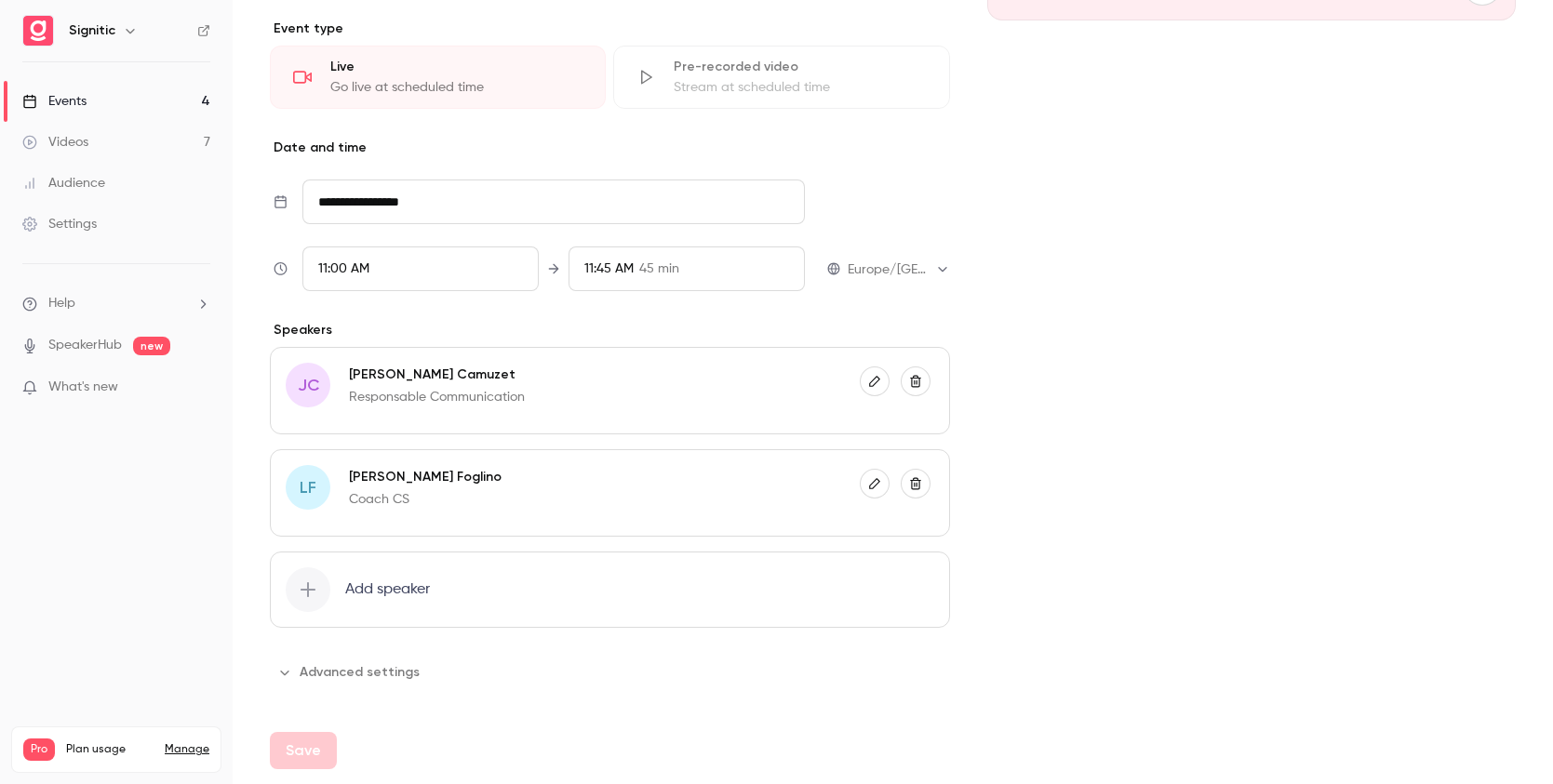 click on "Save" at bounding box center (303, 751) 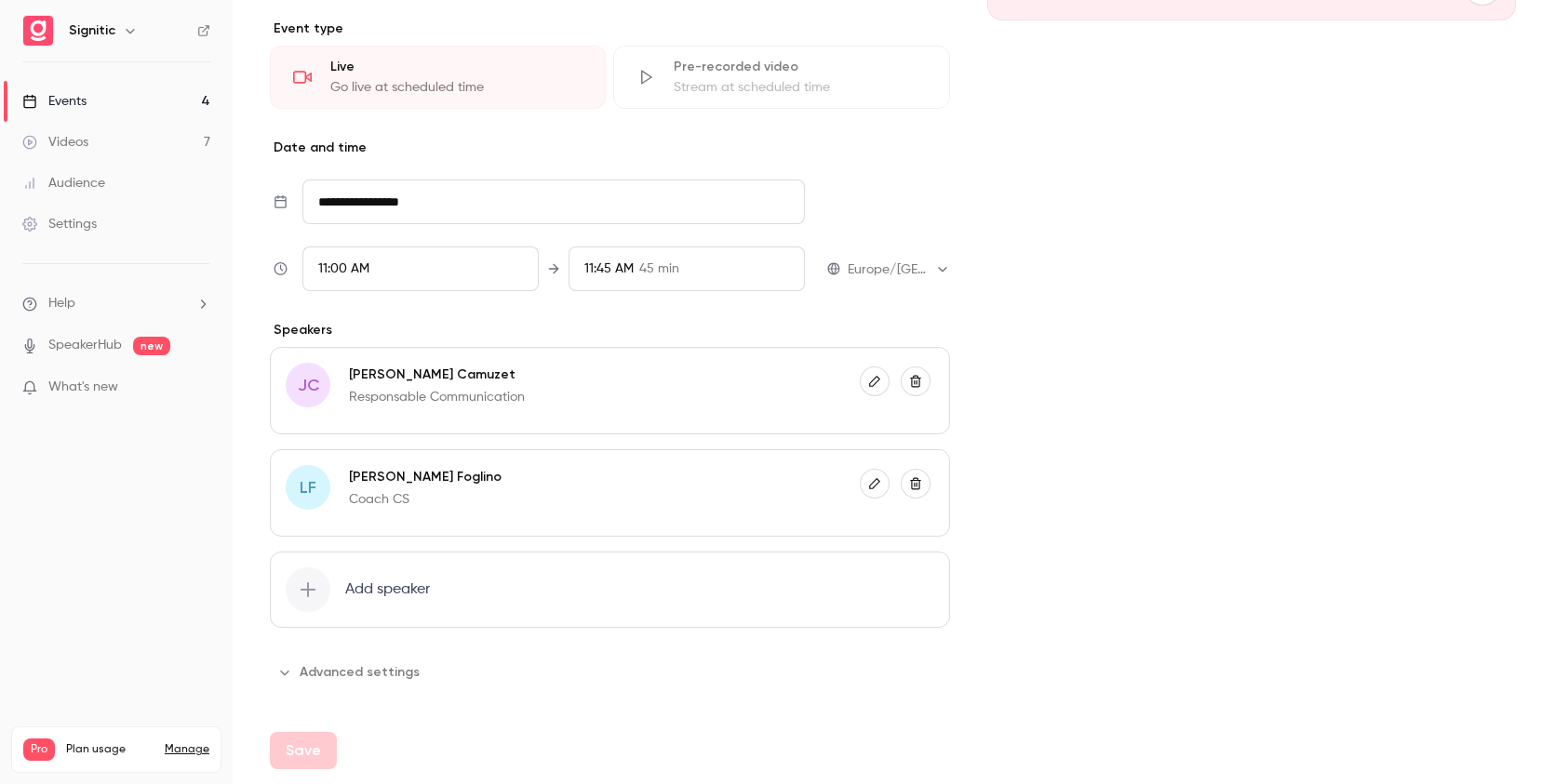 click on "Save" at bounding box center (303, 751) 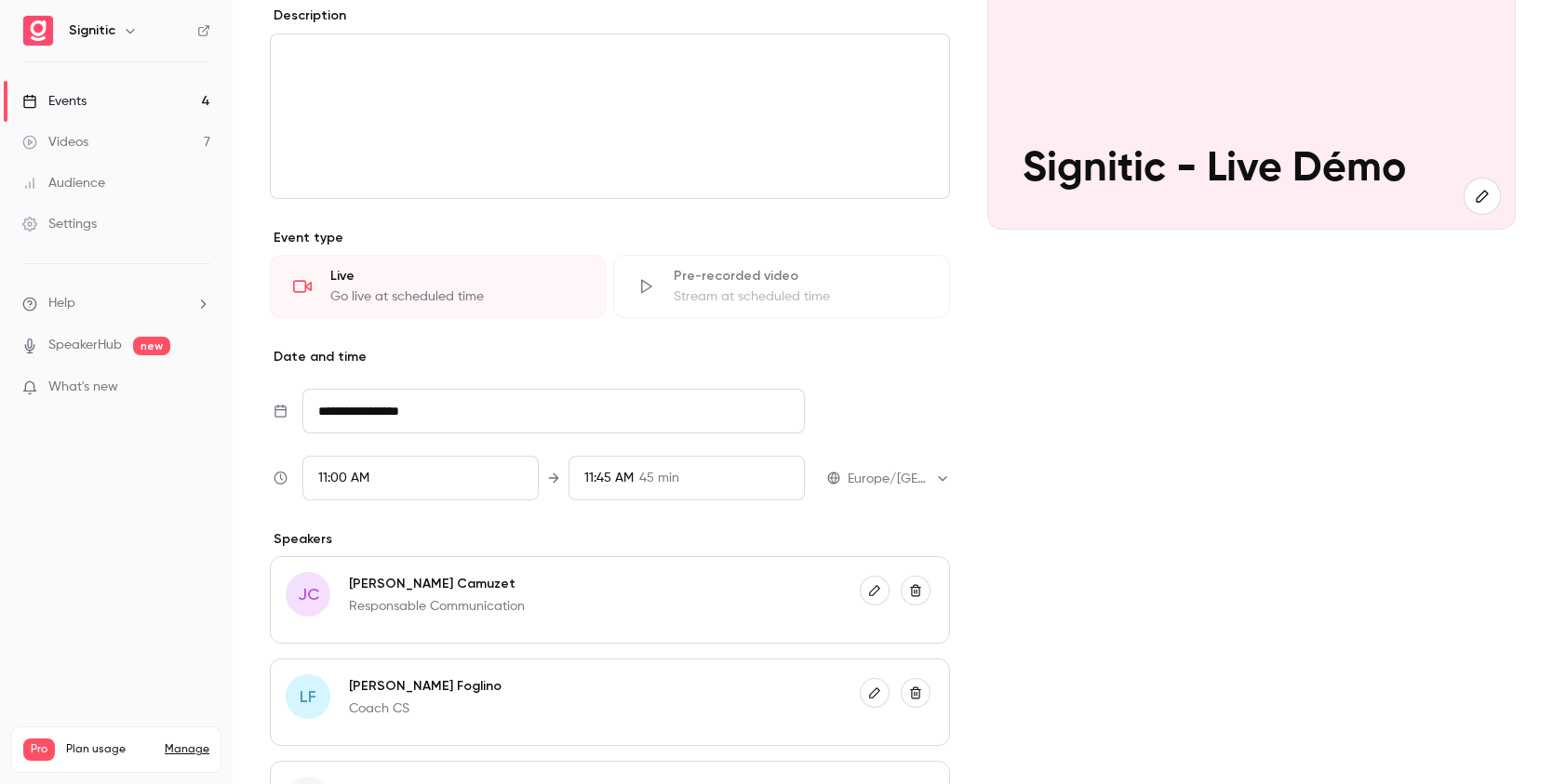 scroll, scrollTop: 0, scrollLeft: 0, axis: both 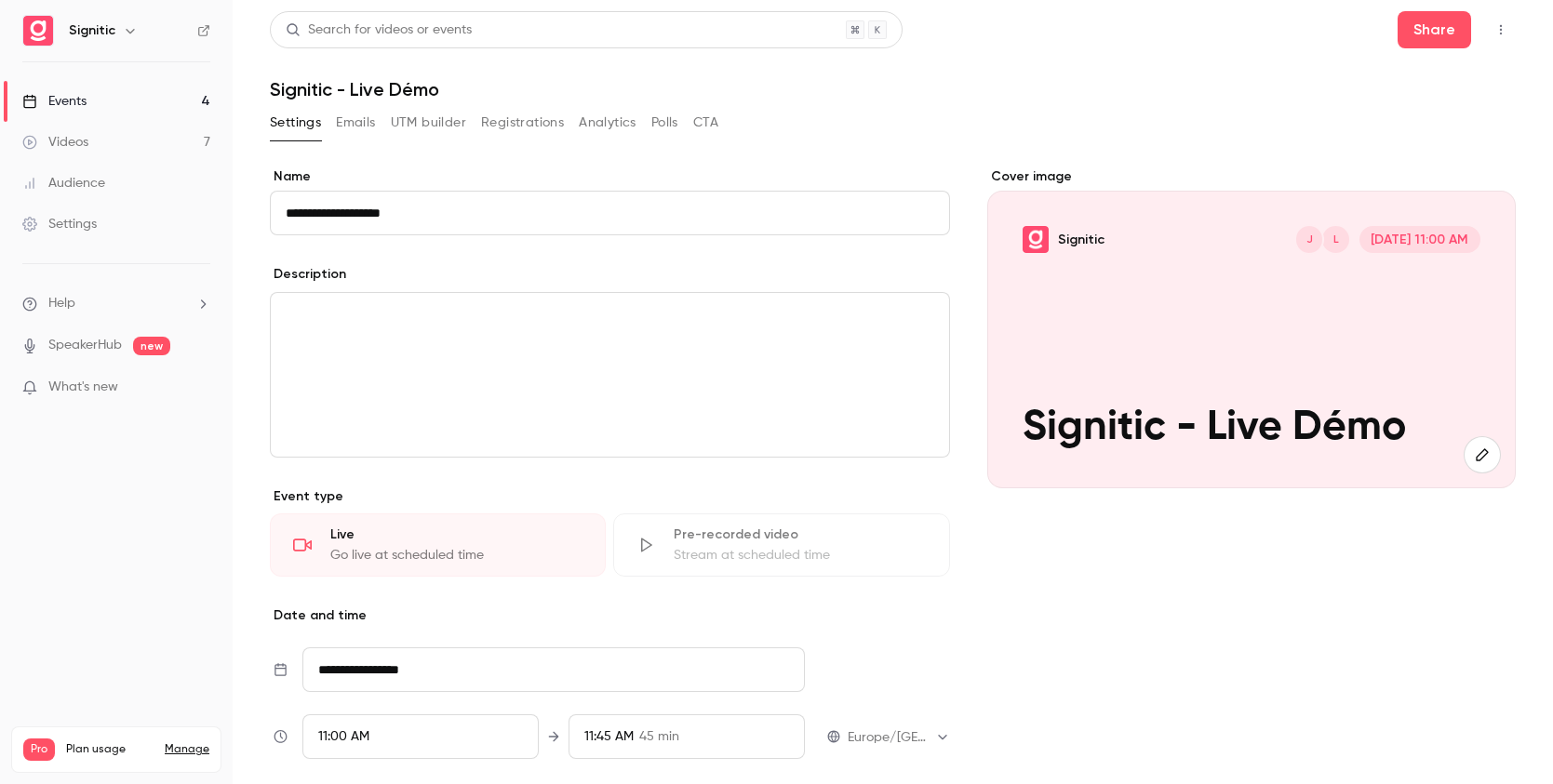 click on "Events 4" at bounding box center (116, 101) 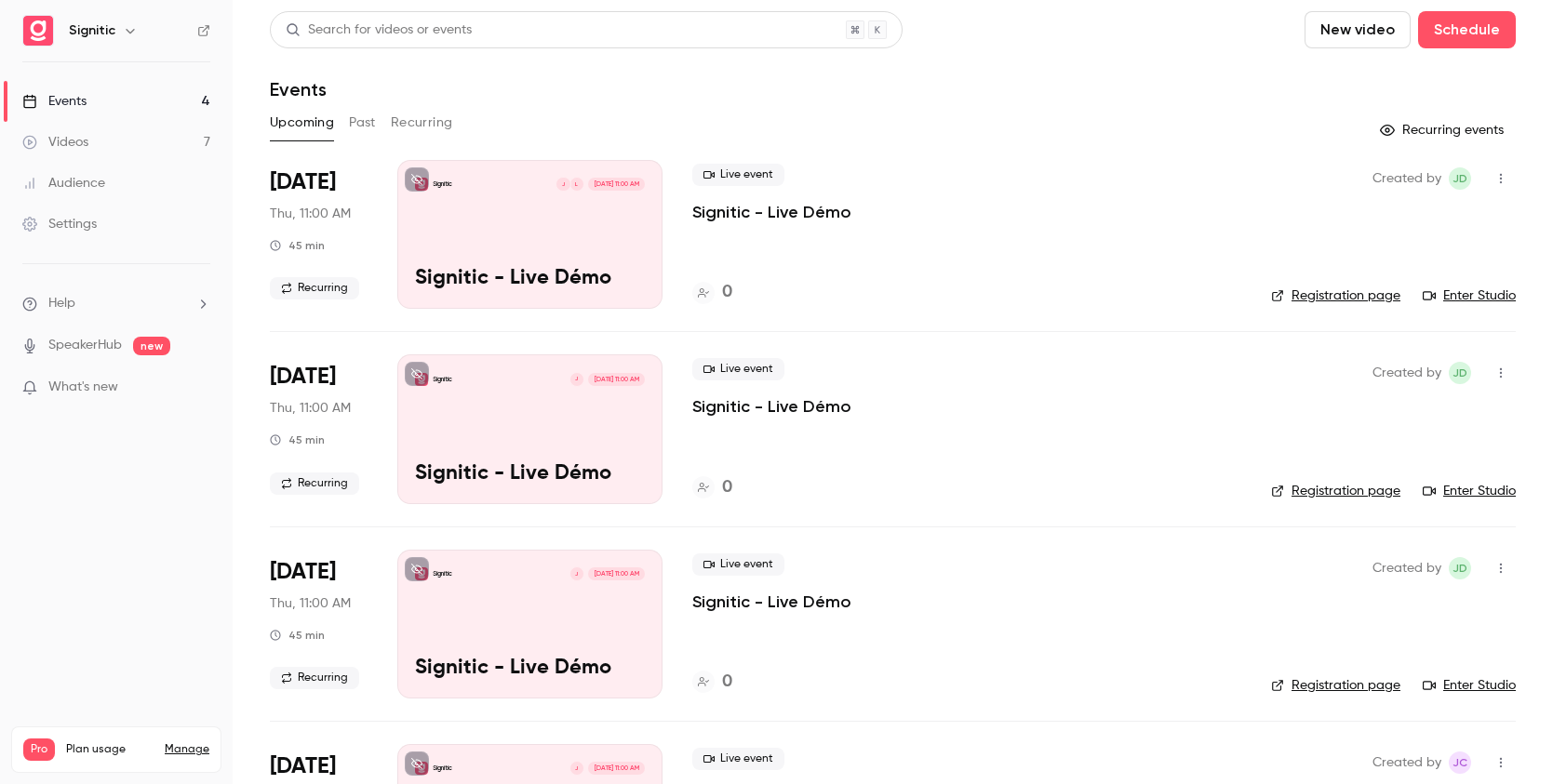 click on "Signitic [PERSON_NAME] [DATE] 11:00 AM Signitic - Live Démo" at bounding box center [529, 234] 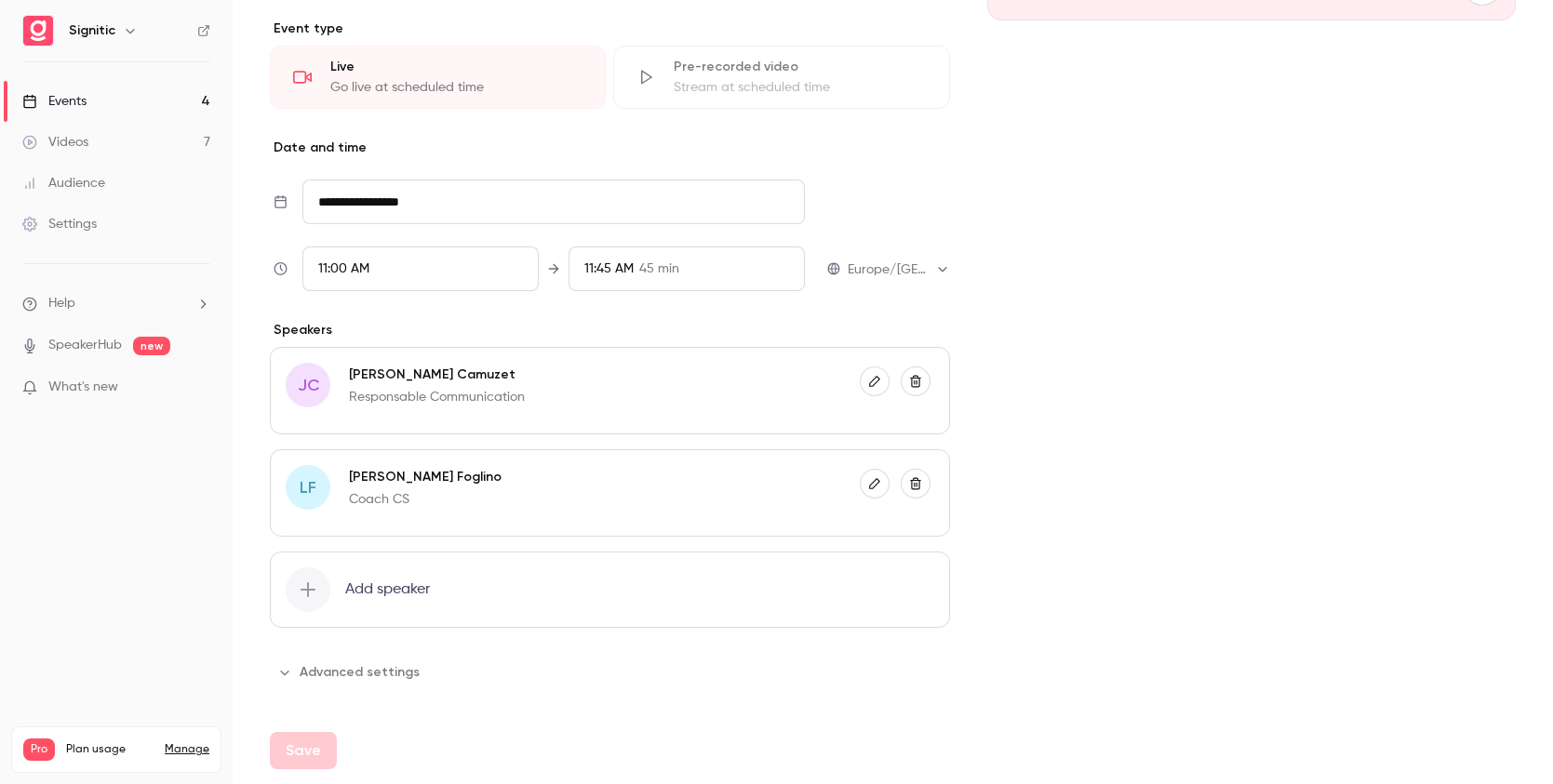 scroll, scrollTop: 0, scrollLeft: 0, axis: both 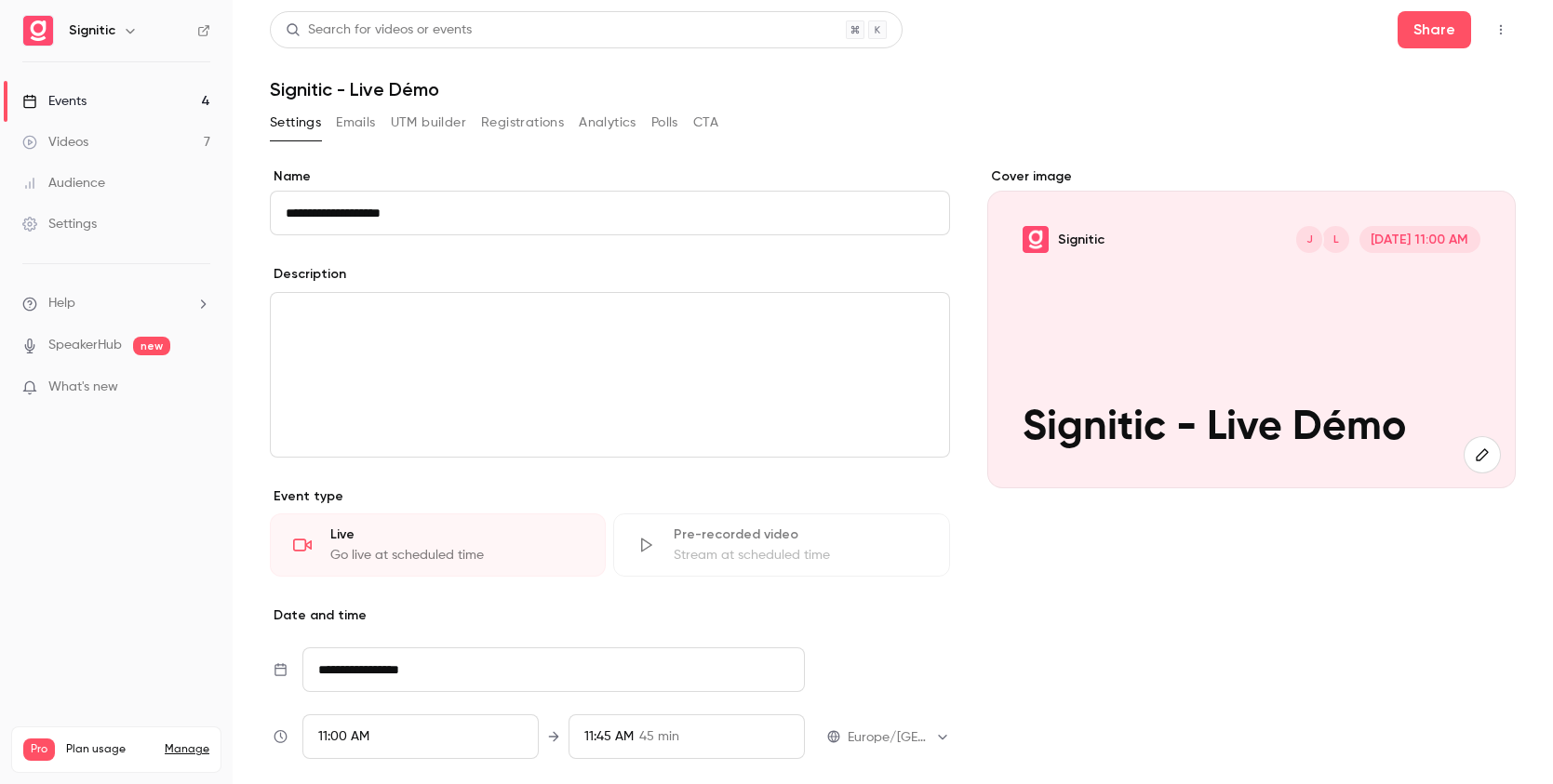 click on "Events" at bounding box center (54, 101) 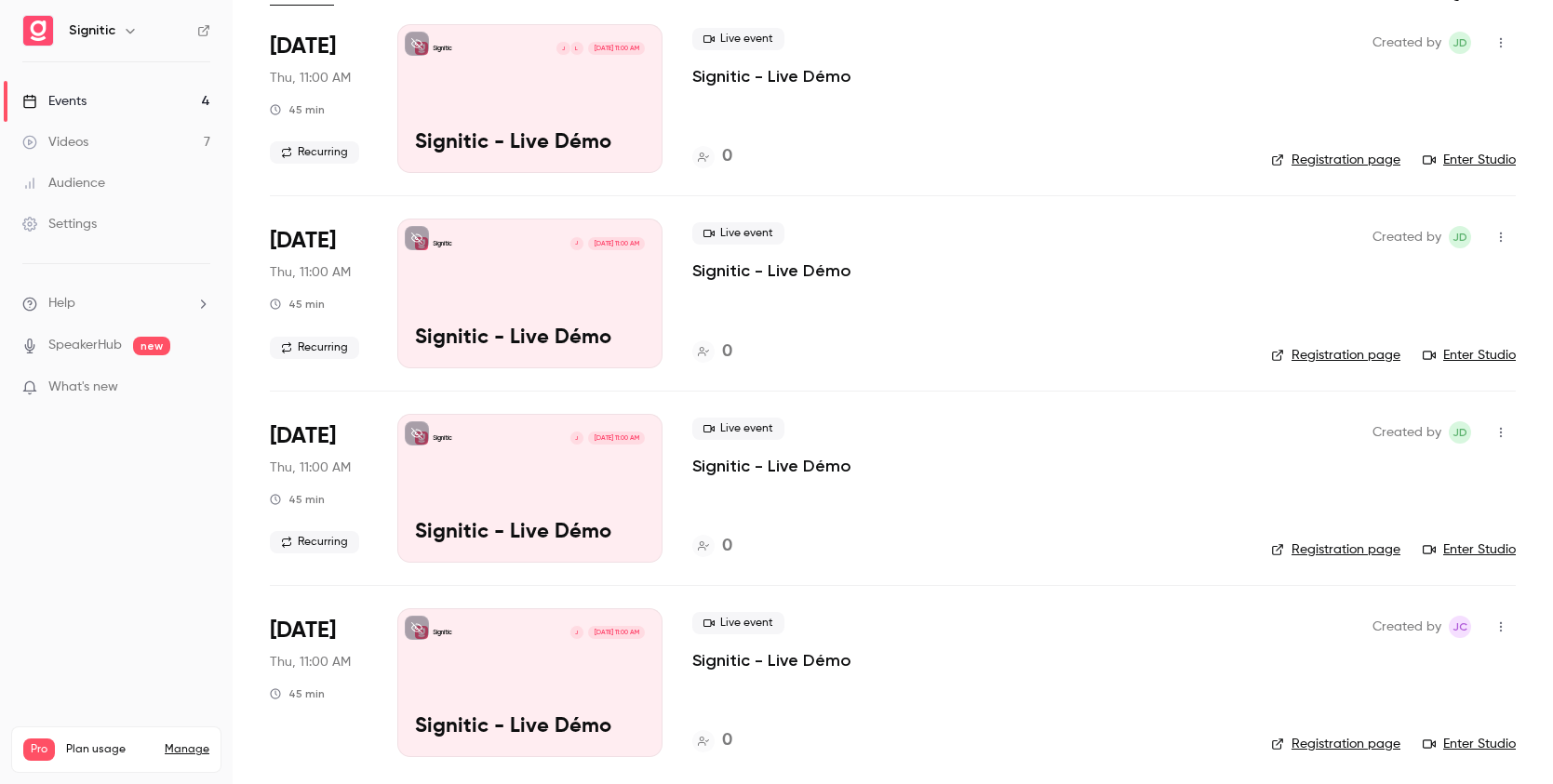 scroll, scrollTop: 142, scrollLeft: 0, axis: vertical 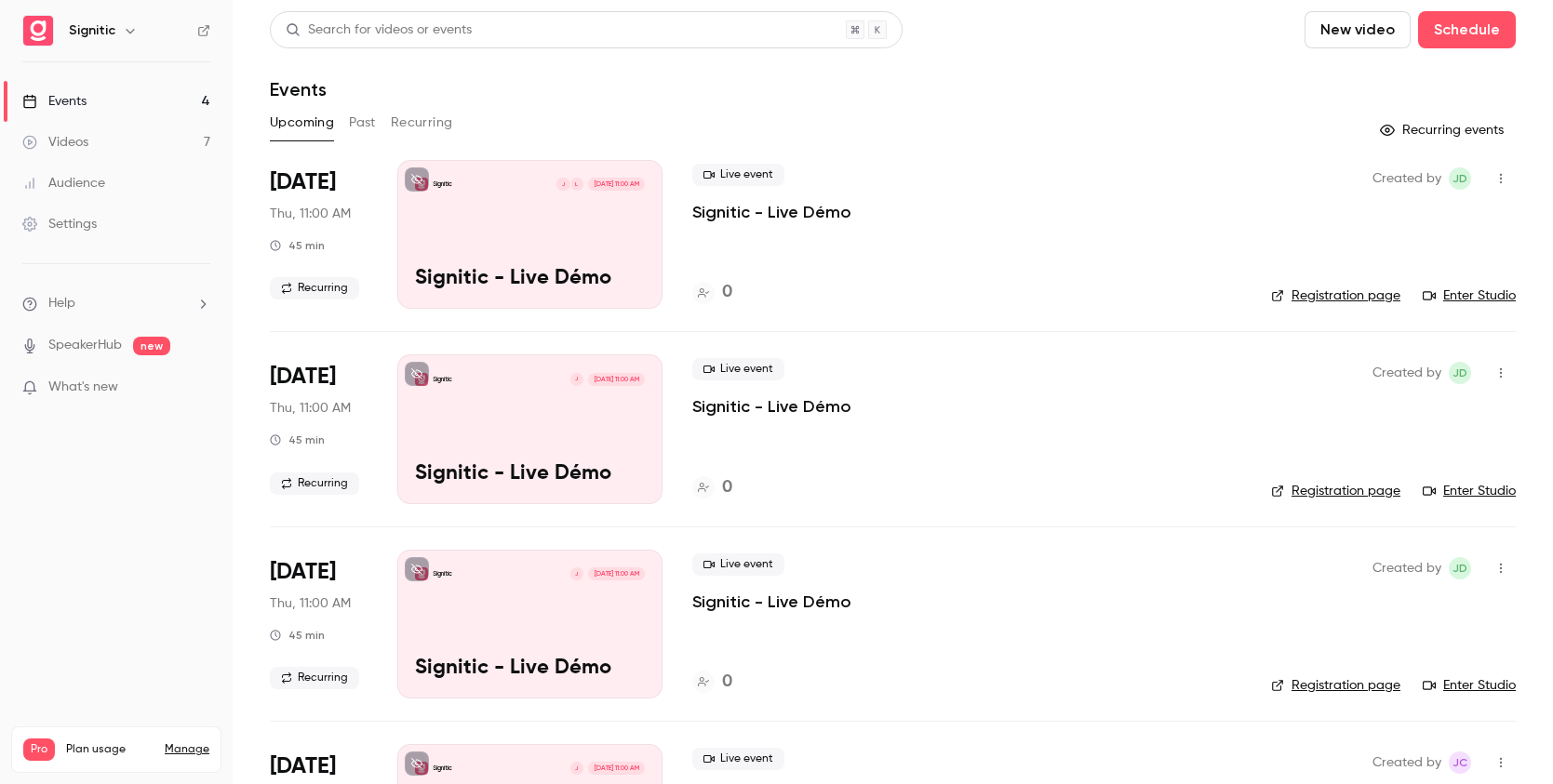 click on "Recurring" at bounding box center (422, 123) 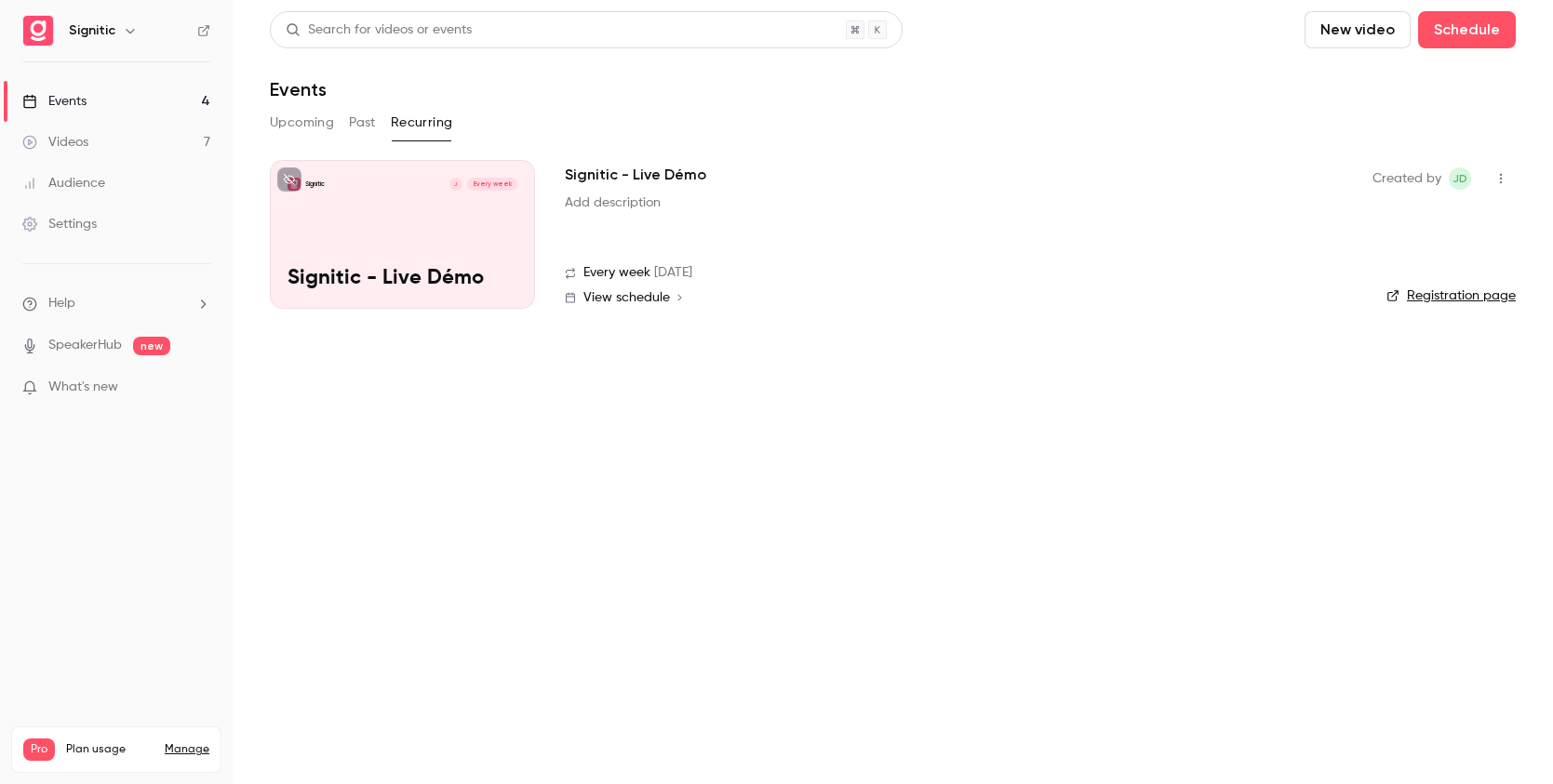 click on "View schedule" at bounding box center (626, 298) 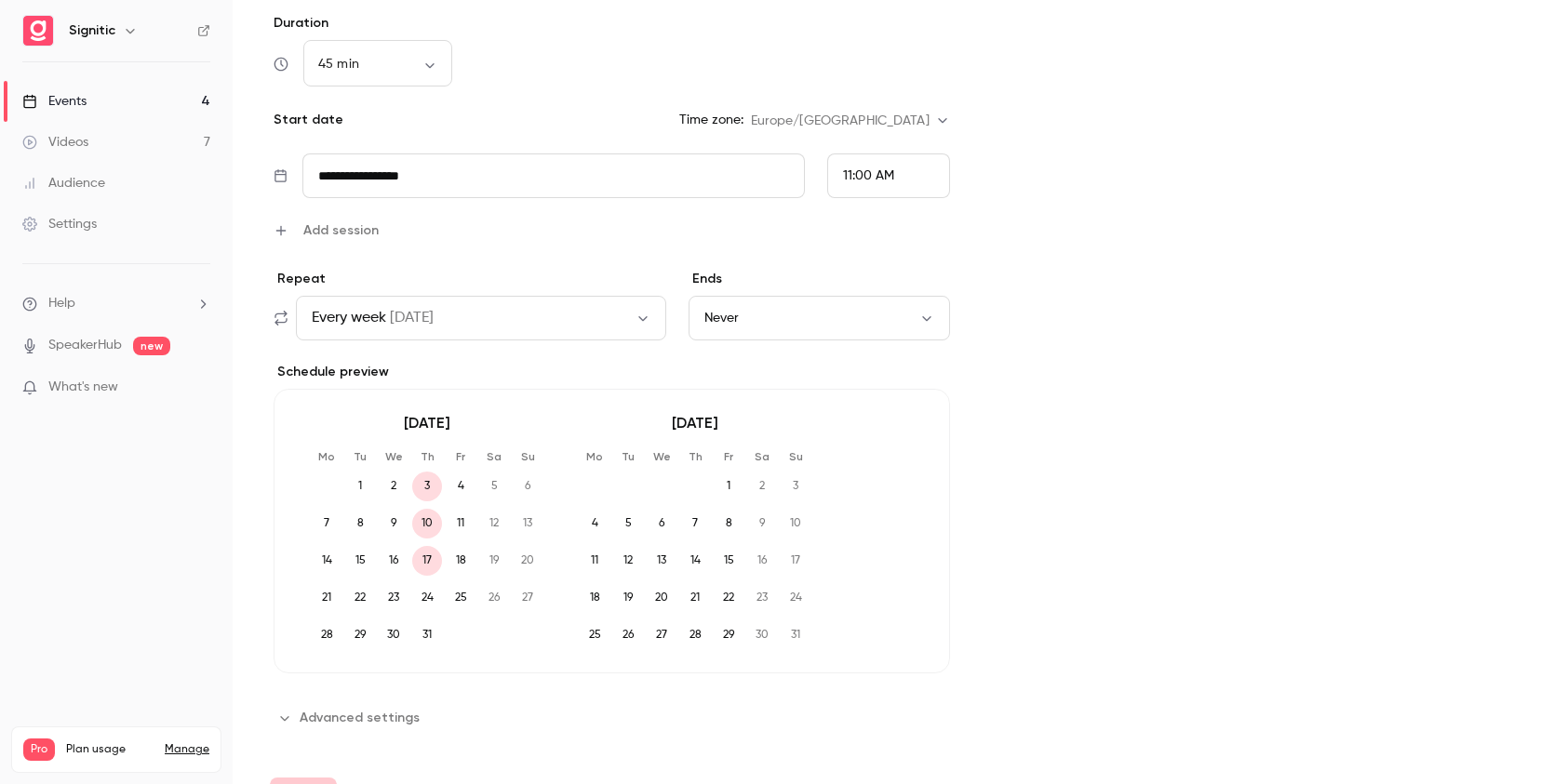 scroll, scrollTop: 828, scrollLeft: 0, axis: vertical 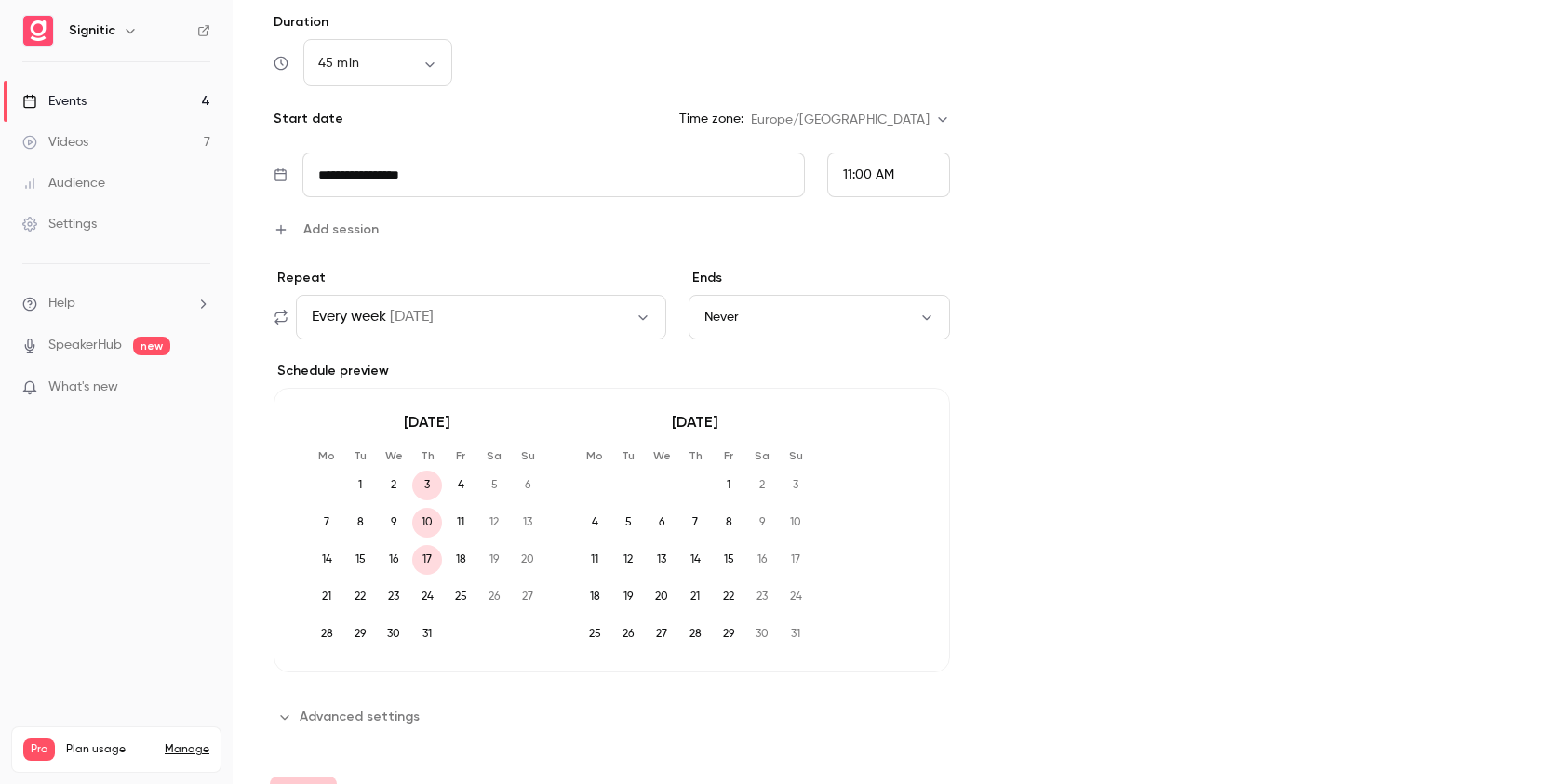 click on "15" at bounding box center [729, 560] 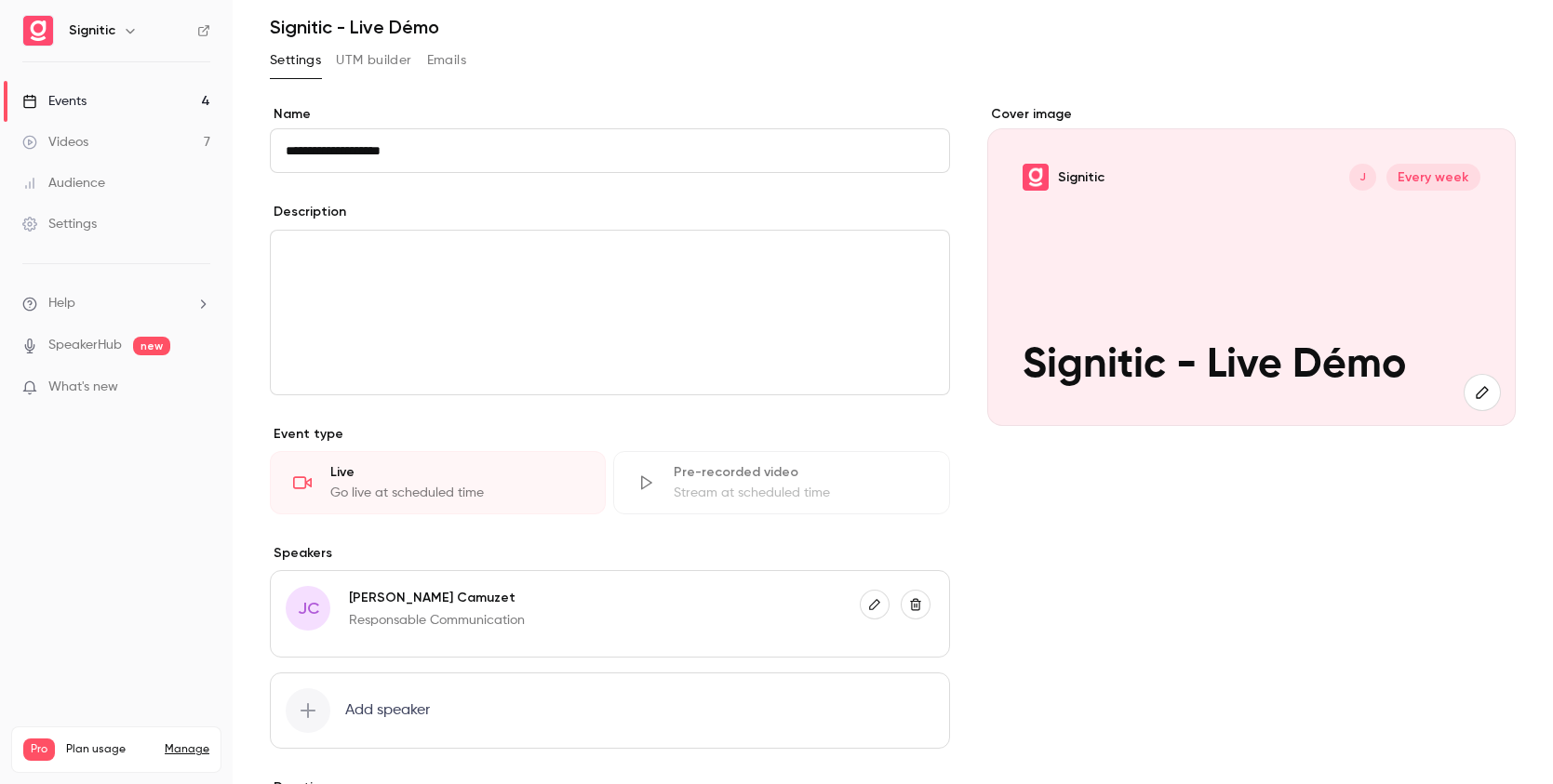 scroll, scrollTop: 0, scrollLeft: 0, axis: both 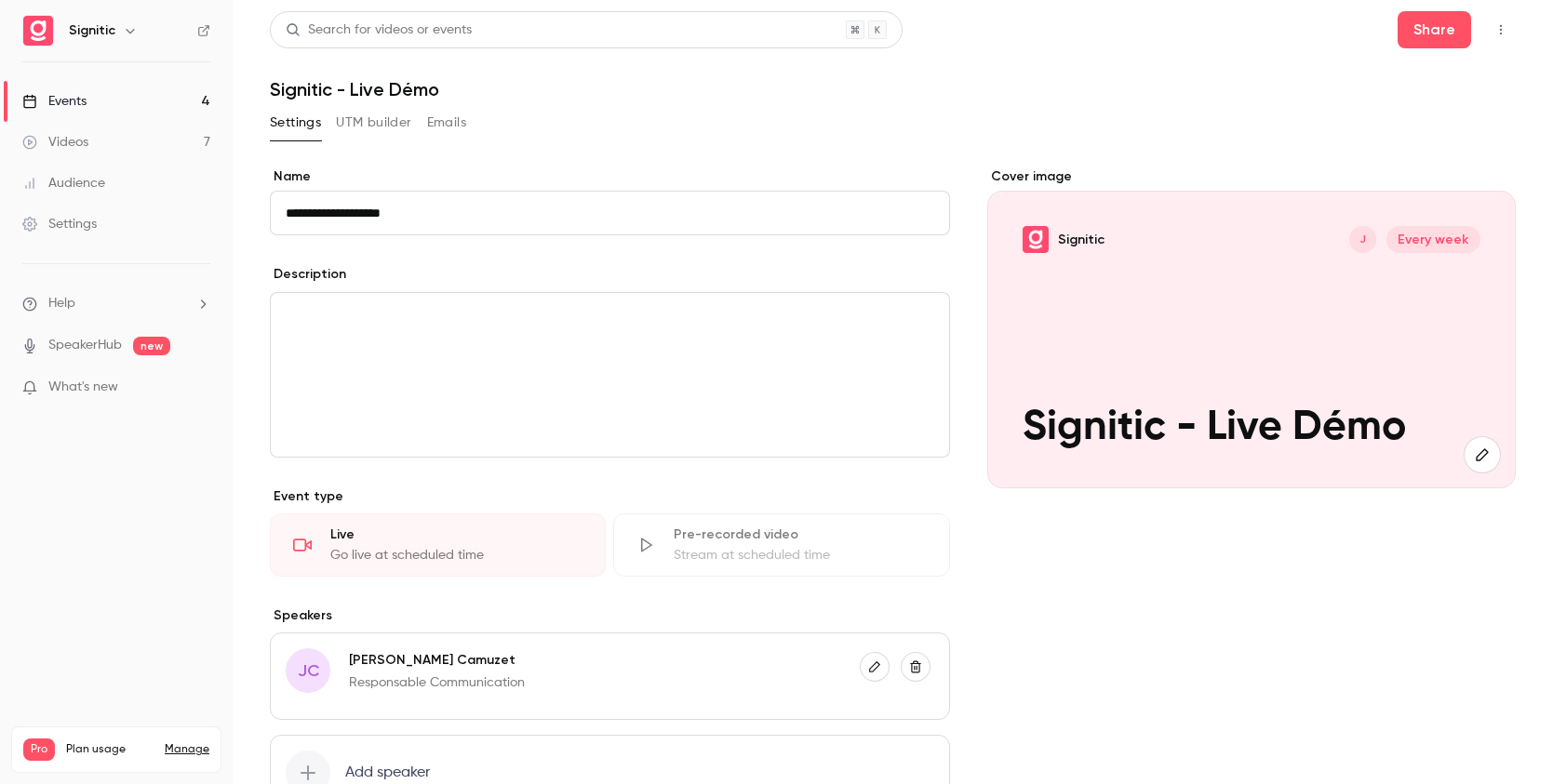 click on "Events" at bounding box center [54, 101] 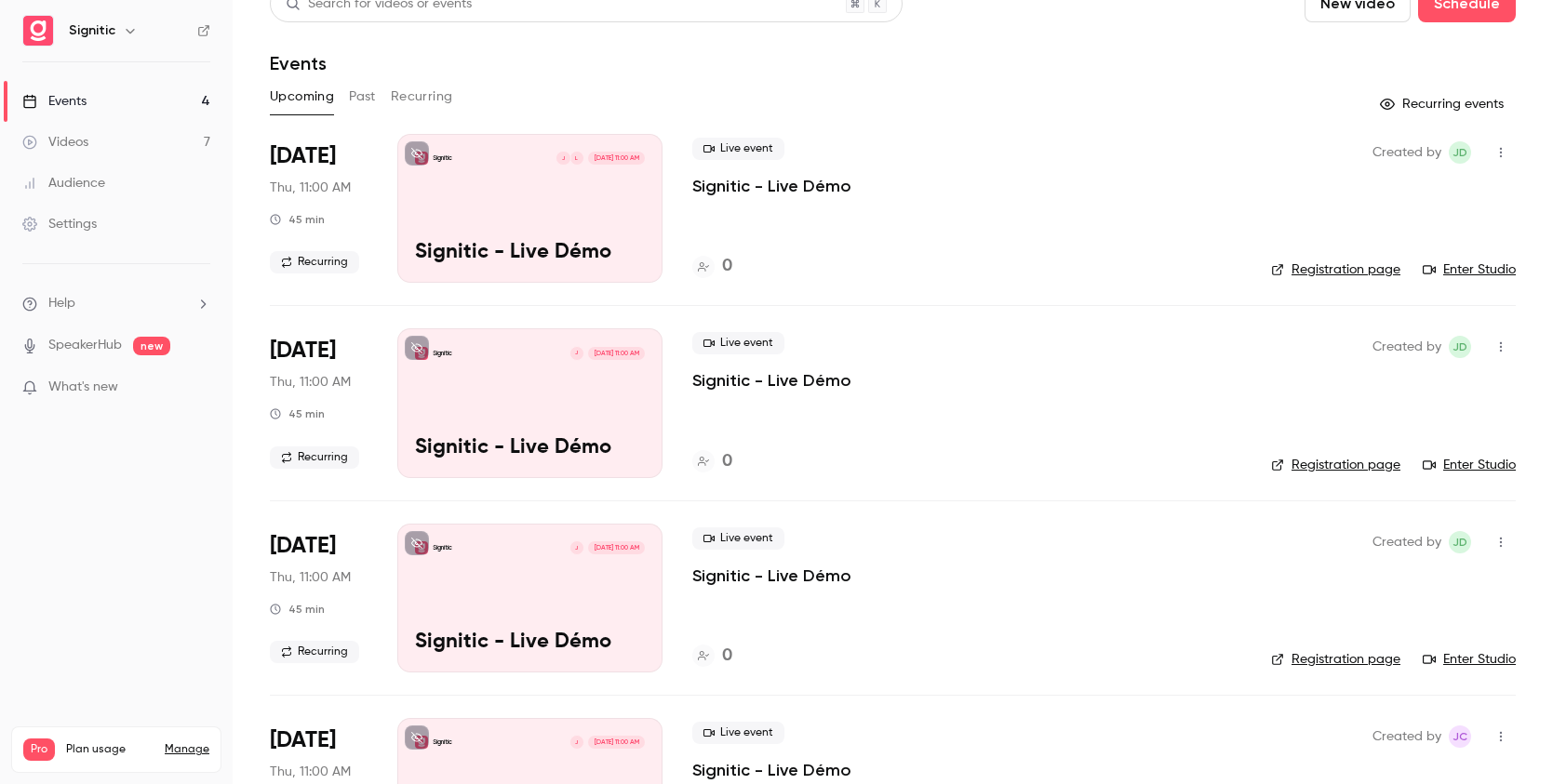 scroll, scrollTop: 0, scrollLeft: 0, axis: both 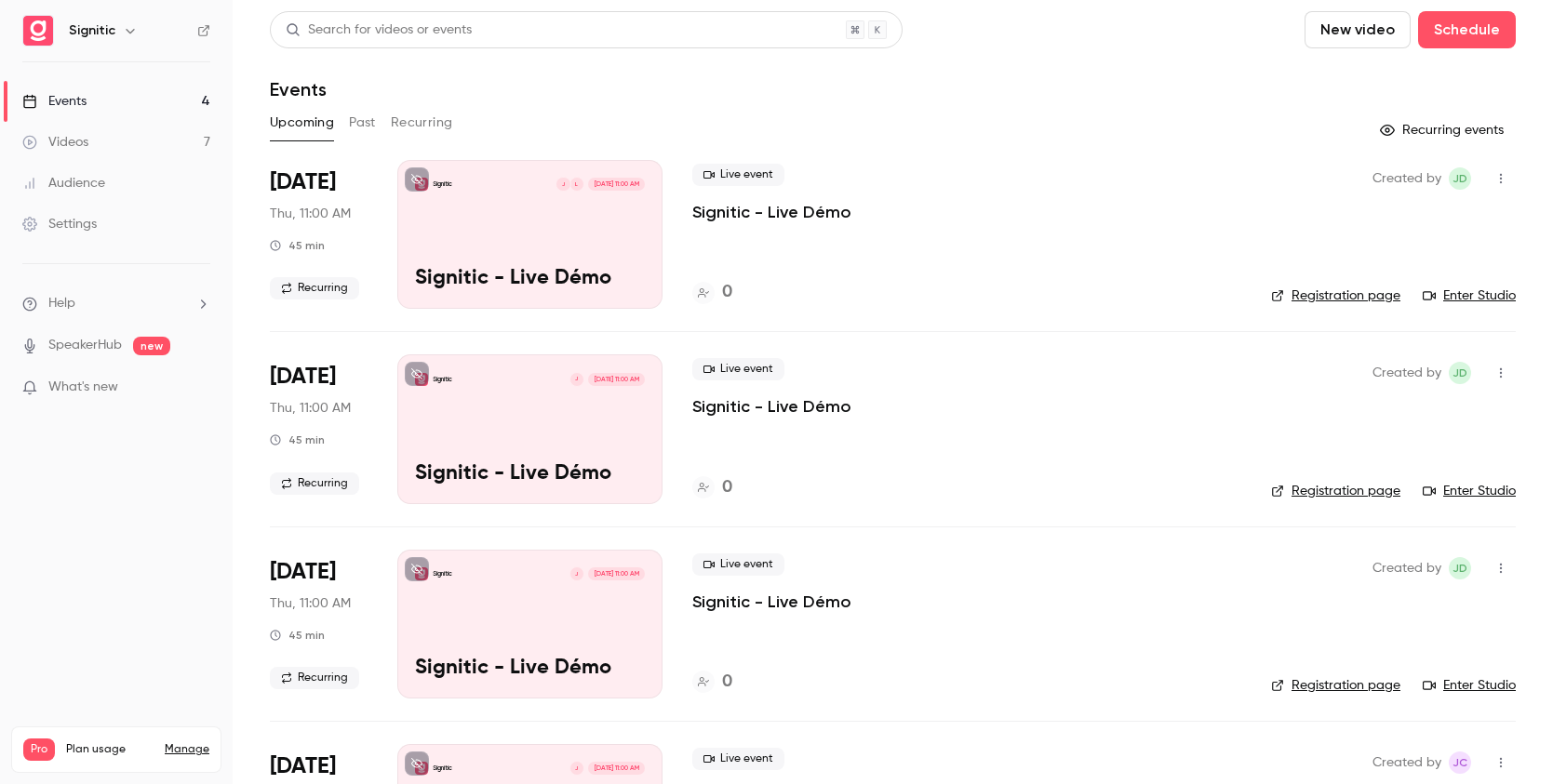 click on "Recurring events" at bounding box center (1443, 130) 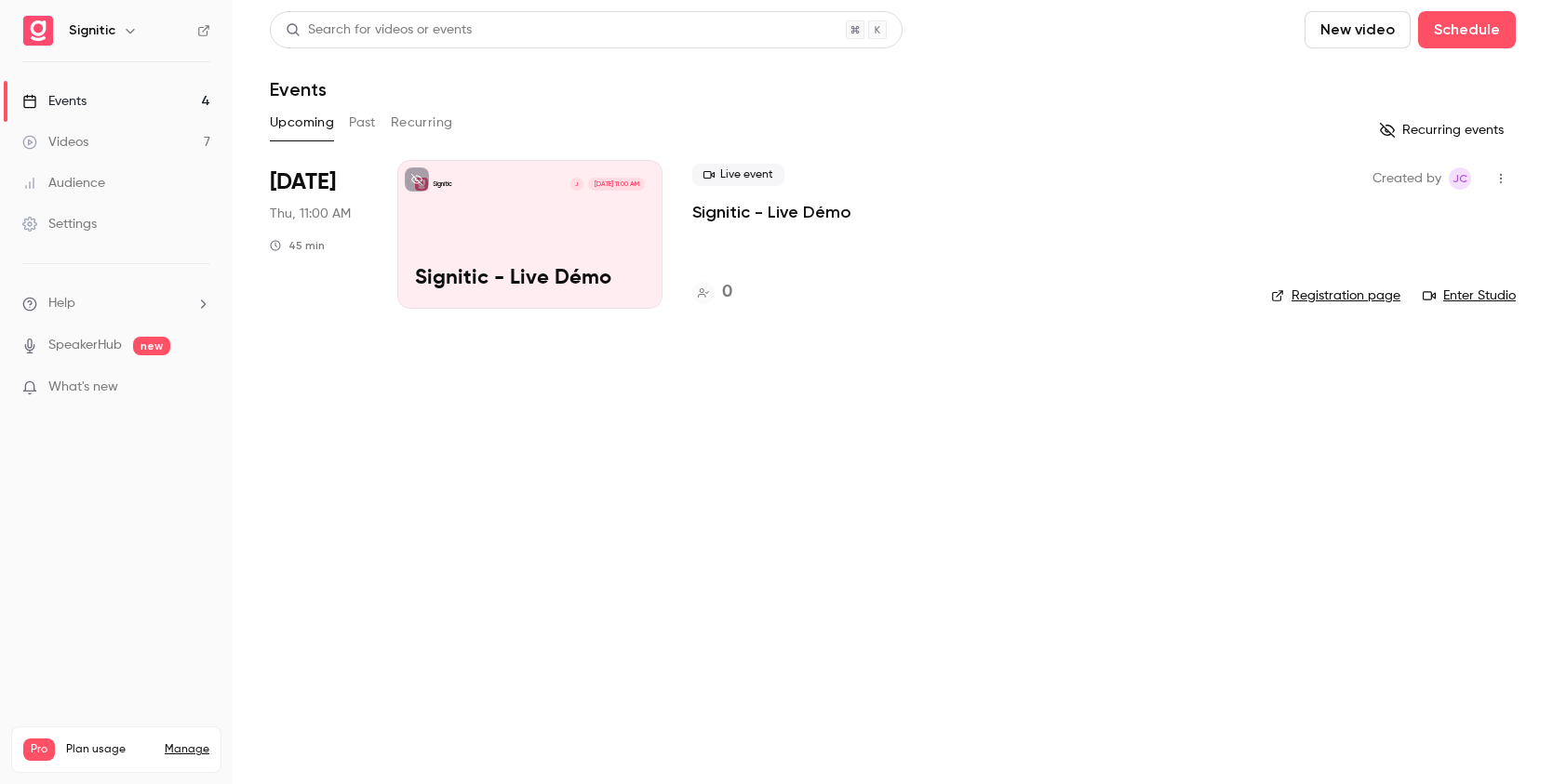 click on "Recurring events" at bounding box center (1443, 130) 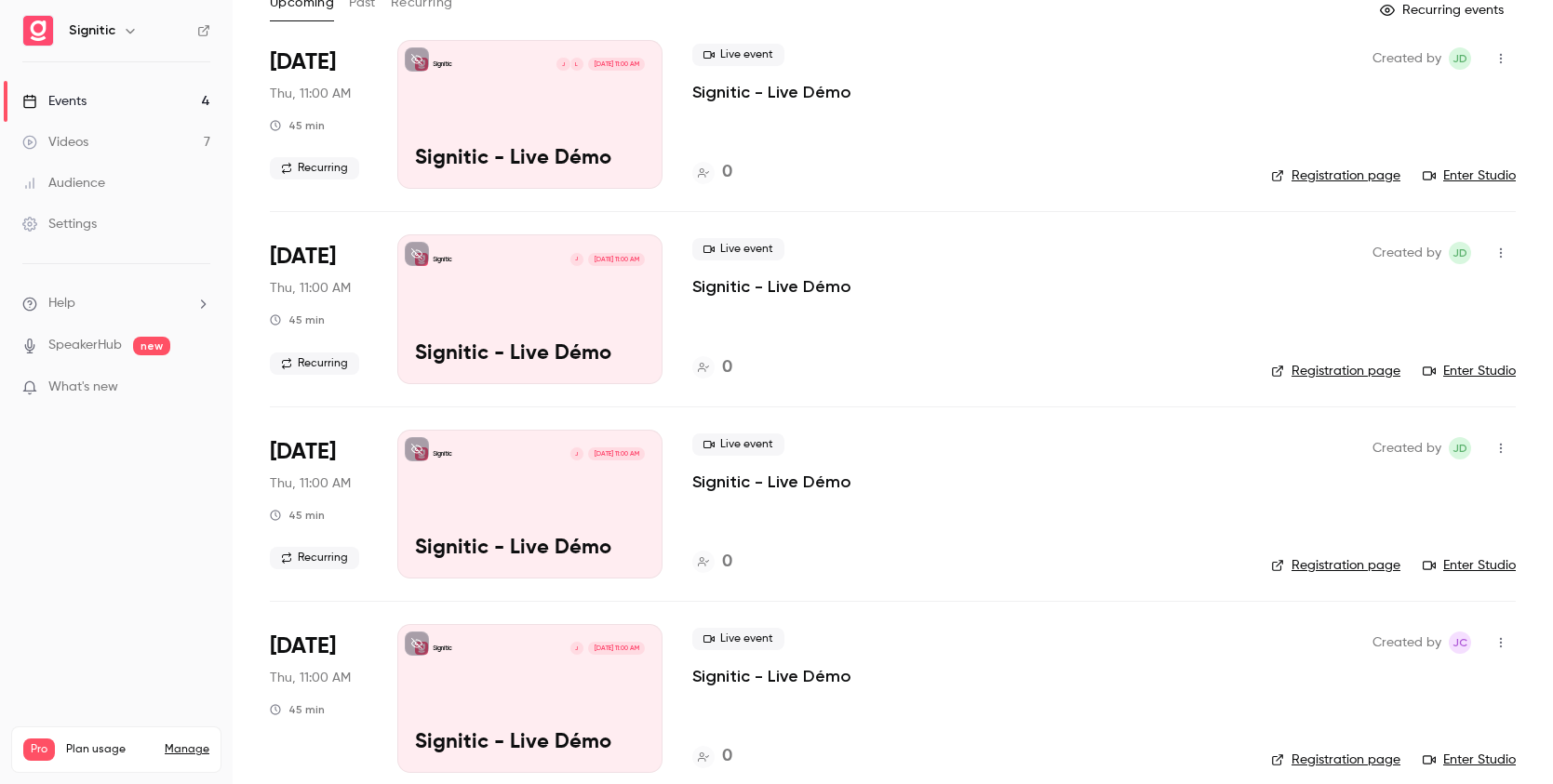 scroll, scrollTop: 118, scrollLeft: 0, axis: vertical 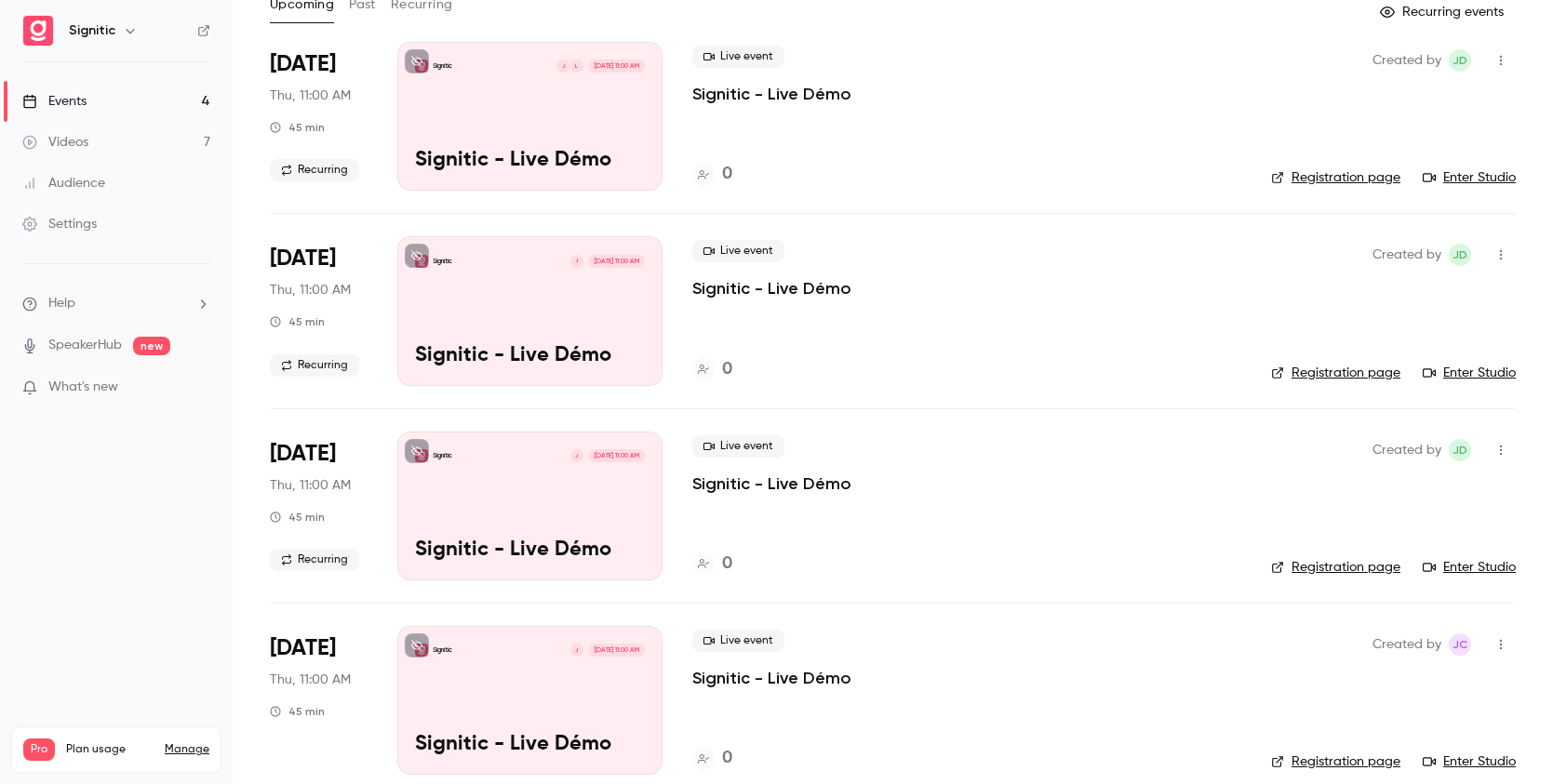 click 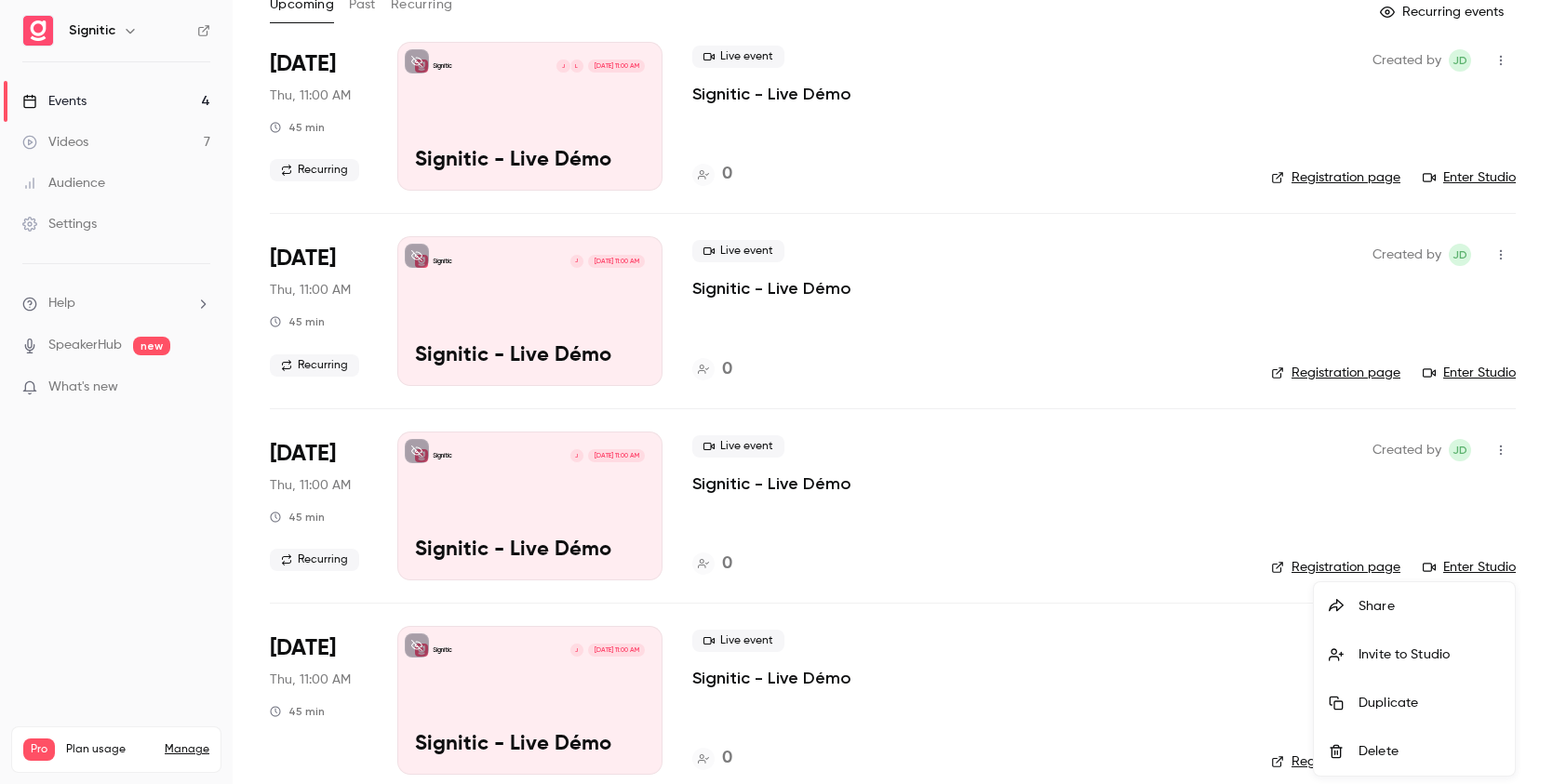click on "Delete" at bounding box center (1429, 751) 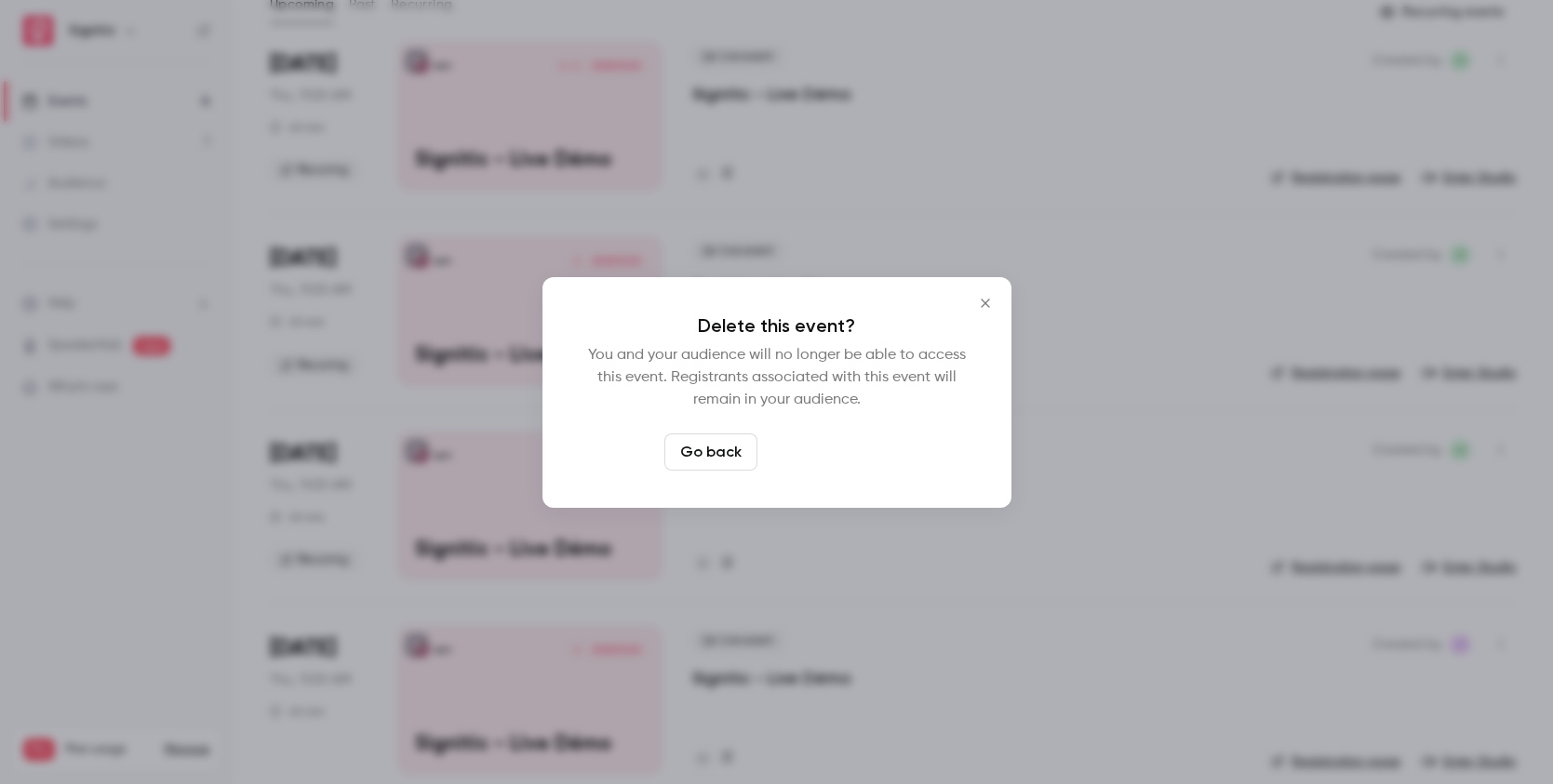 click on "Delete event" at bounding box center (827, 452) 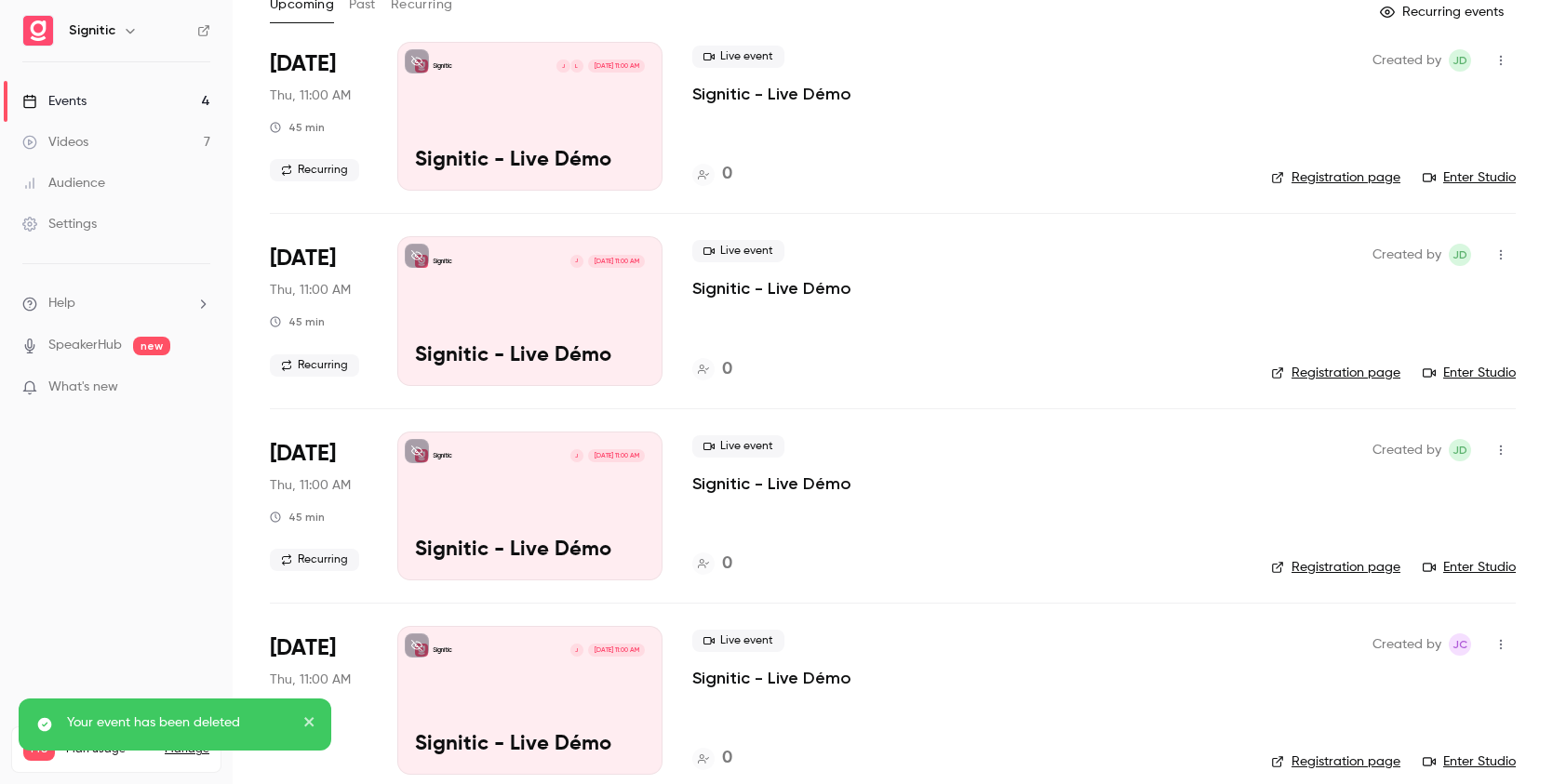 scroll, scrollTop: 0, scrollLeft: 0, axis: both 